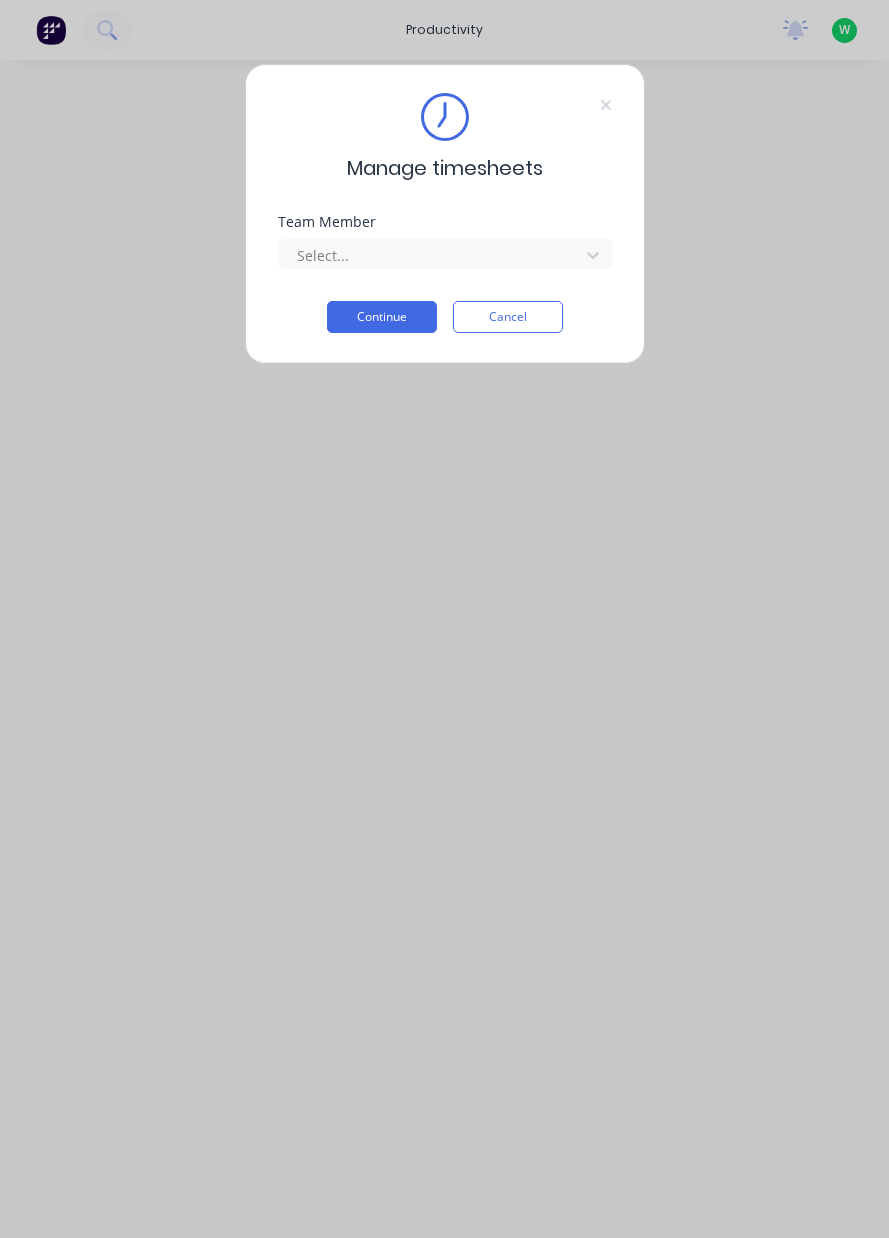 scroll, scrollTop: 0, scrollLeft: 0, axis: both 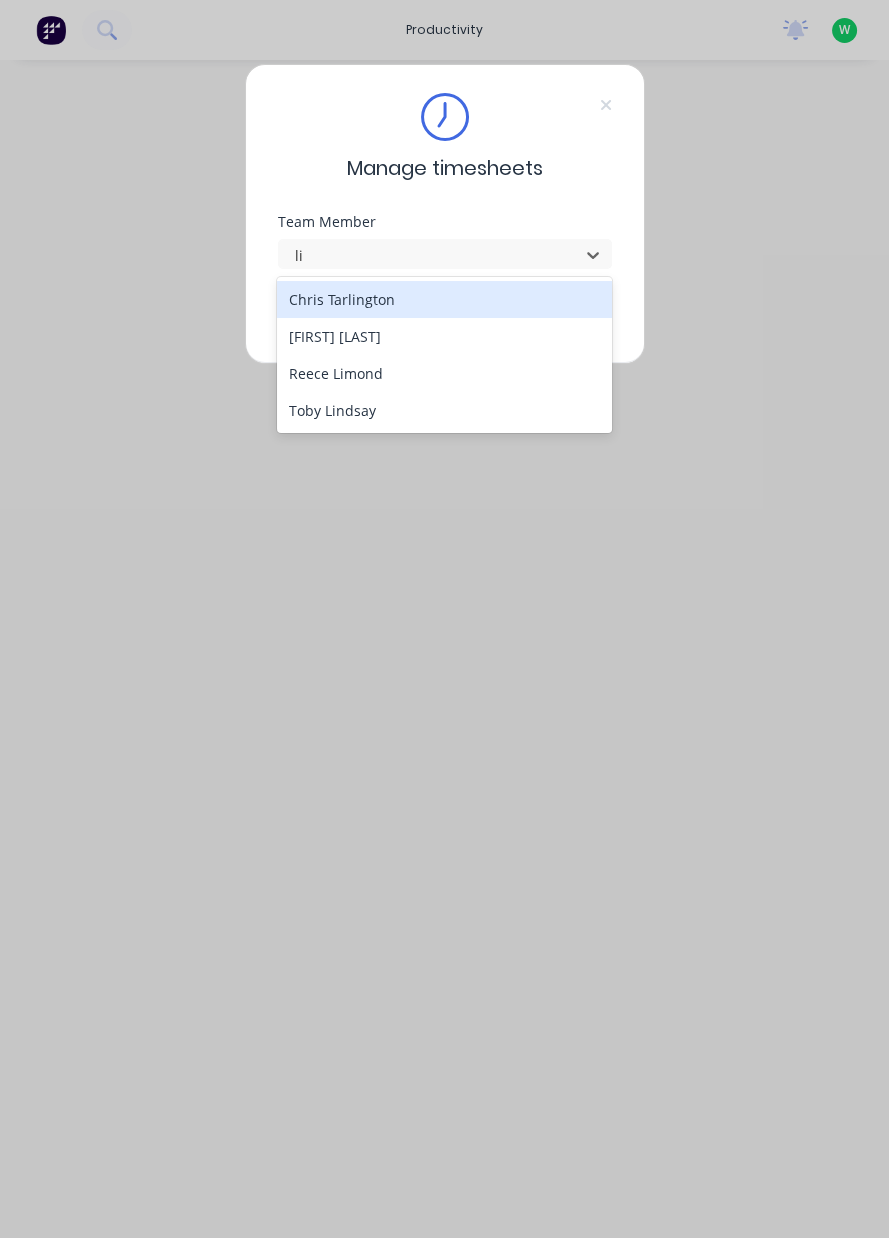click on "Reece Limond" at bounding box center [444, 373] 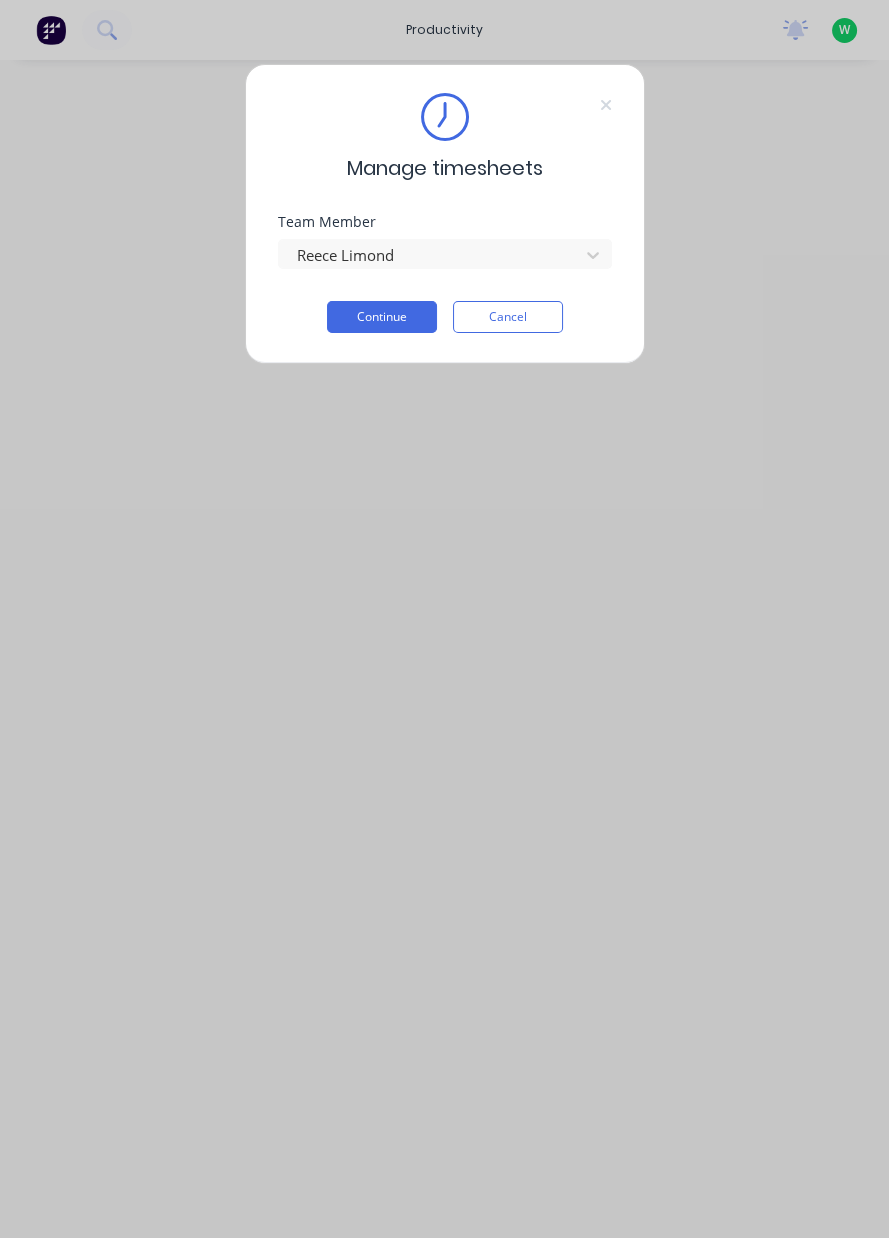 click on "Continue" at bounding box center [382, 317] 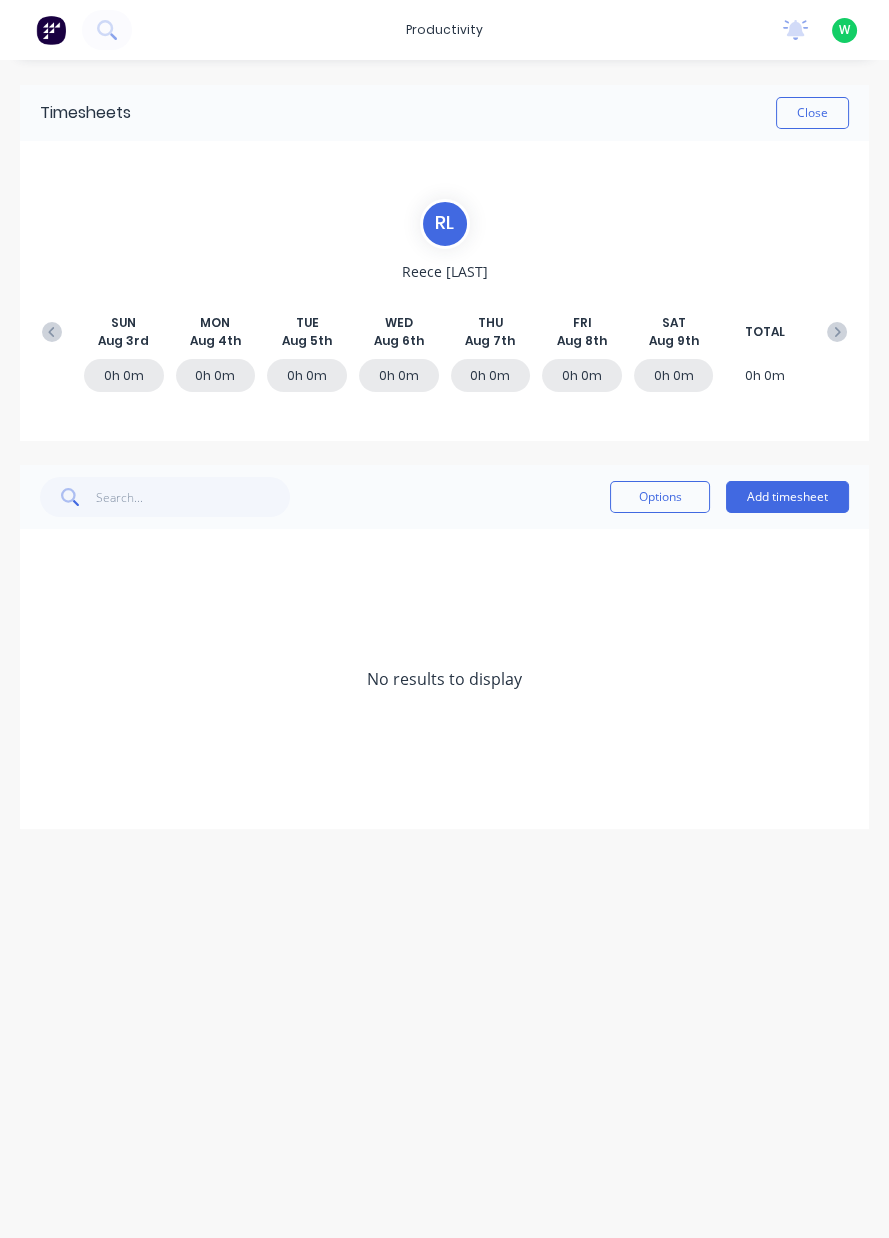 click on "[LAST] [DAY] [MONTH] [DAY] [DAY] [MONTH] [DAY] [DAY] [MONTH] [DAY] [DAY] [MONTH] [DAY] [DAY] [MONTH] [DAY] [DAY] [MONTH] [DAY] [DAY] [MONTH] [DAY] [DAY] [MONTH] [DAY] [DAY] [MONTH] [DAY] [DAY] [MONTH] [DAY] [DAY] [MONTH] [DAY] [DAY] [MONTH] [DAY] [DAY] TOTAL 0h 0m 0h 0m 0h 0m 0h 0m 0h 0m 0h 0m 0h 0m 0h 0m" at bounding box center (444, 291) 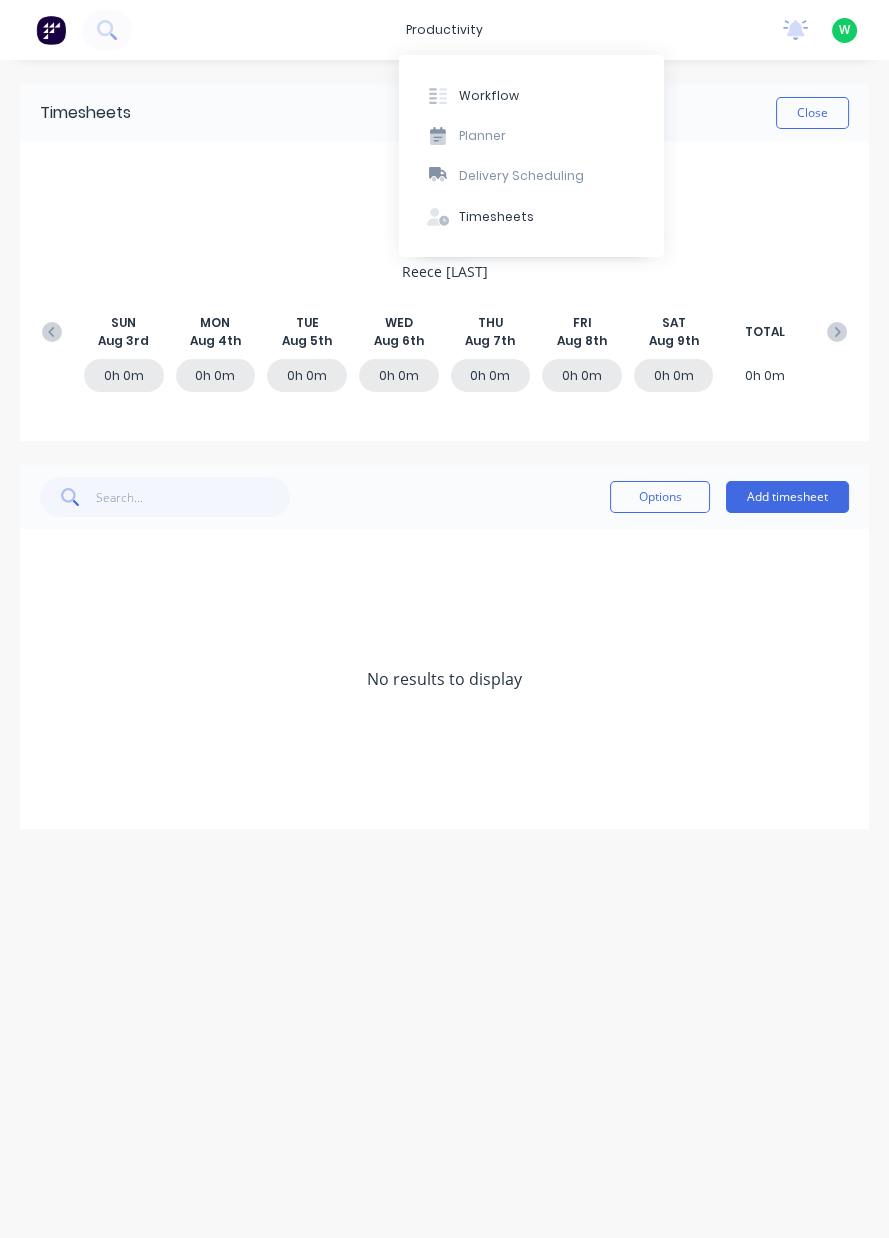 click on "Timesheets" at bounding box center (531, 217) 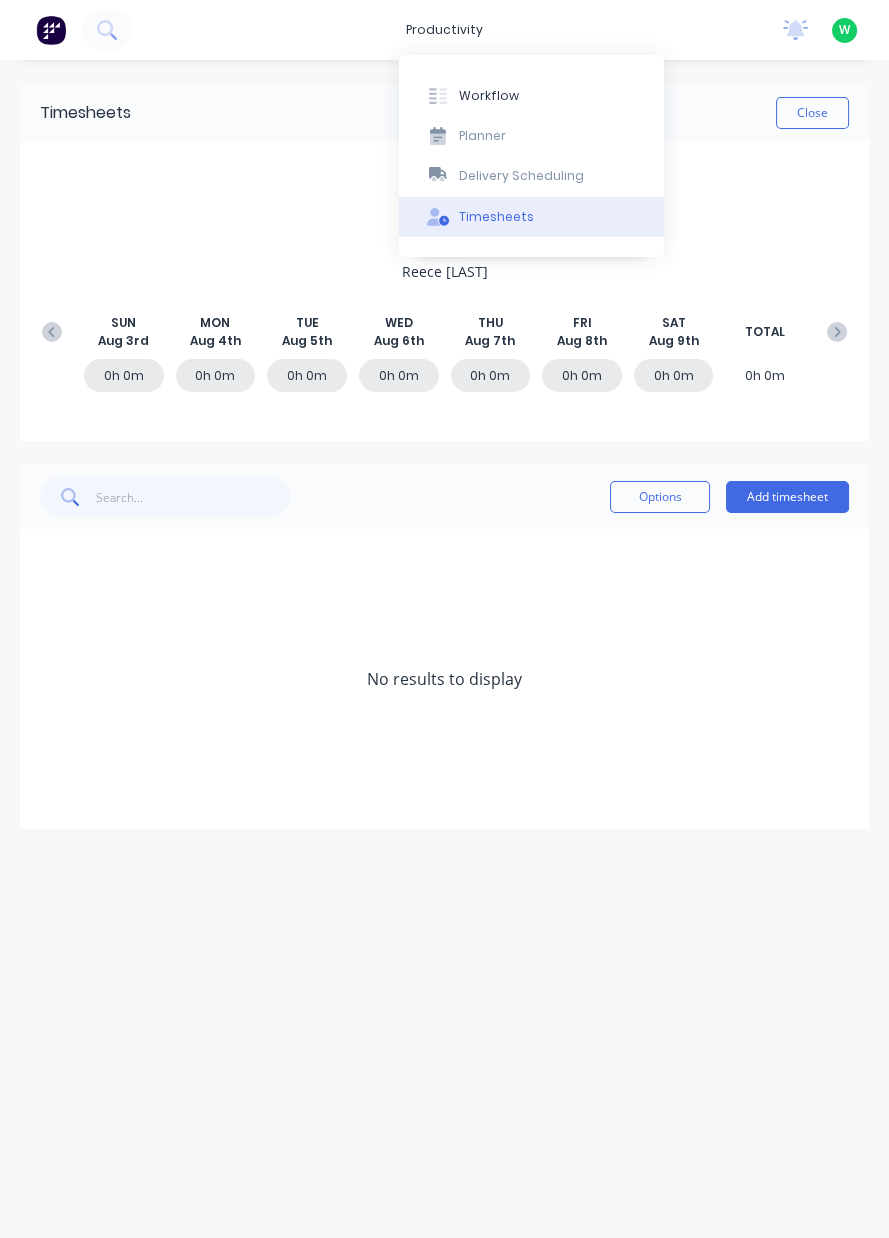 click on "Timesheets" at bounding box center [496, 217] 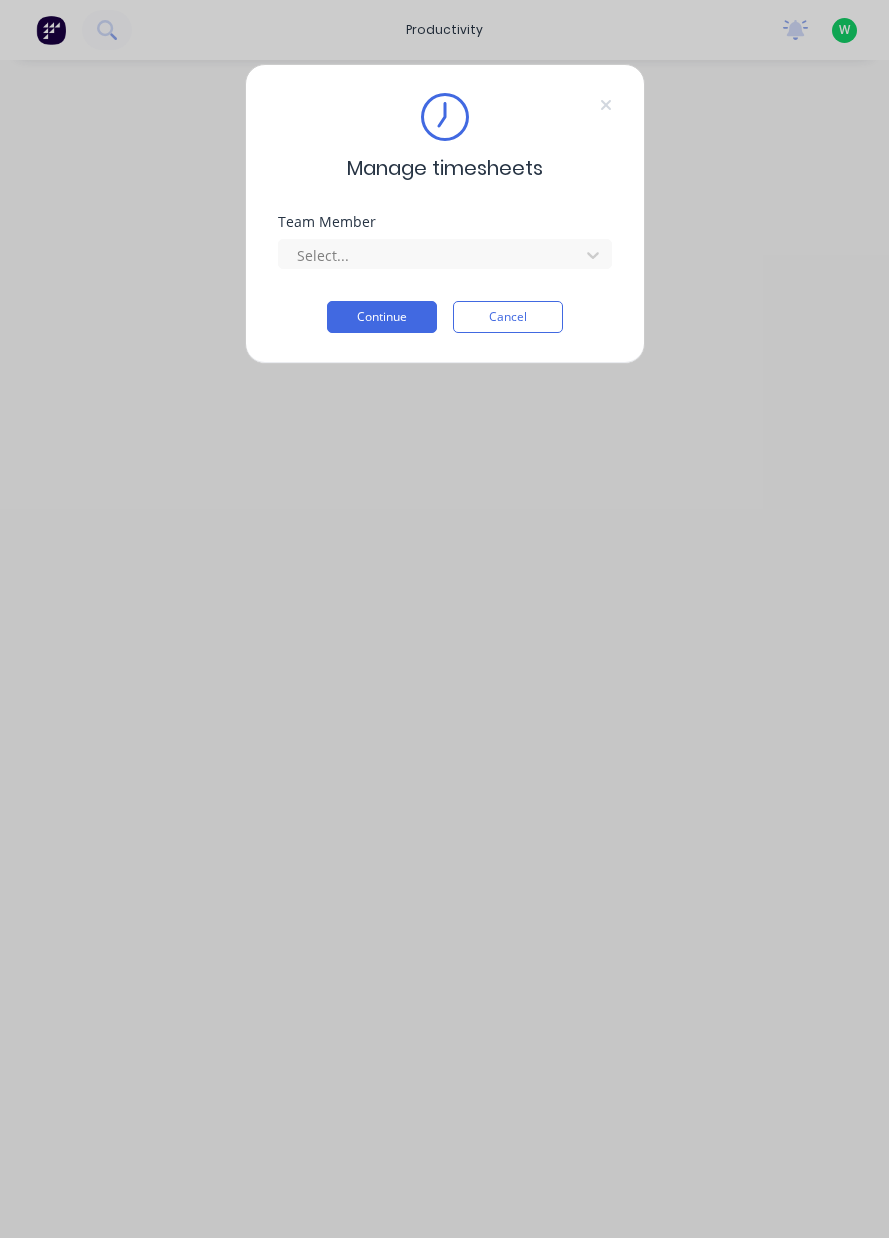 scroll, scrollTop: 0, scrollLeft: 0, axis: both 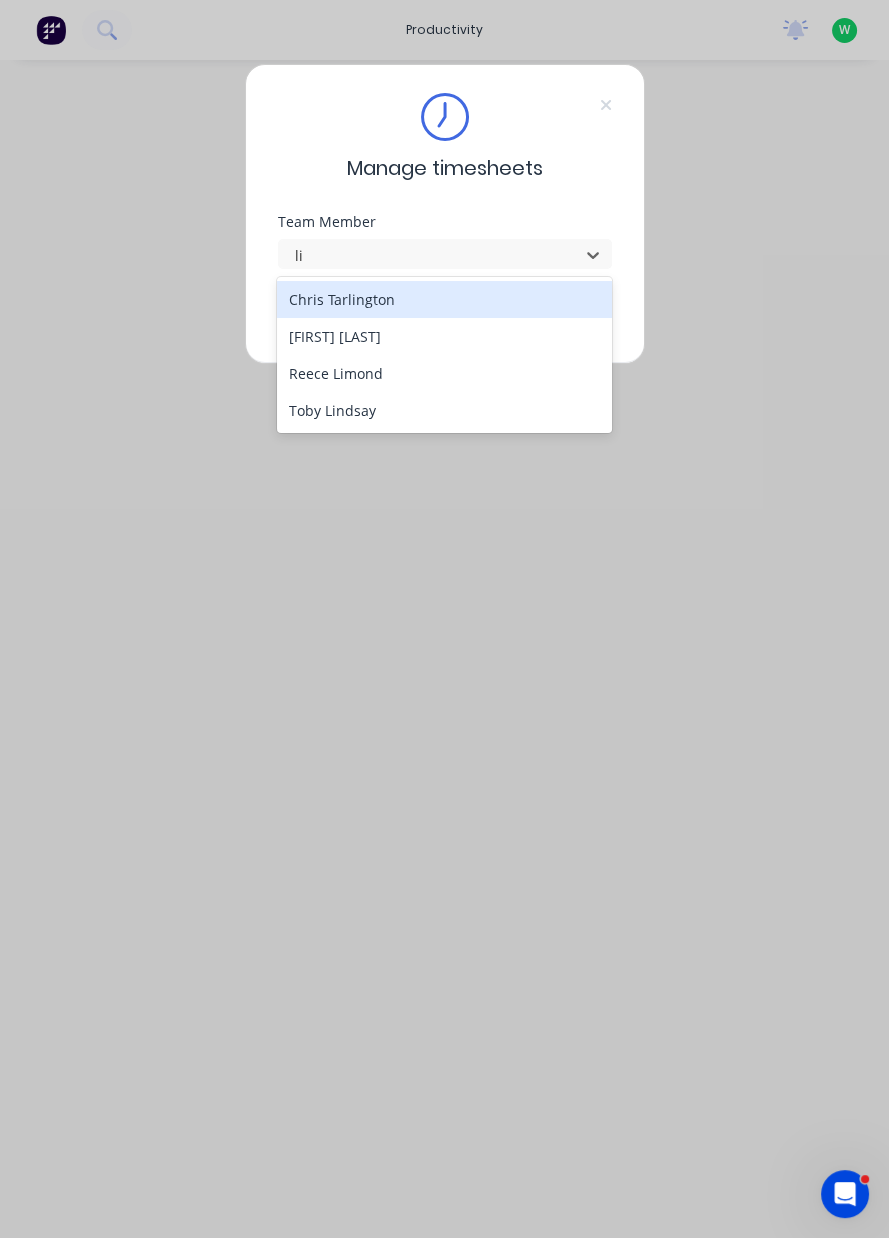 click on "[FIRST] [LAST]" at bounding box center (444, 336) 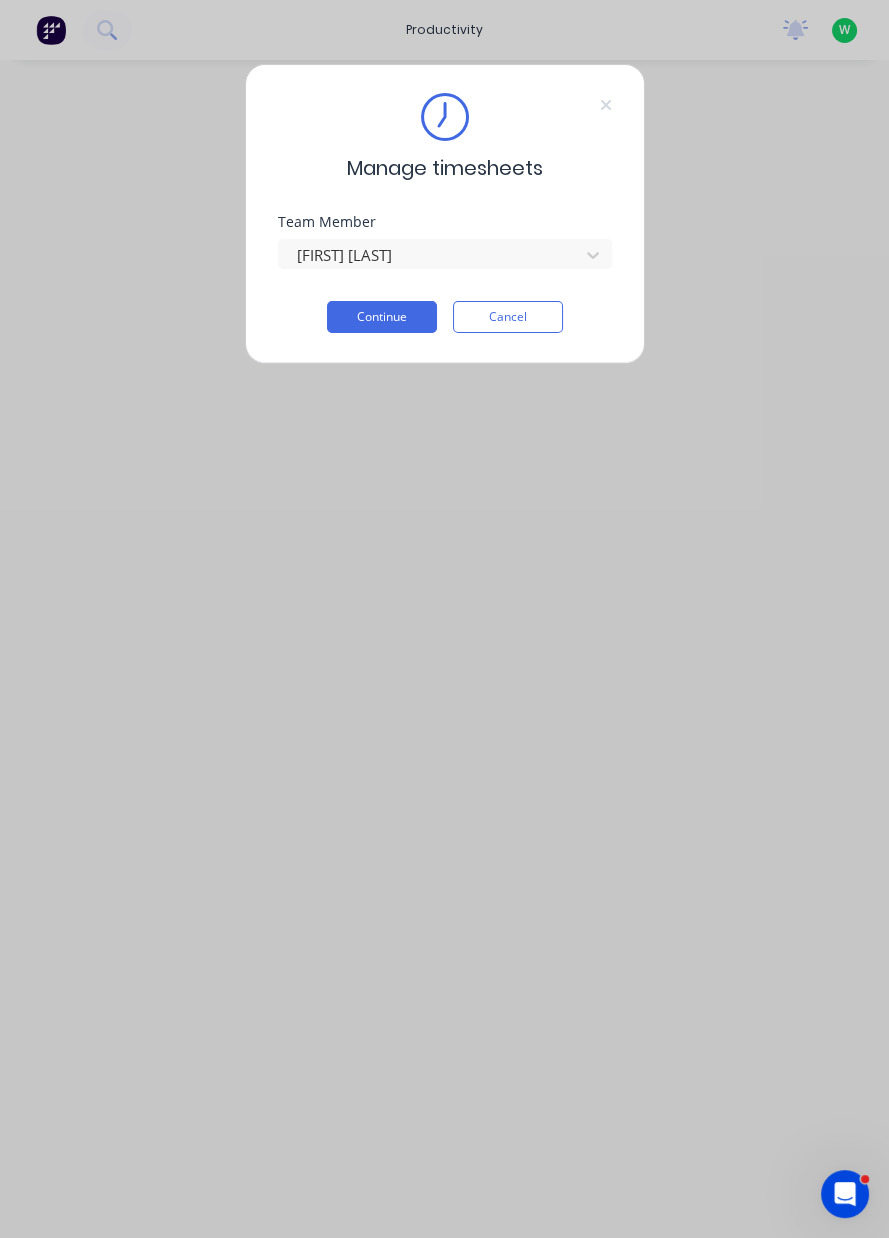 click on "Continue" at bounding box center [382, 317] 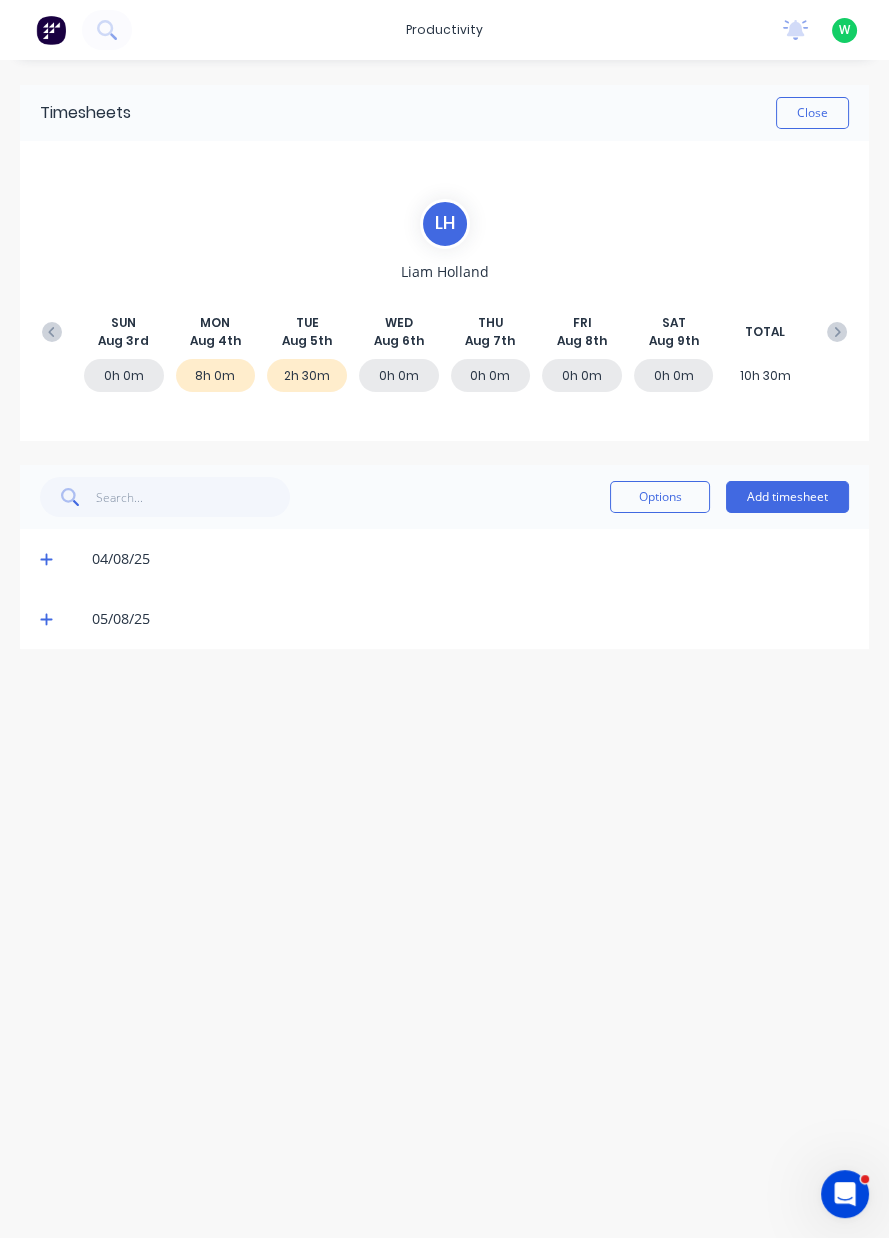 click at bounding box center [50, 619] 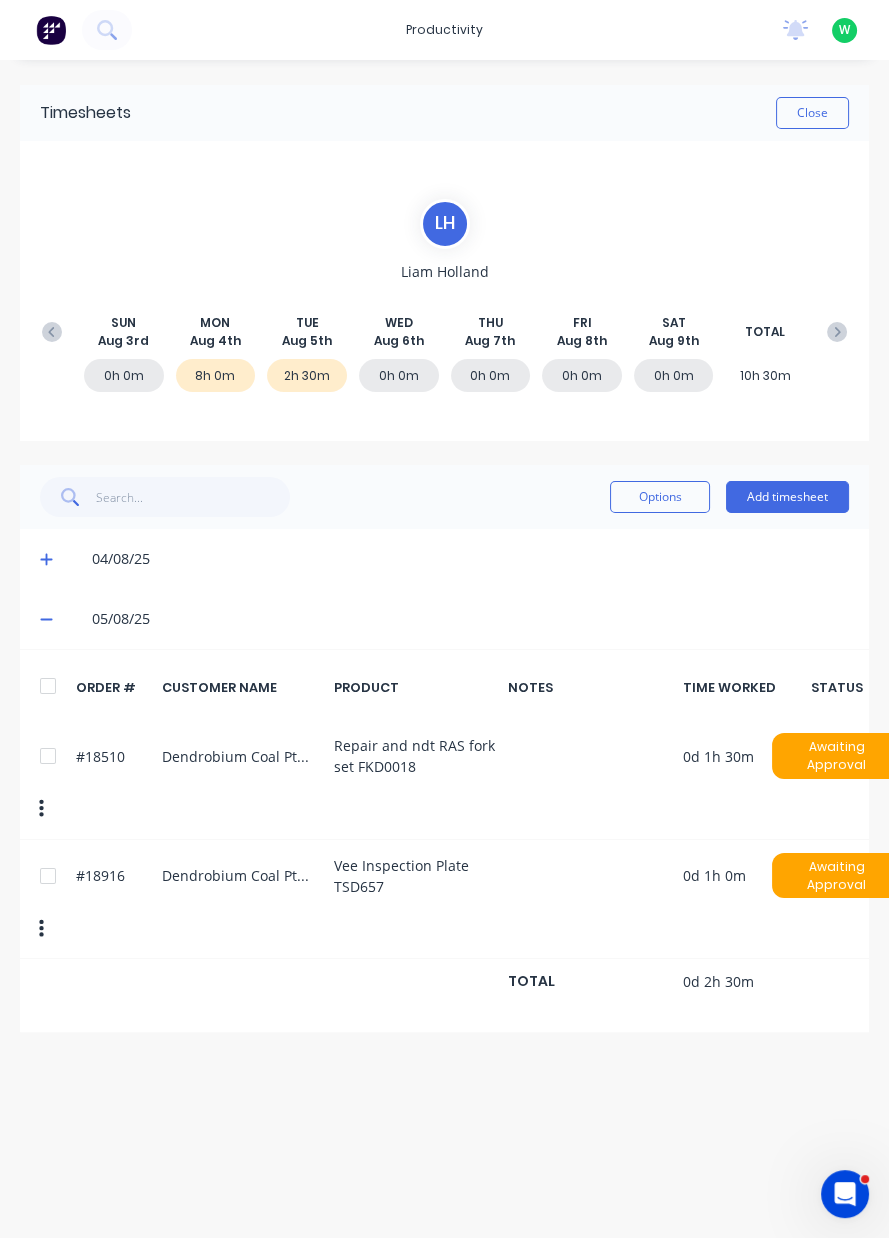 click on "Add timesheet" at bounding box center (787, 497) 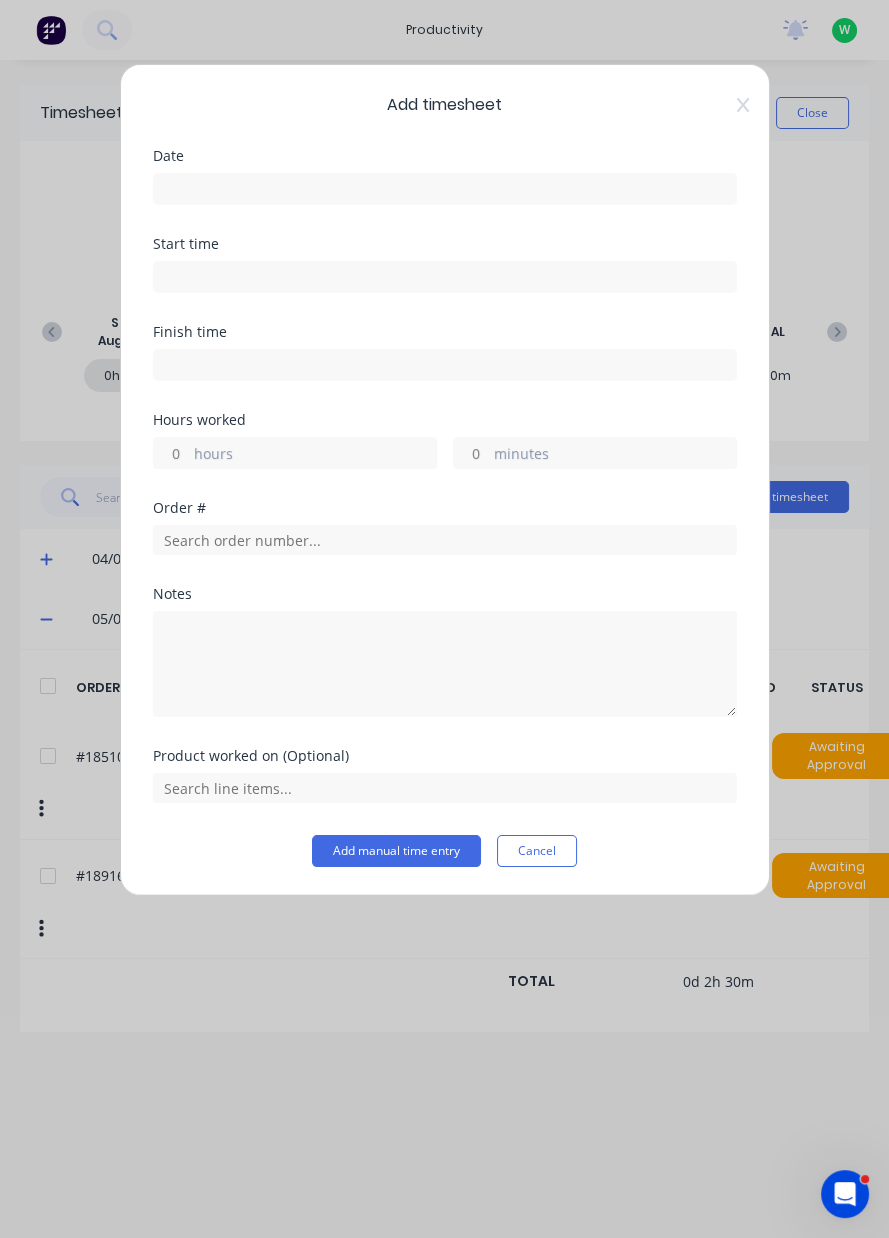 click 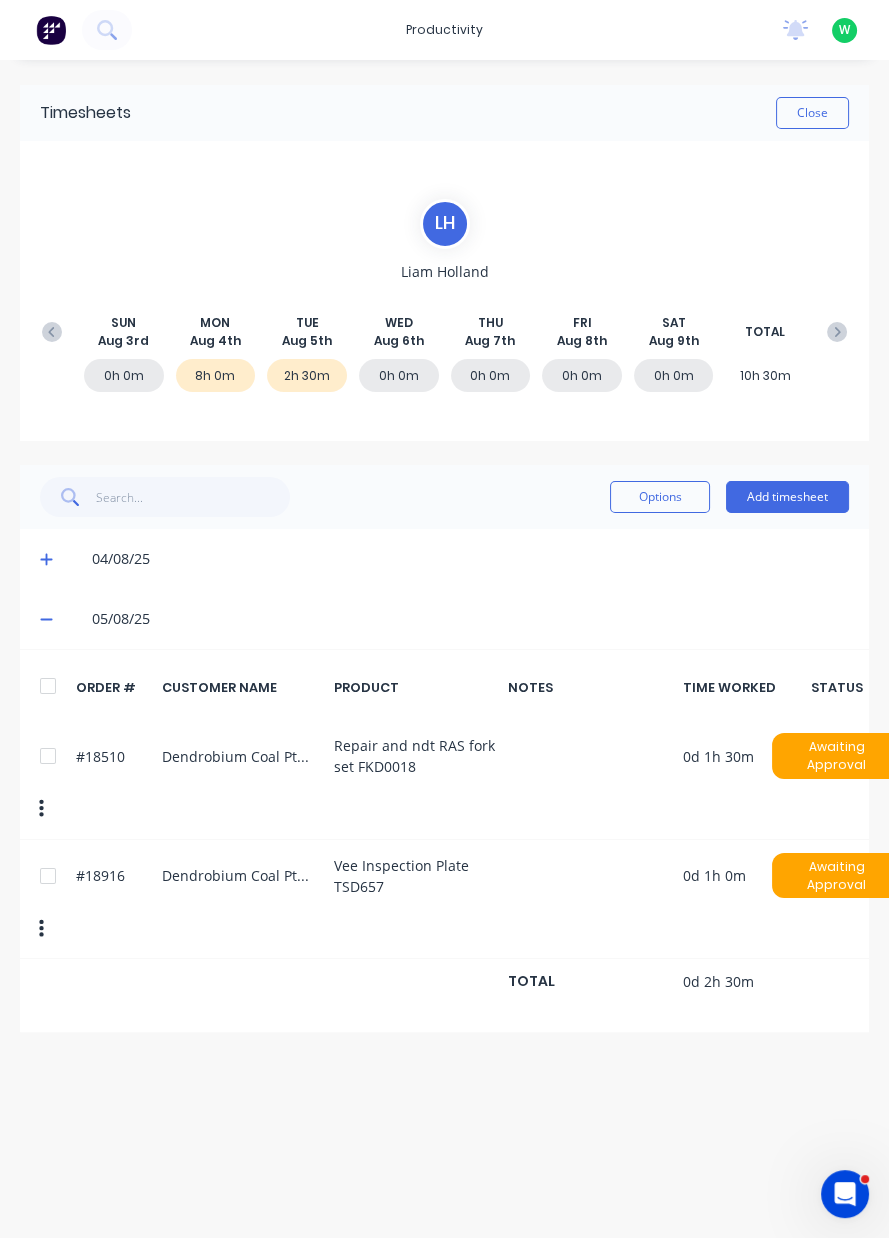 click on "Add timesheet" at bounding box center [787, 497] 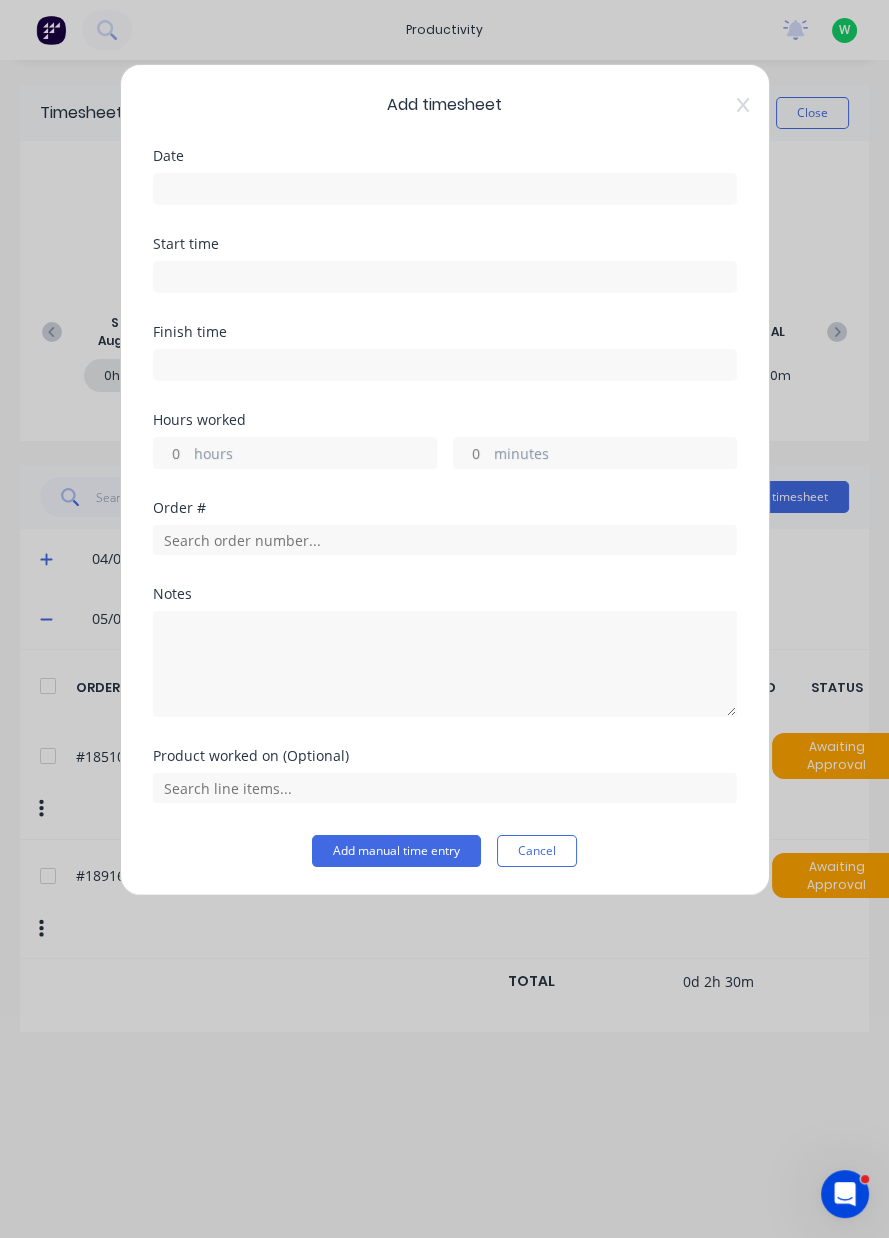 click on "Hours worked hours minutes" at bounding box center (445, 457) 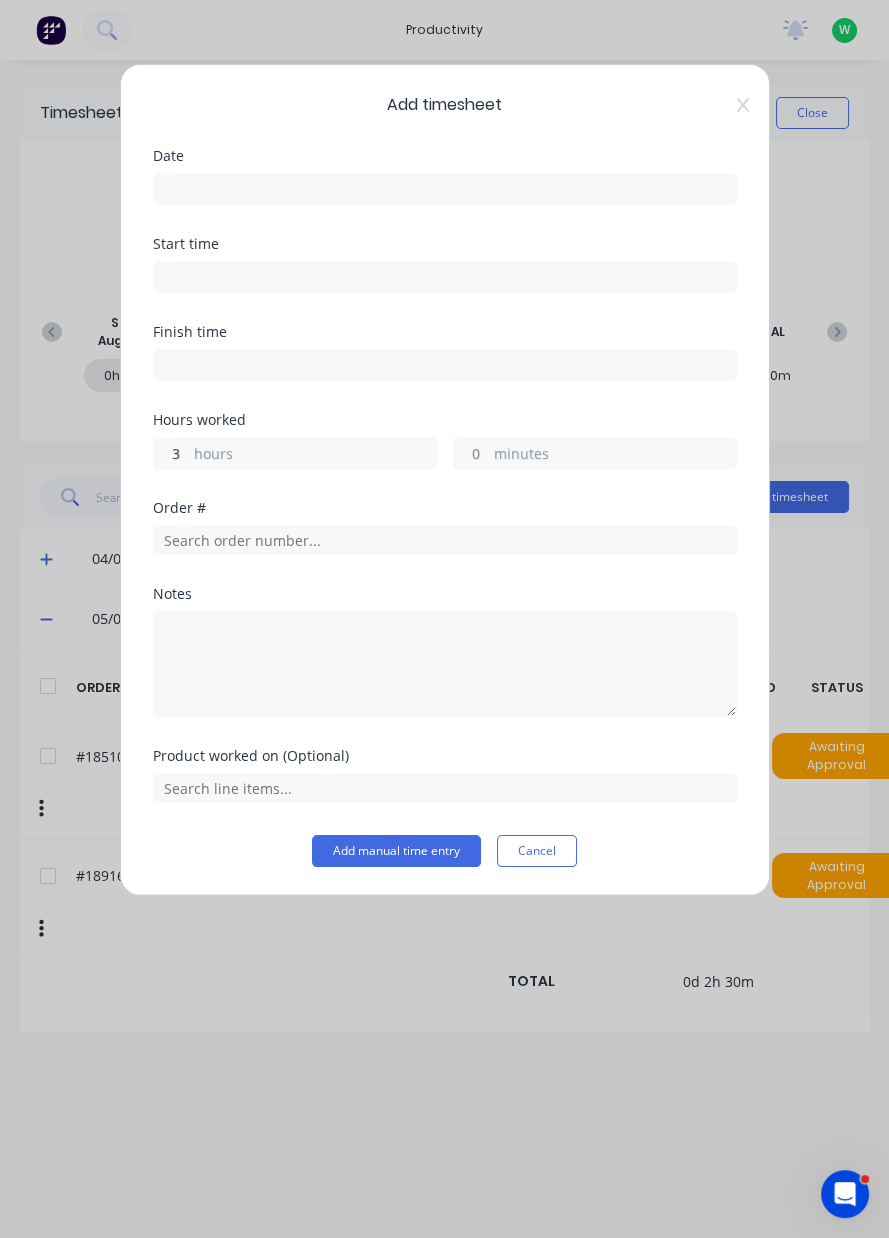 type on "3" 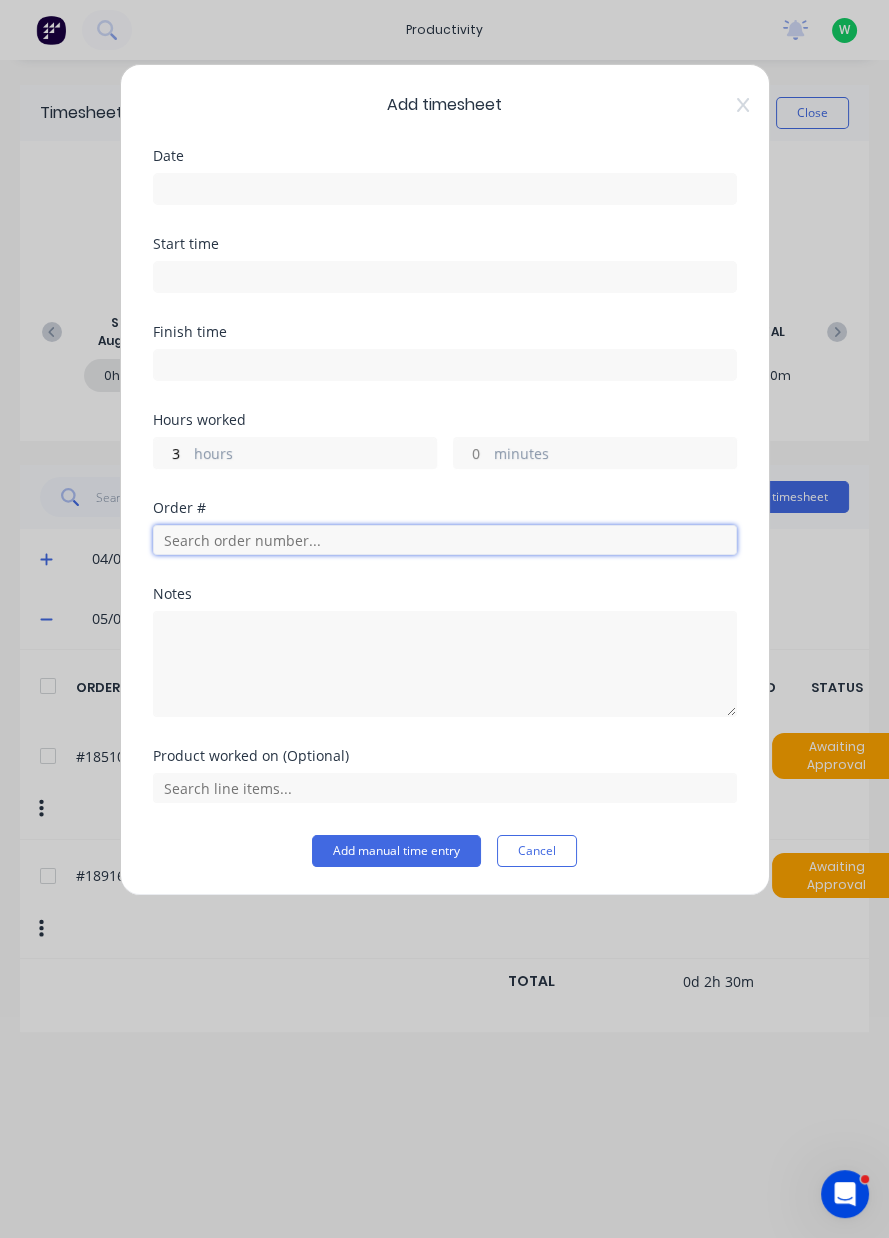 click at bounding box center [445, 540] 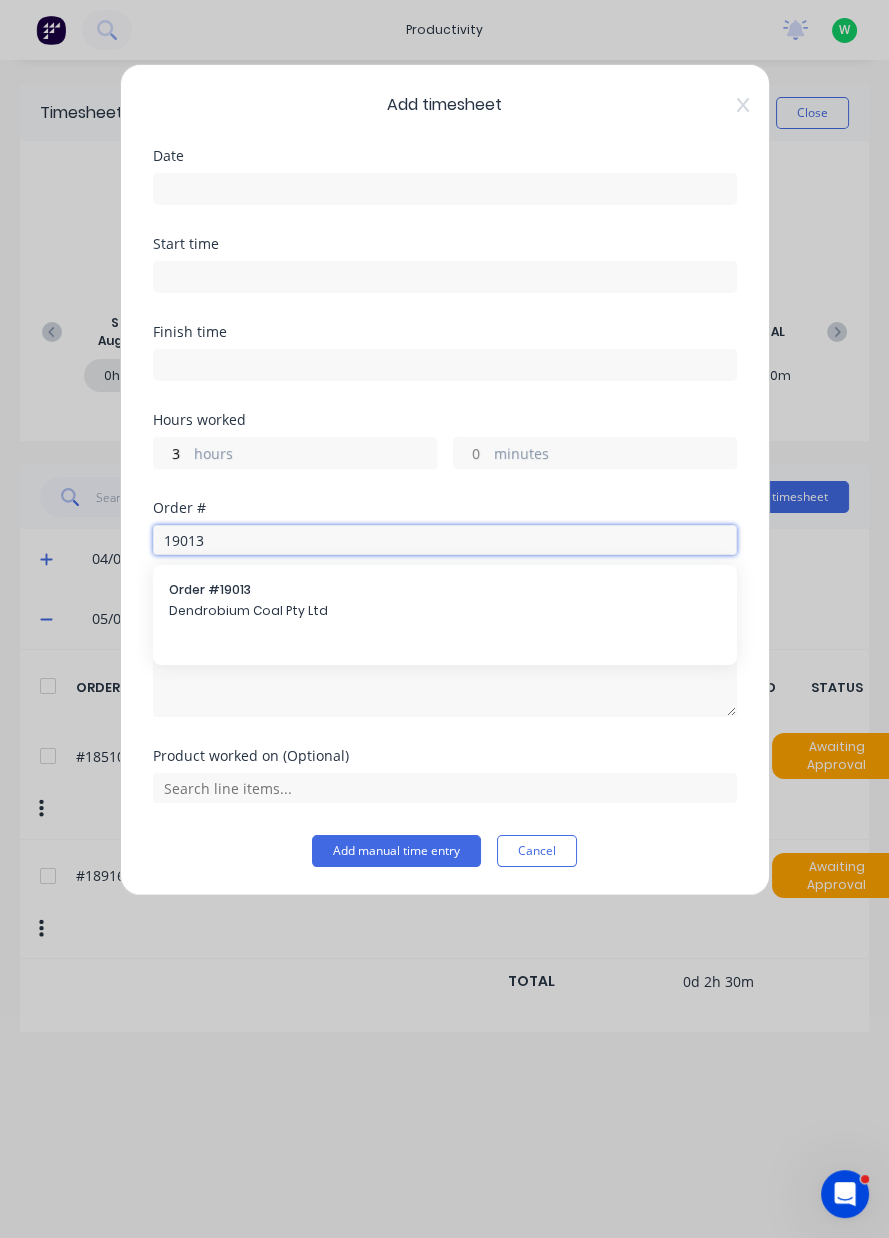 type on "19013" 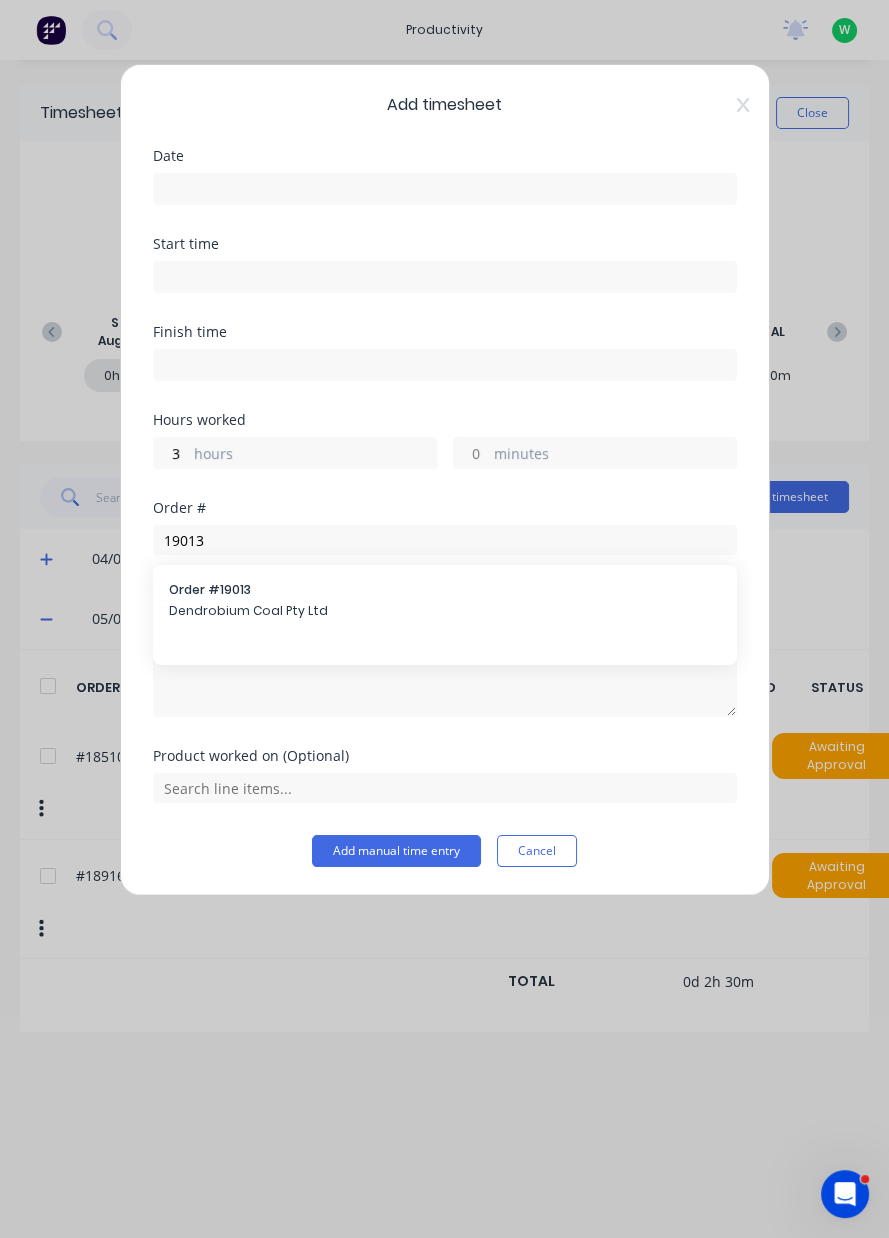 click on "Dendrobium Coal Pty Ltd" at bounding box center [445, 611] 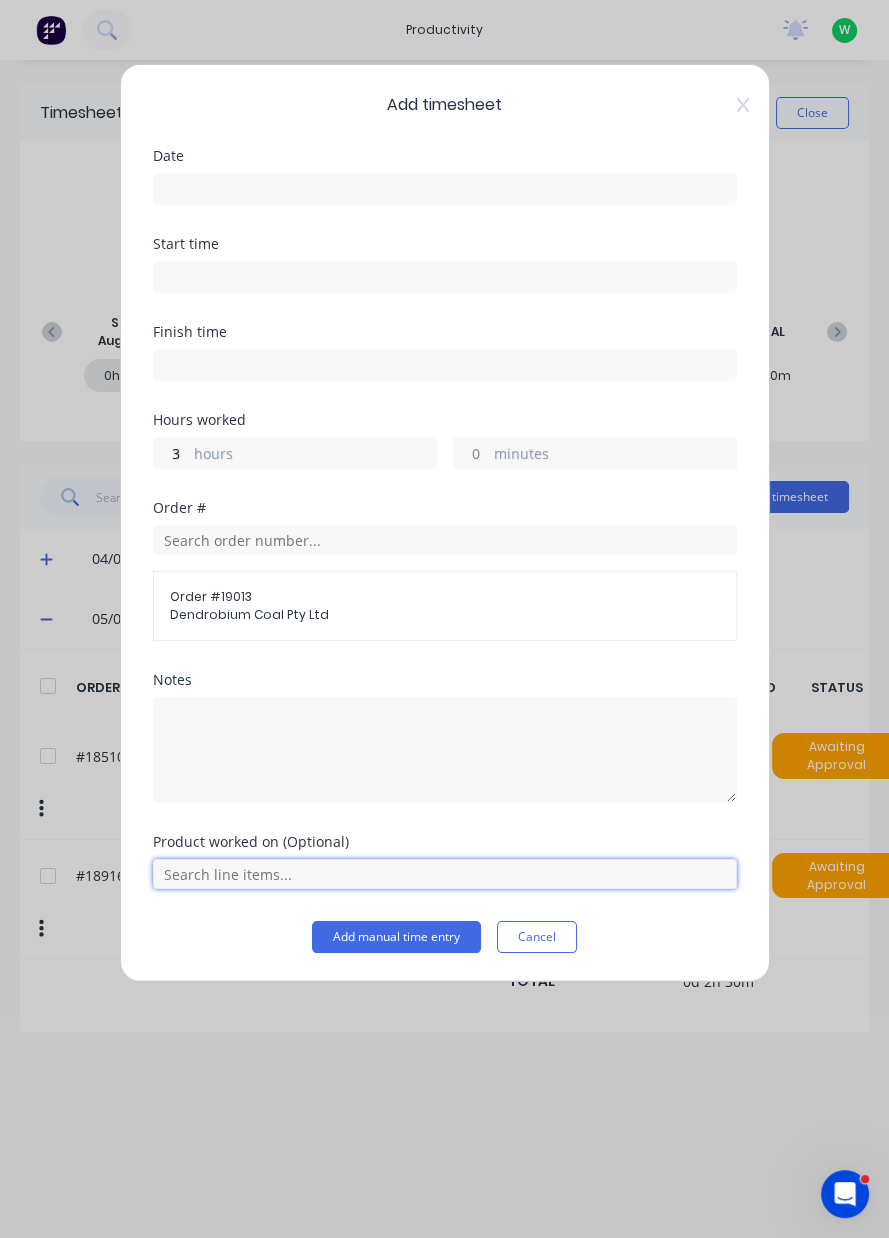 click at bounding box center (445, 874) 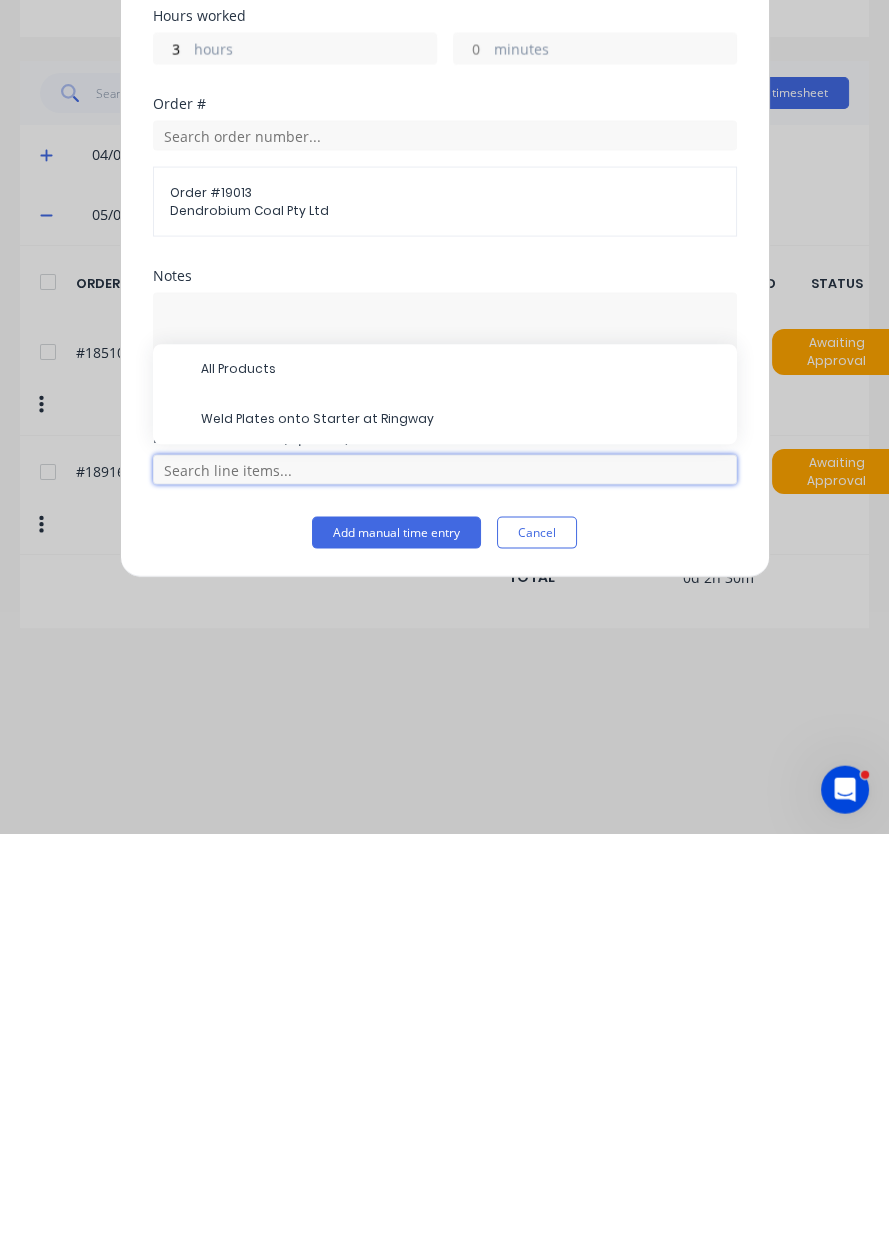 scroll, scrollTop: 49, scrollLeft: 0, axis: vertical 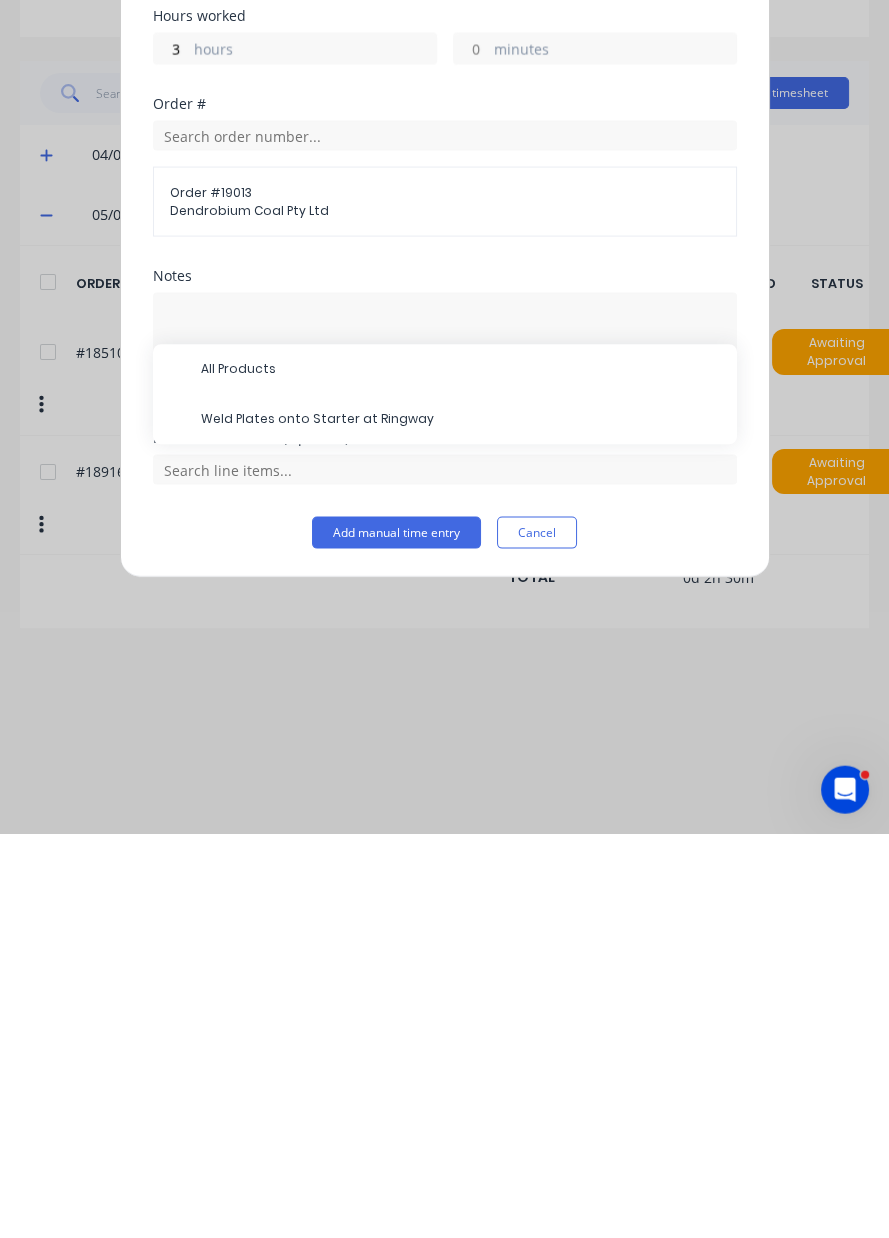 click on "Weld Plates onto Starter at Ringway" at bounding box center [461, 824] 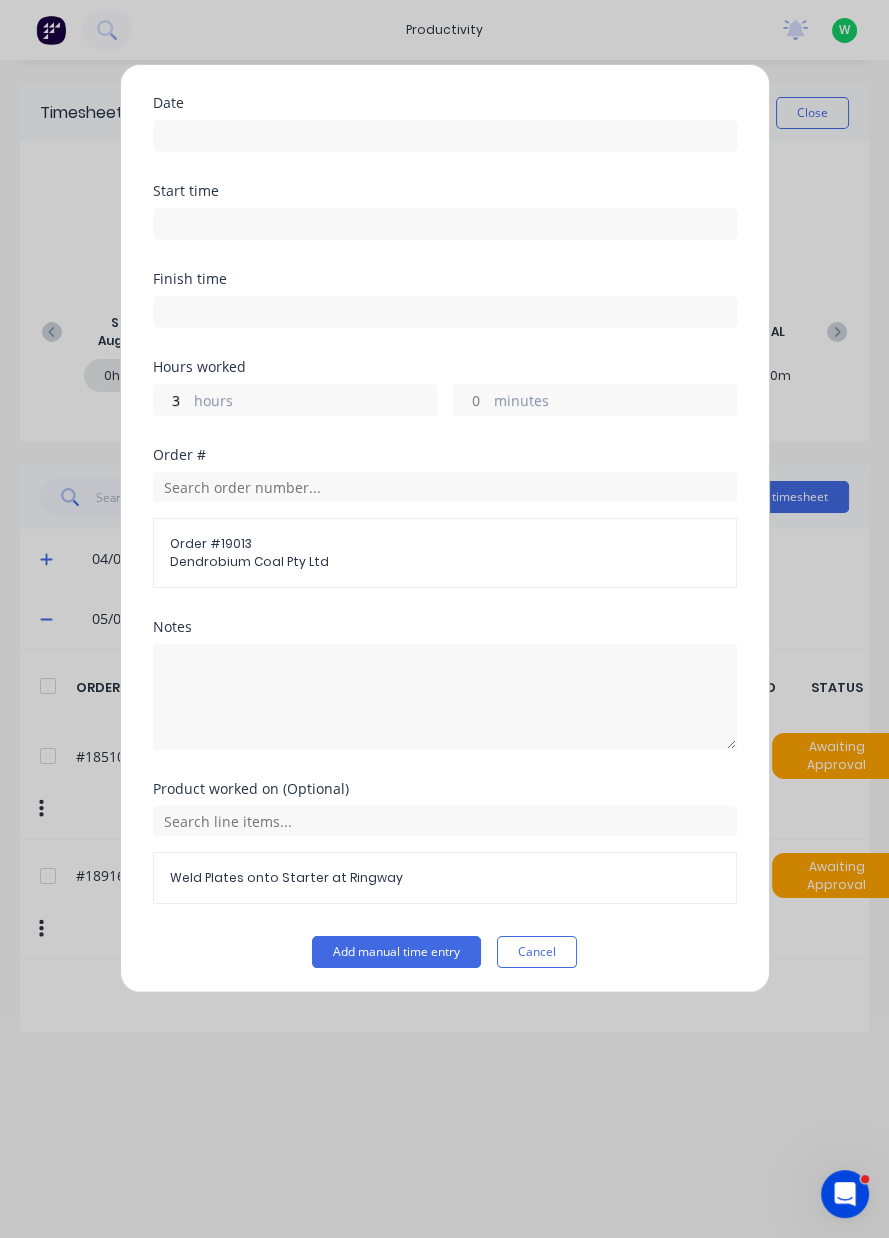 scroll, scrollTop: 0, scrollLeft: 0, axis: both 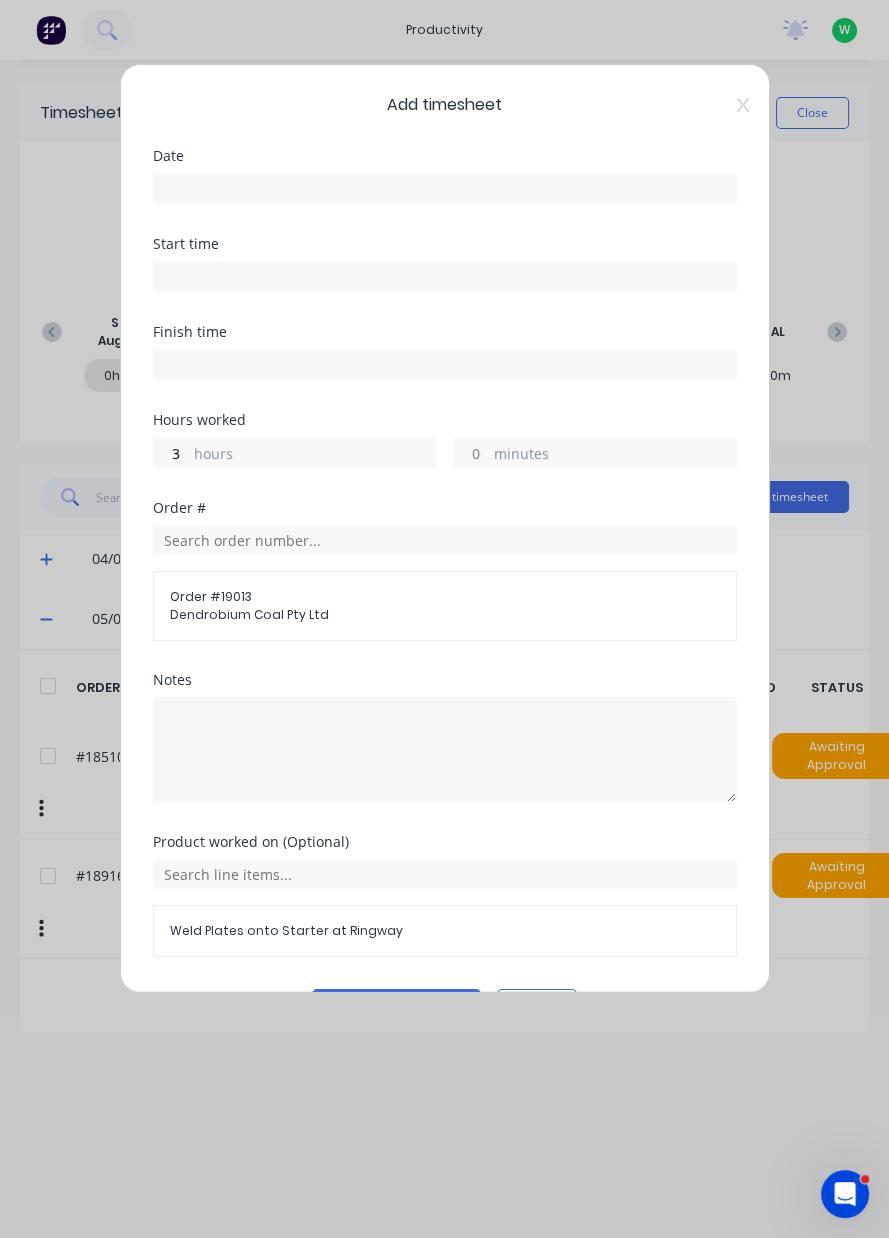 click at bounding box center [445, 189] 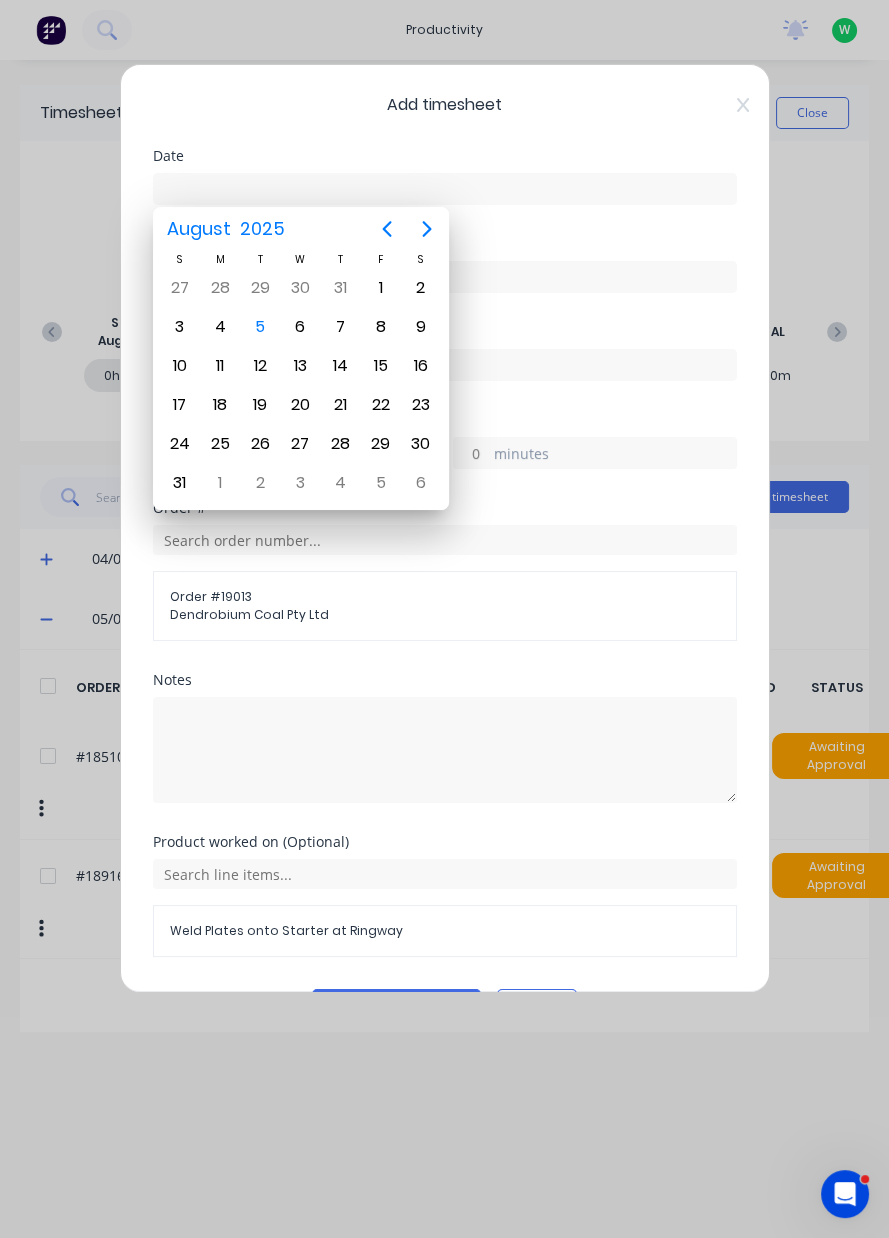 click on "5" at bounding box center (260, 327) 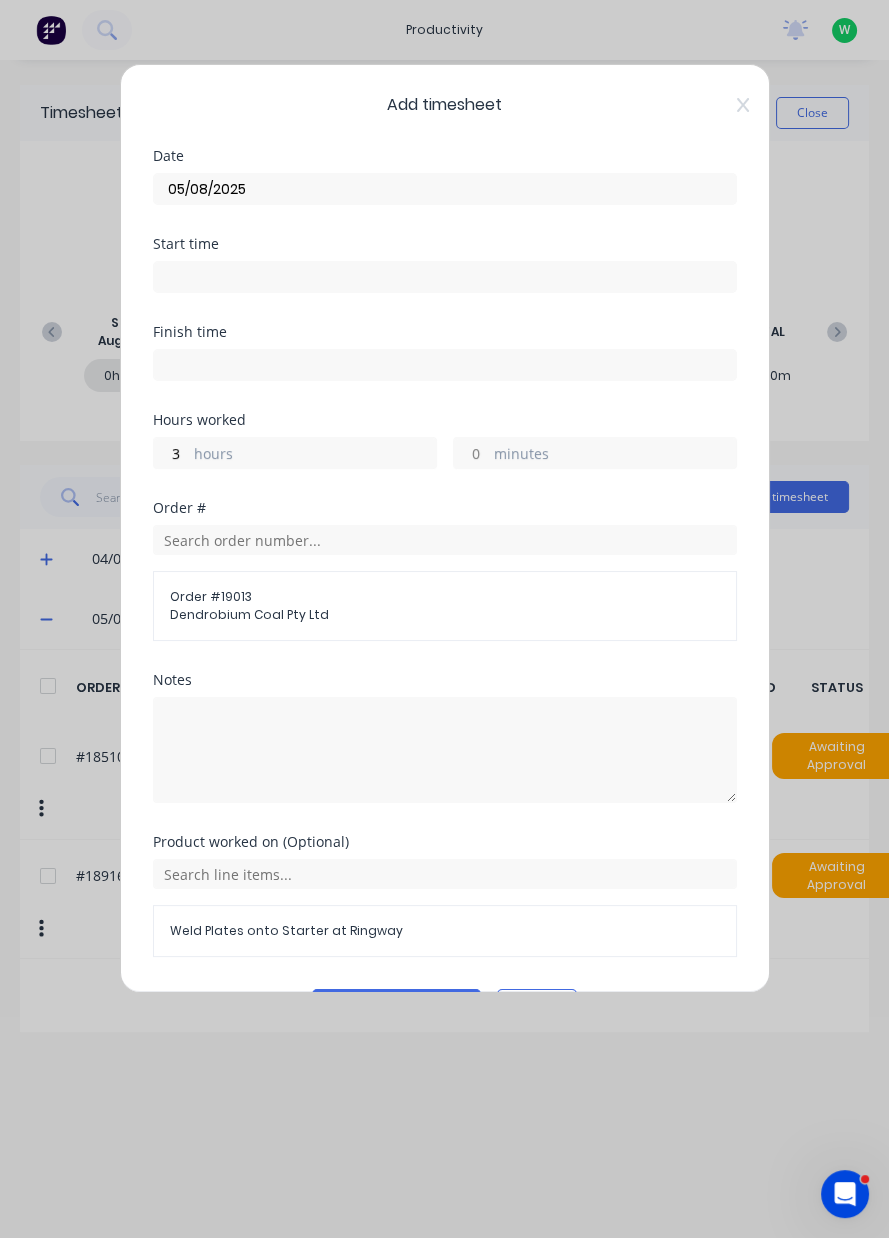 scroll, scrollTop: 53, scrollLeft: 0, axis: vertical 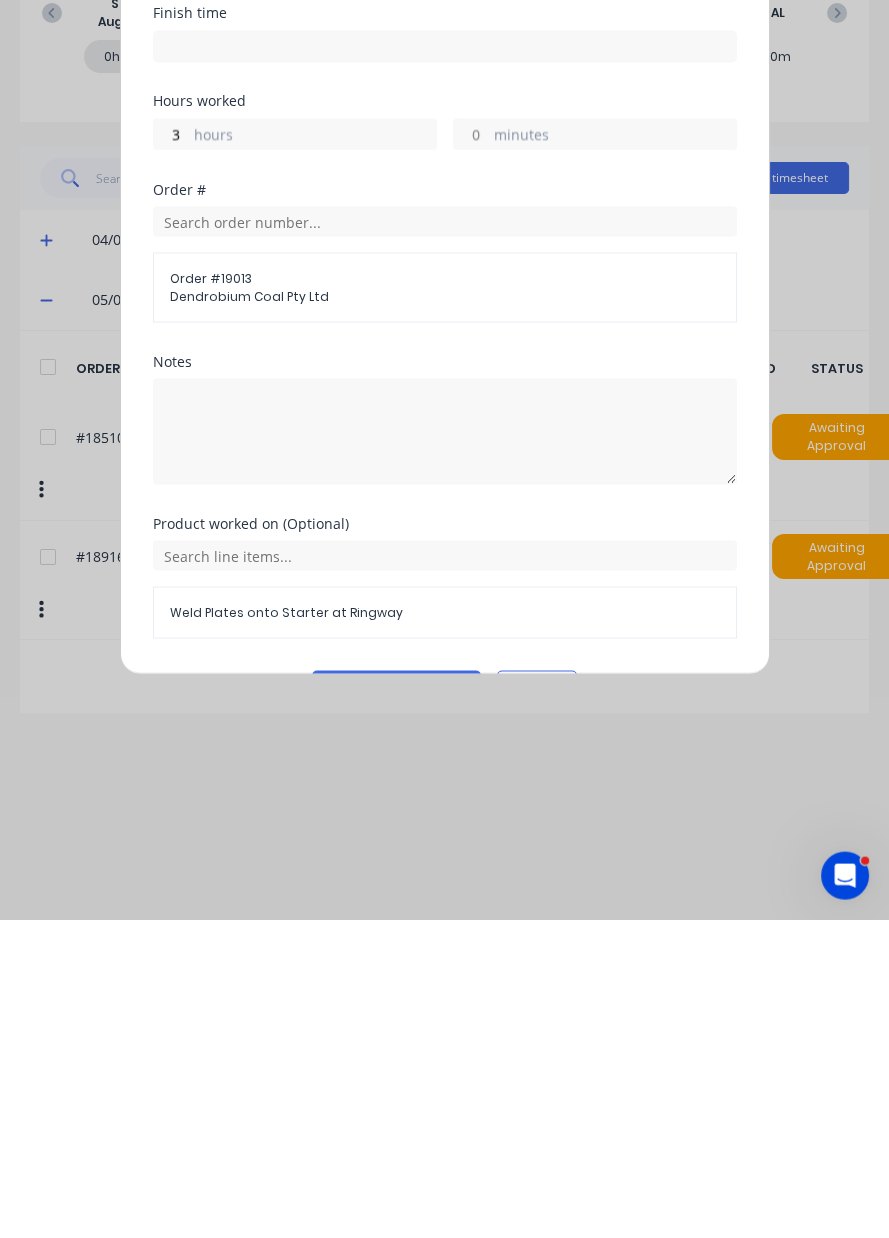 click on "Add manual time entry" at bounding box center (396, 1005) 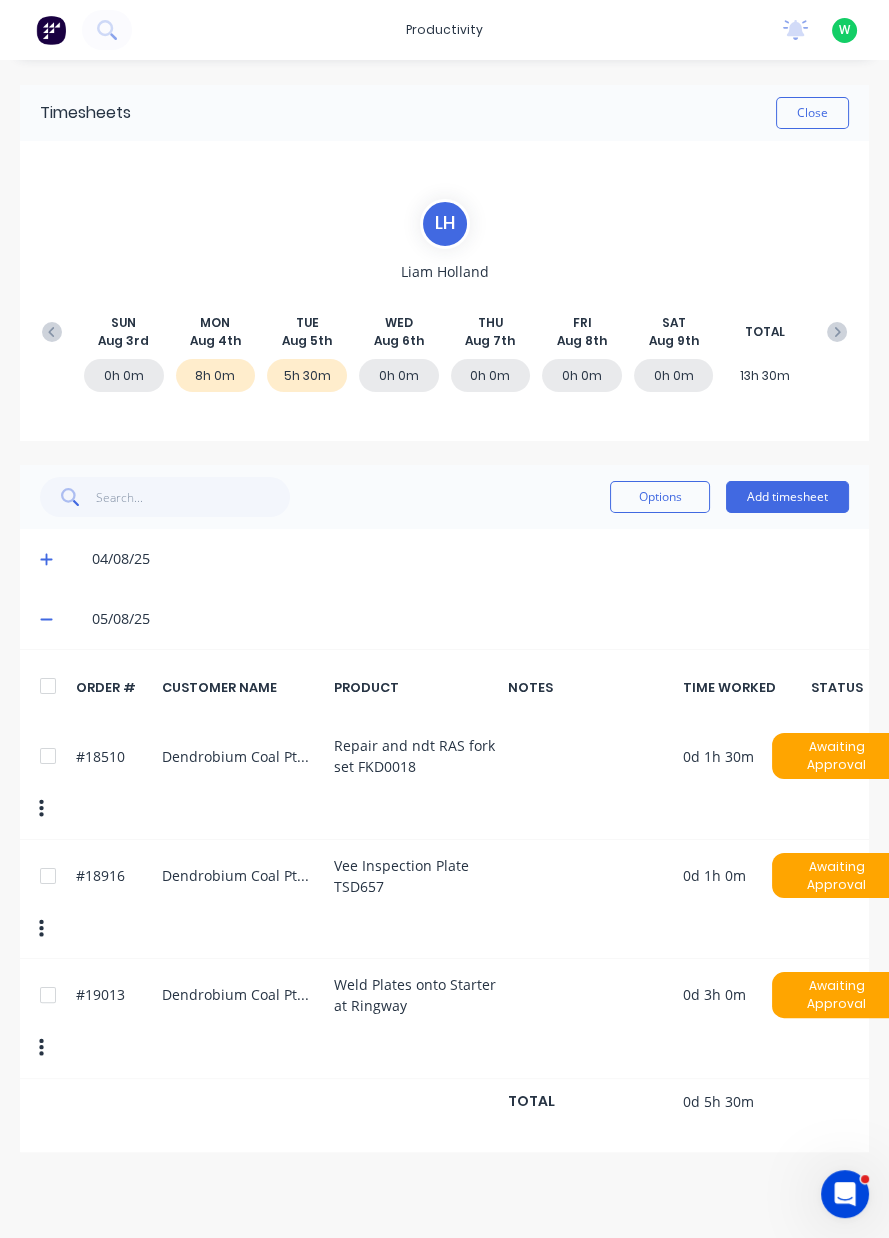 click on "Add timesheet" at bounding box center (787, 497) 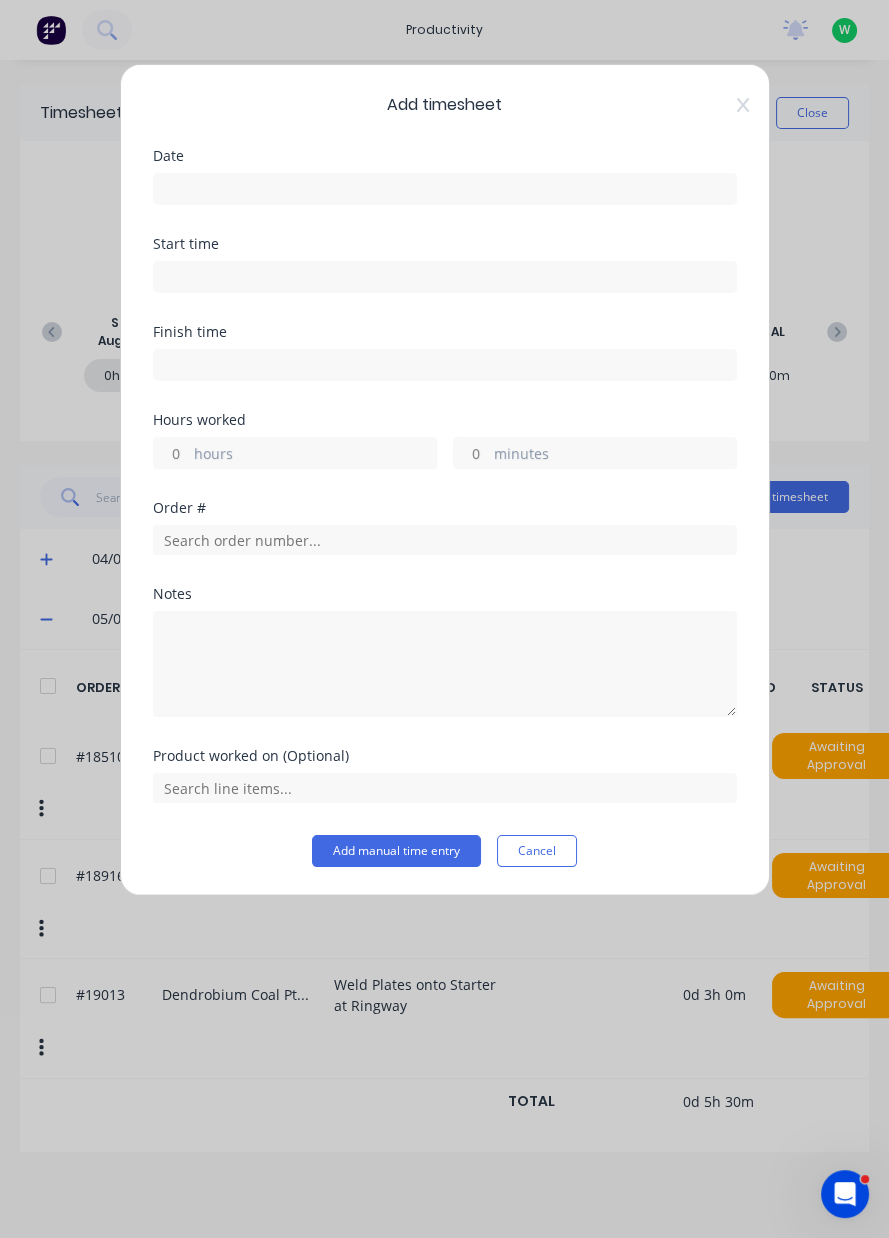 click on "hours" at bounding box center [315, 455] 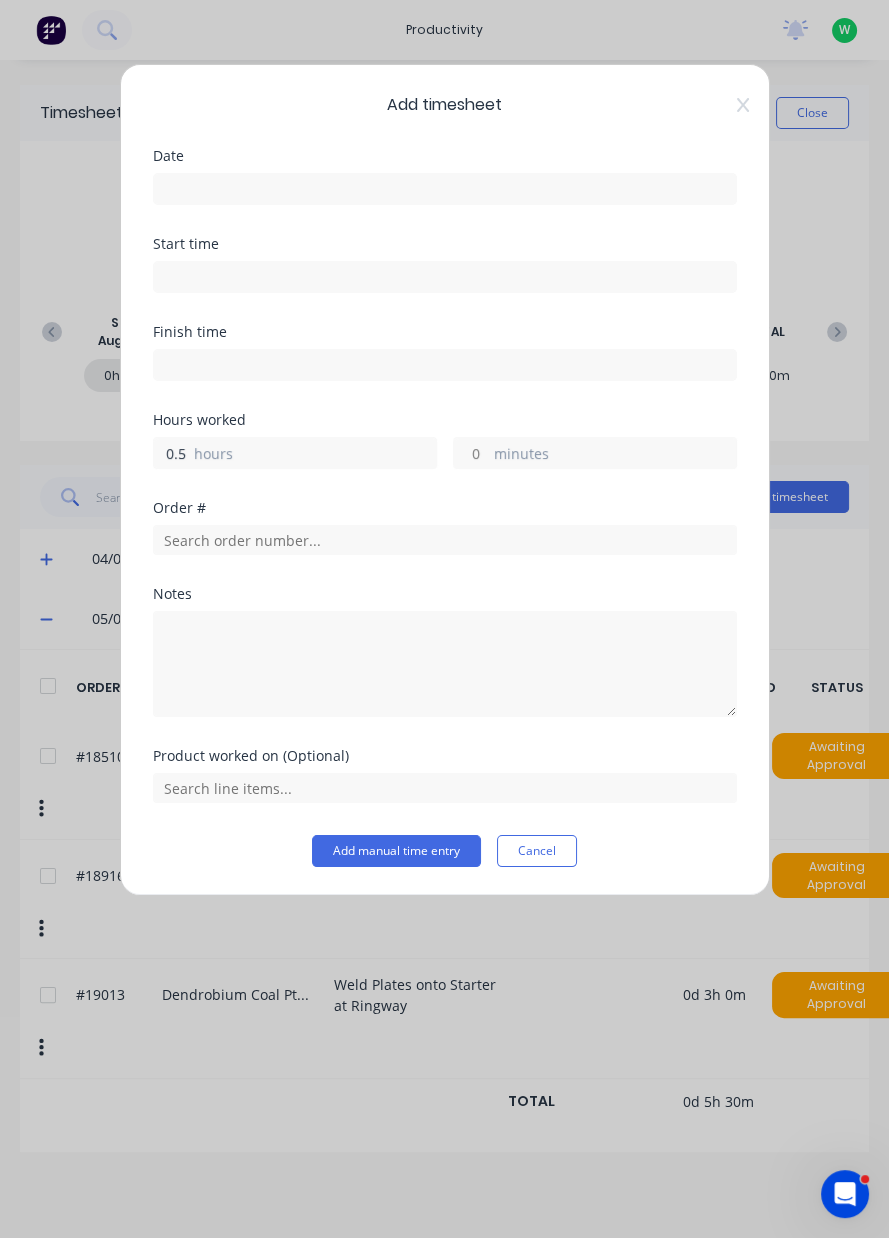 type on "0.5" 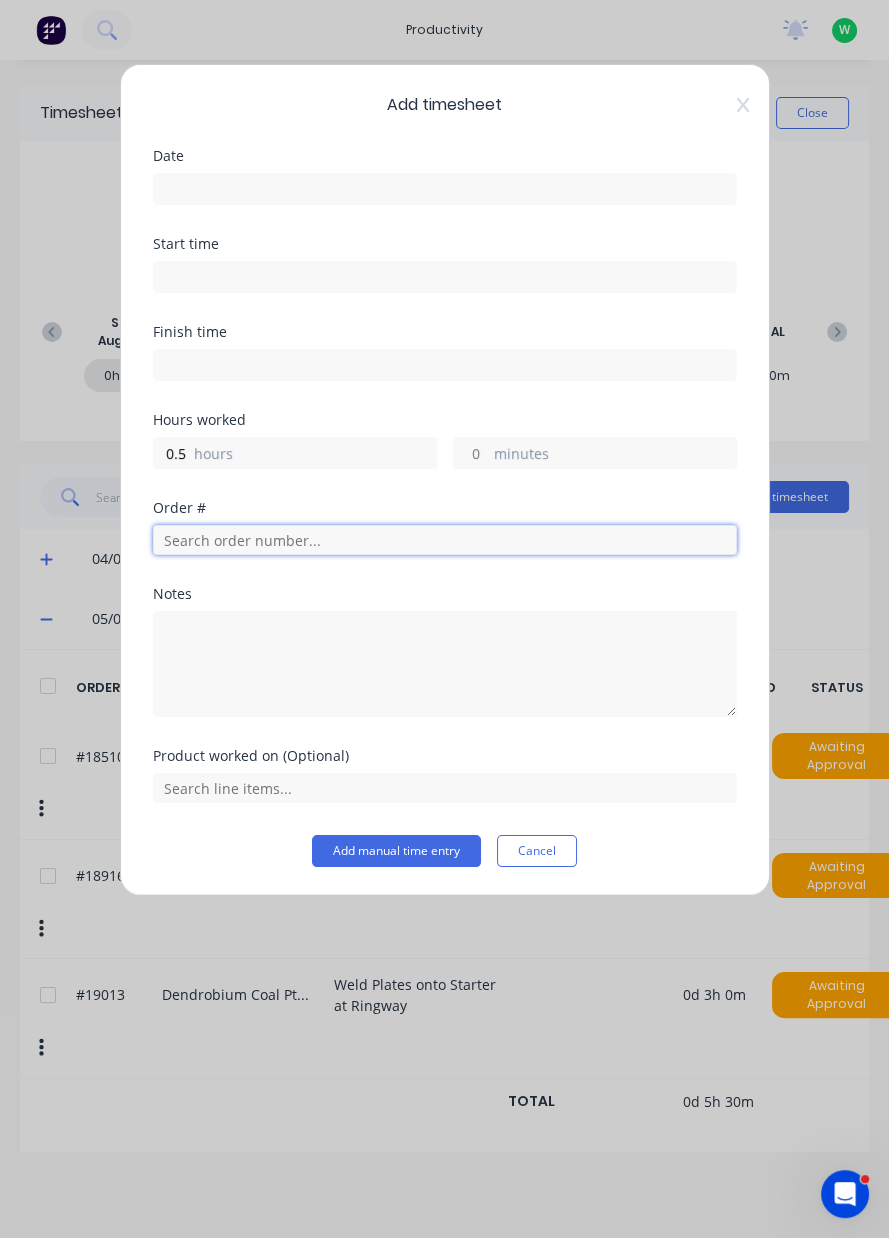 click at bounding box center [445, 540] 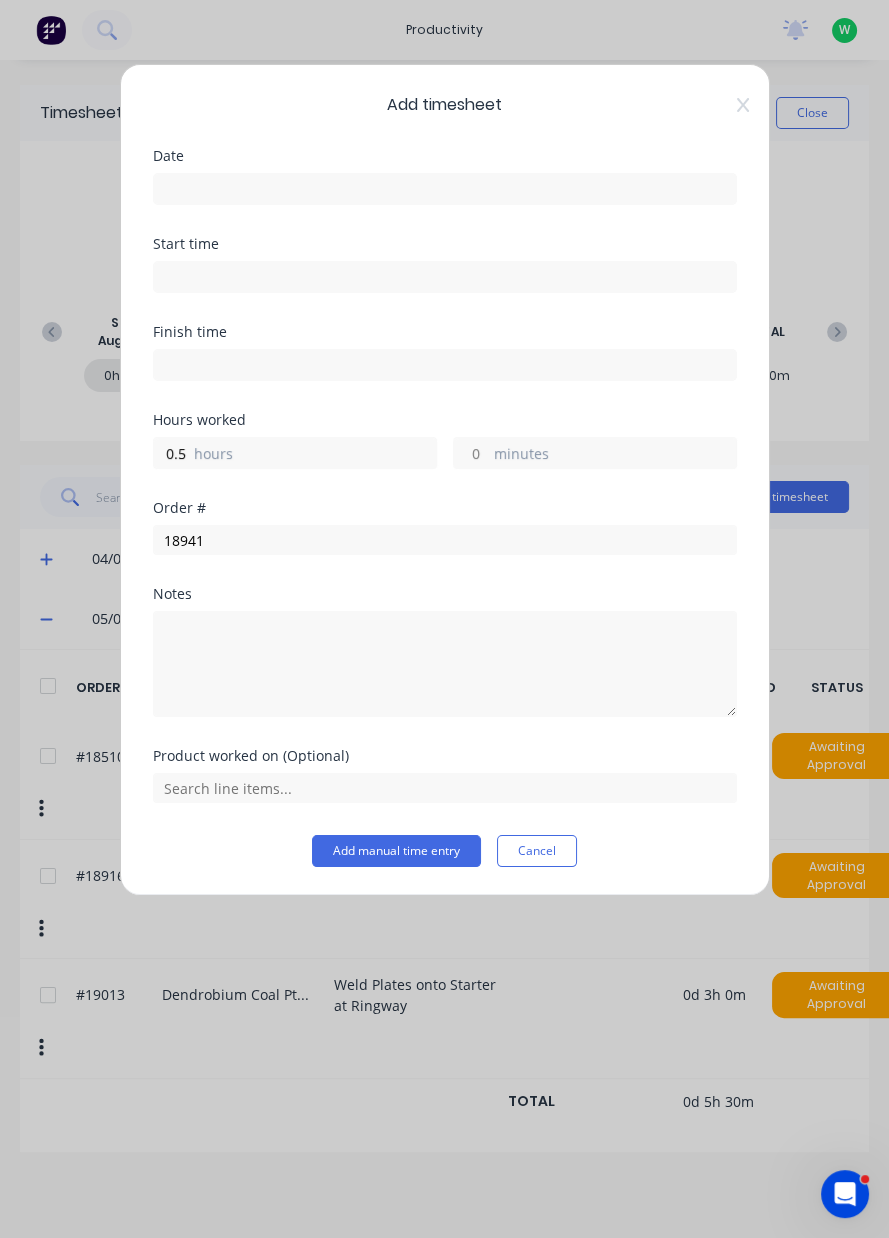 click on "Add timesheet Date Start time Finish time Hours worked 0.5 hours minutes Order # 18941 Notes Product worked on (Optional) Add manual time entry   Cancel" at bounding box center (444, 619) 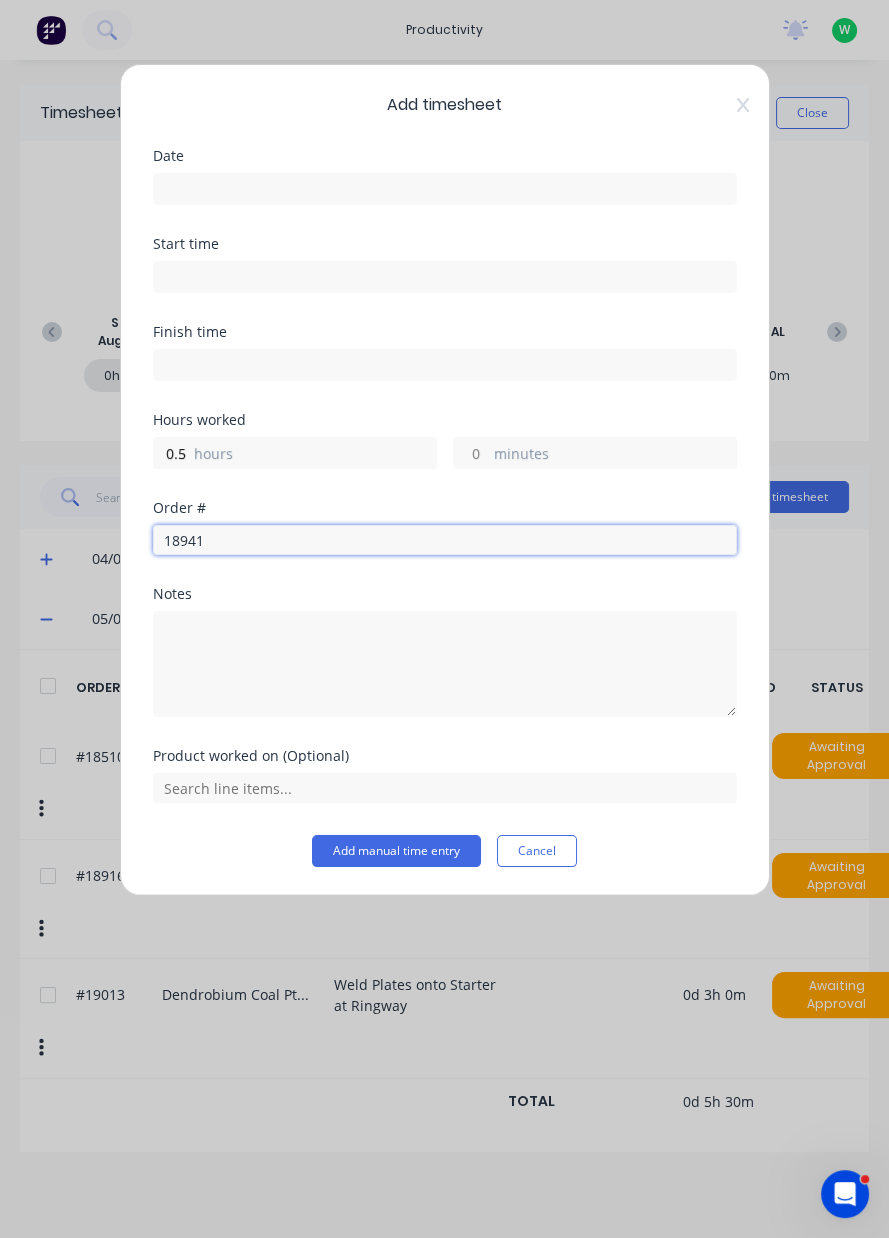 click on "18941" at bounding box center [445, 540] 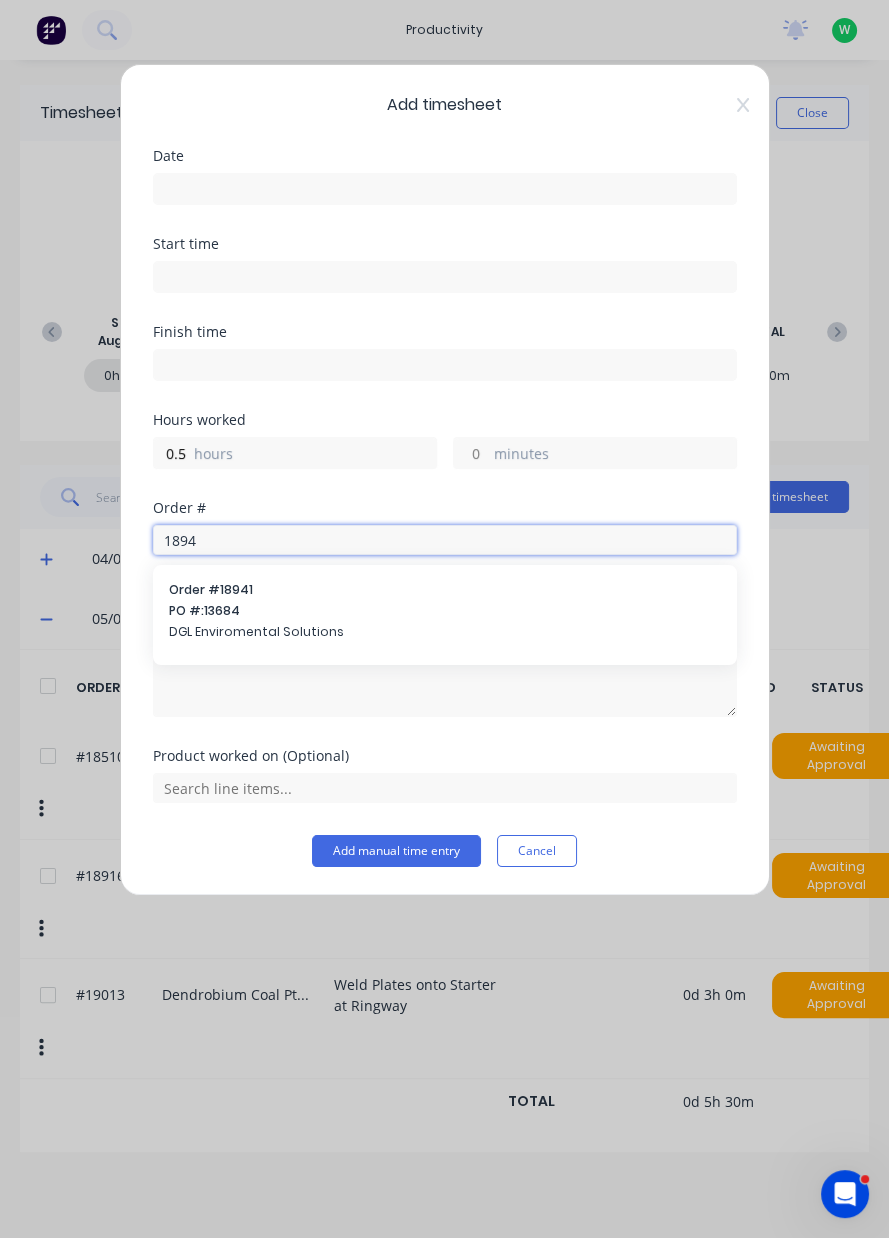 type on "18941" 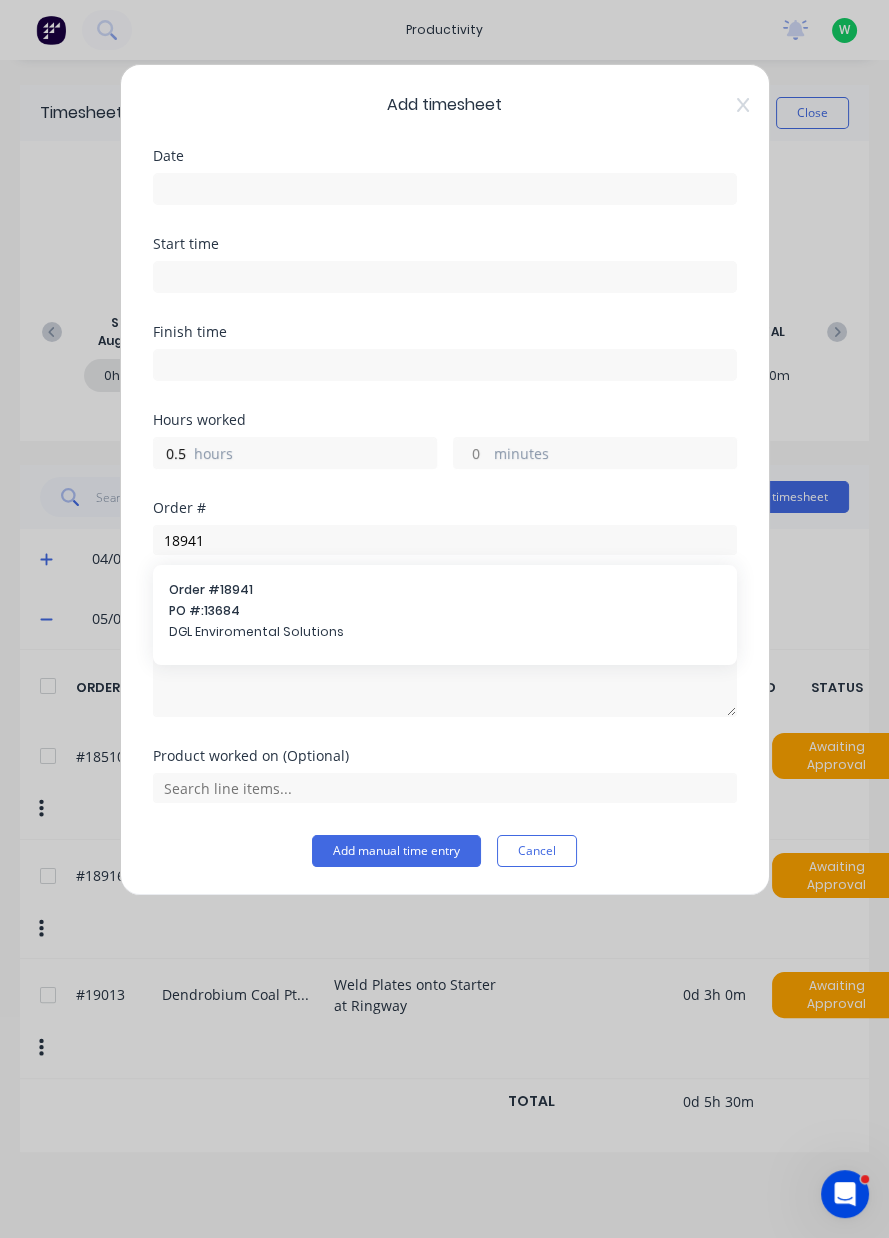 click on "PO #:  13684" at bounding box center [445, 611] 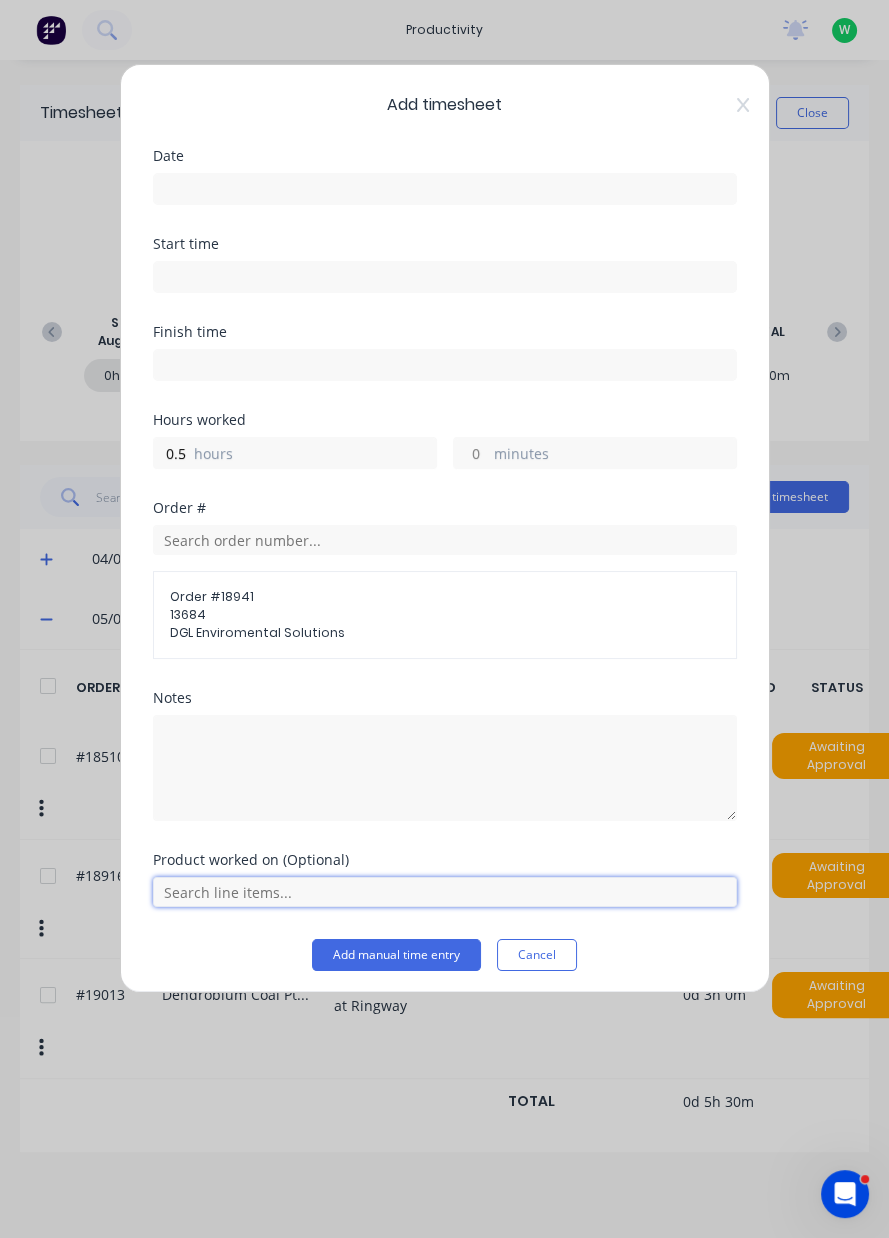 click at bounding box center (445, 892) 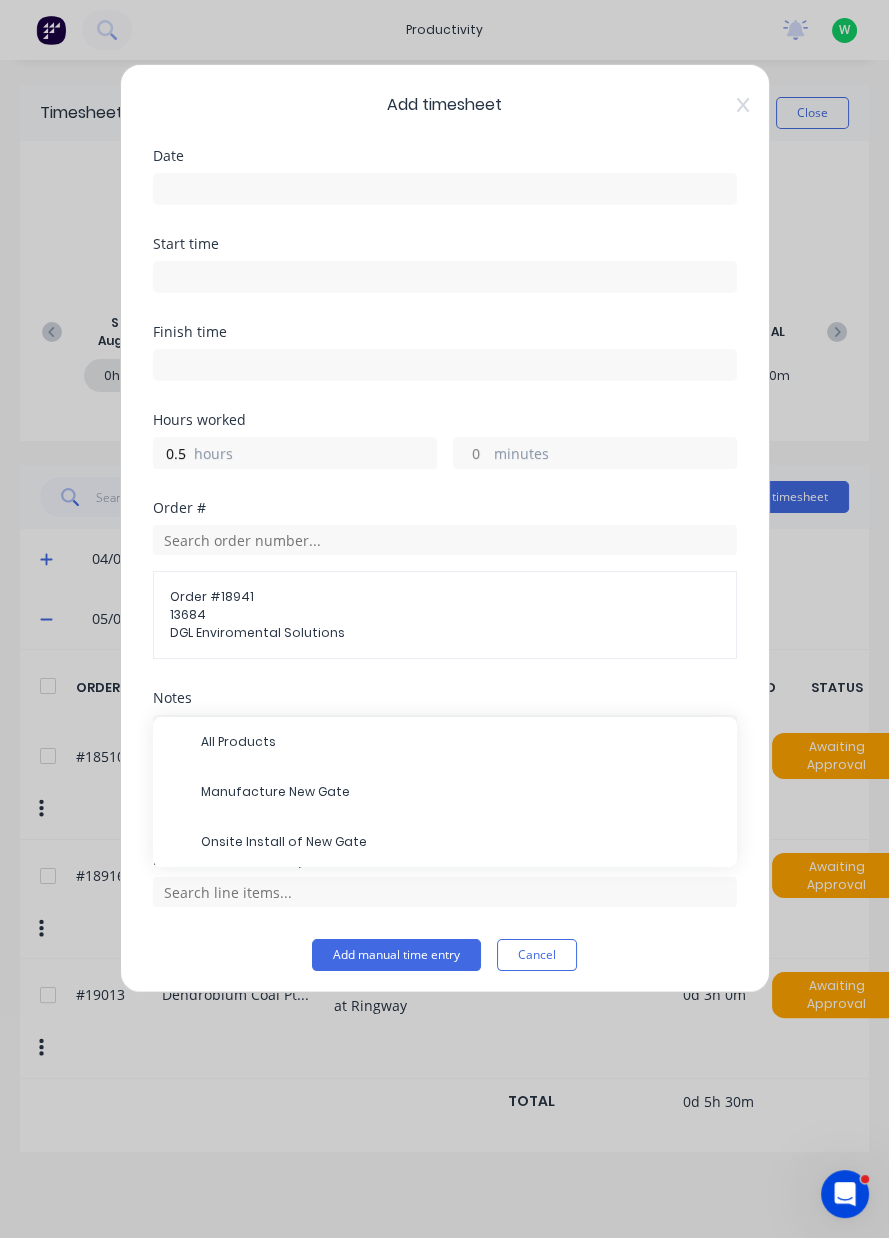click on "Manufacture New Gate" at bounding box center [461, 792] 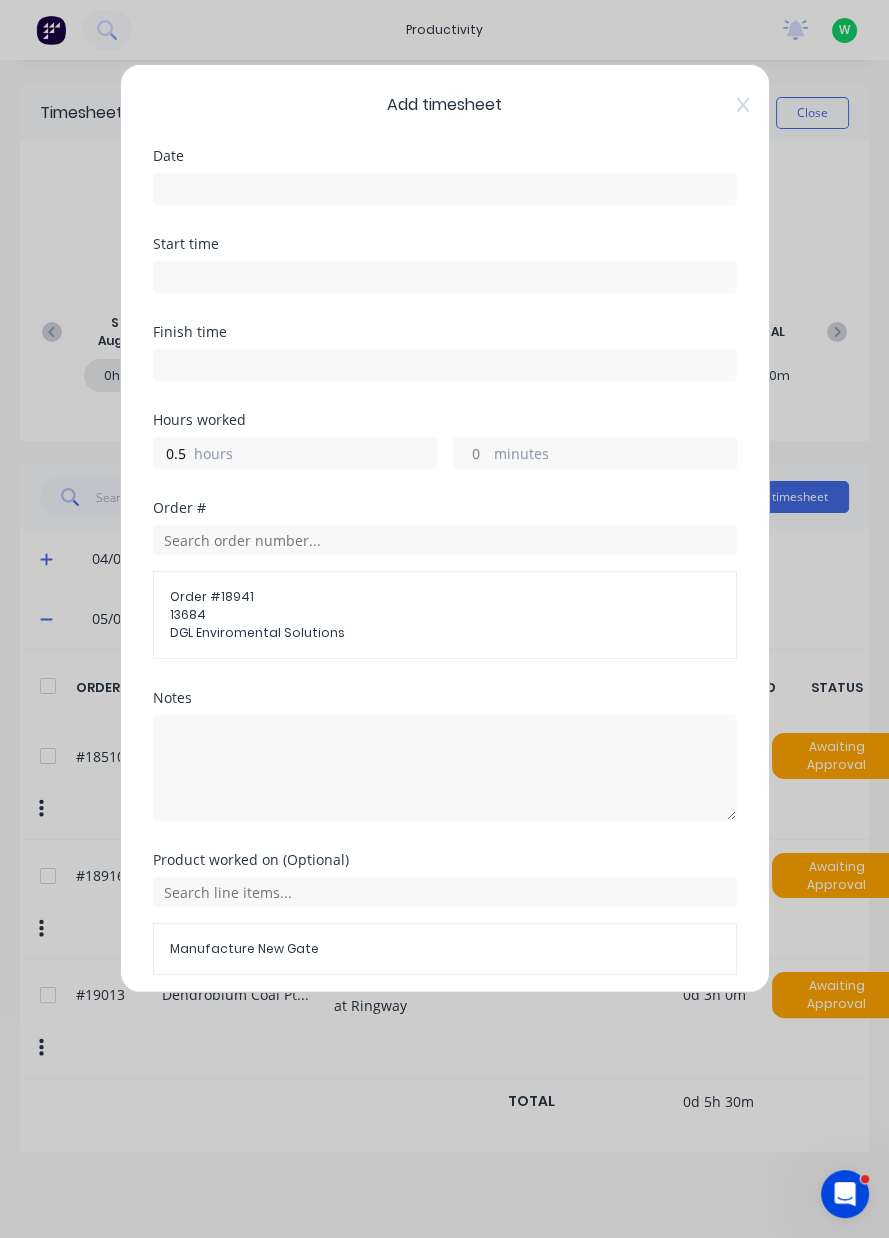 click at bounding box center [445, 189] 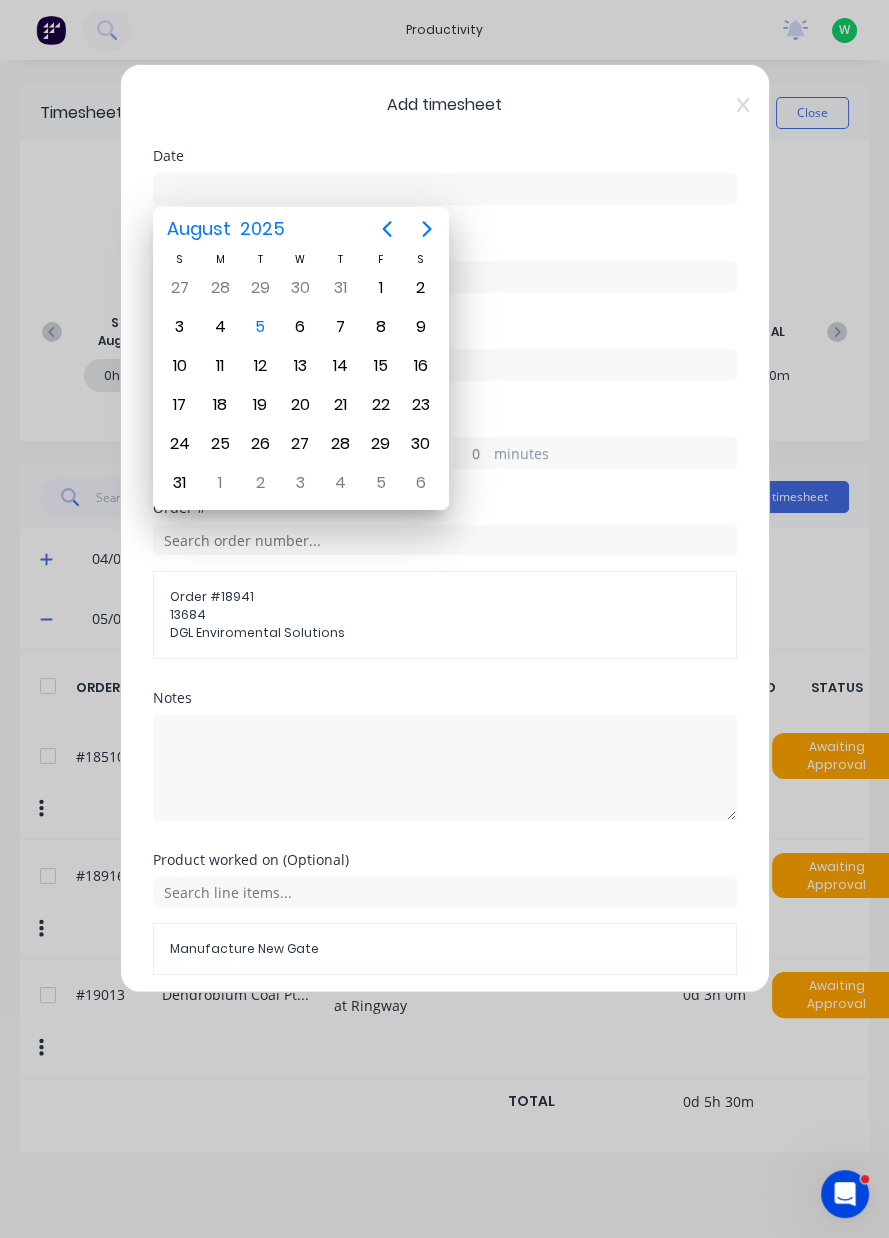 click on "5" at bounding box center [260, 327] 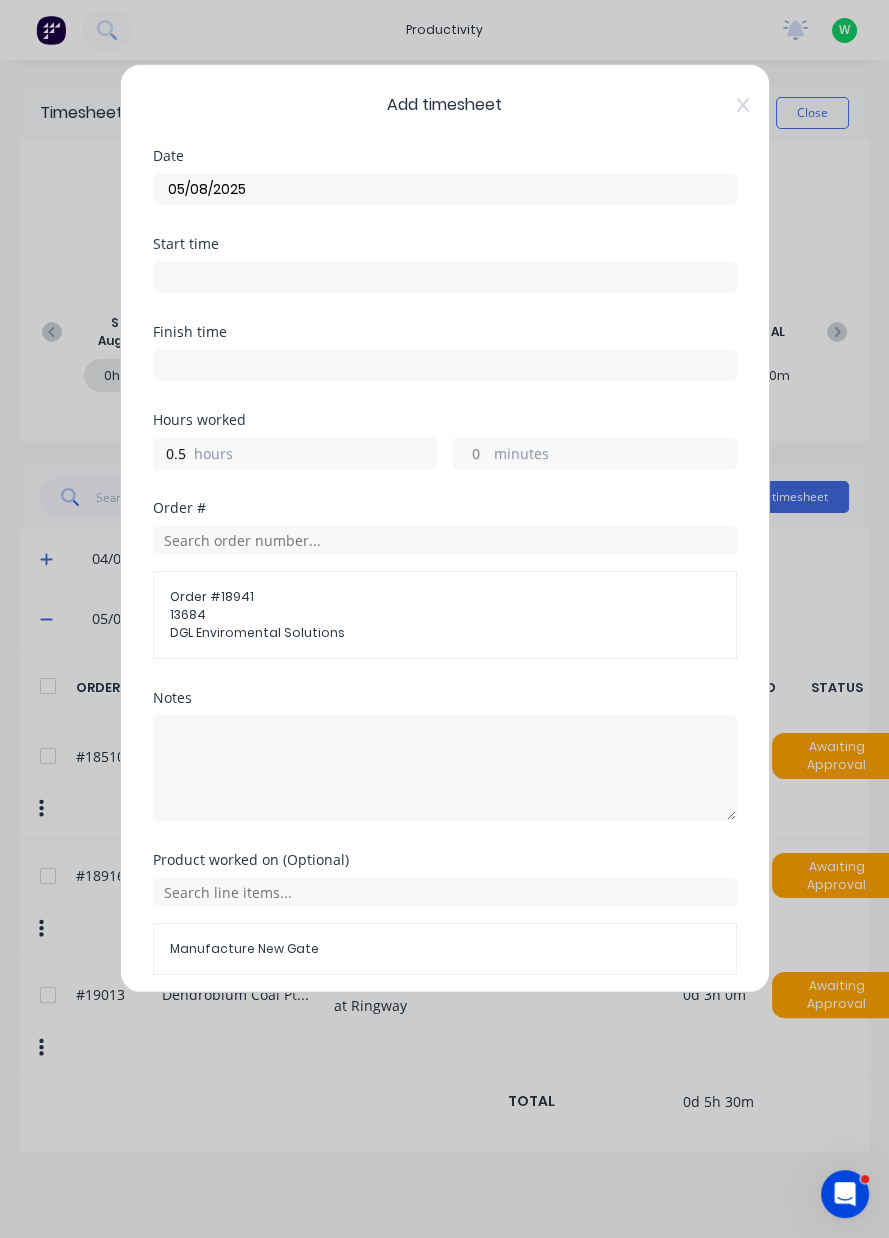type on "05/08/2025" 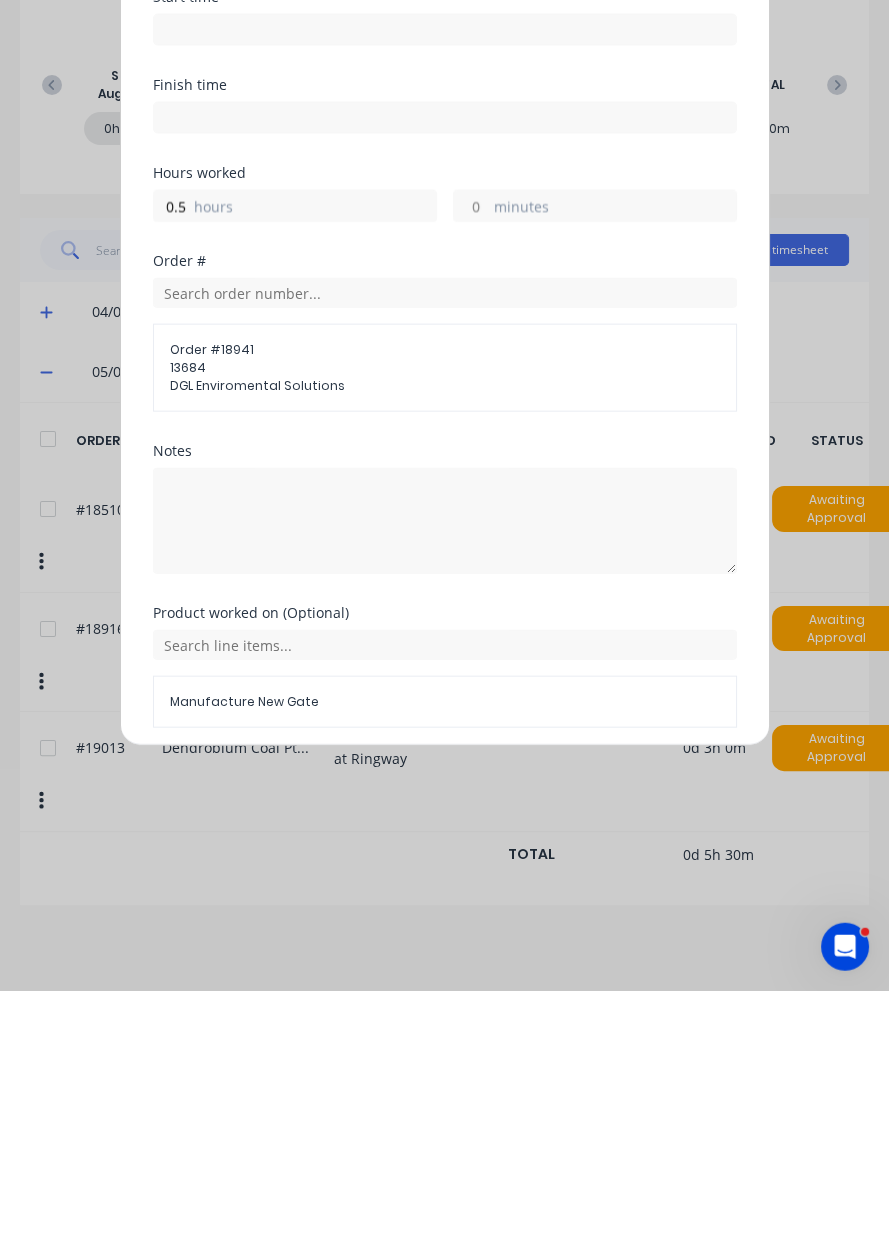 click on "Add manual time entry" at bounding box center (396, 1023) 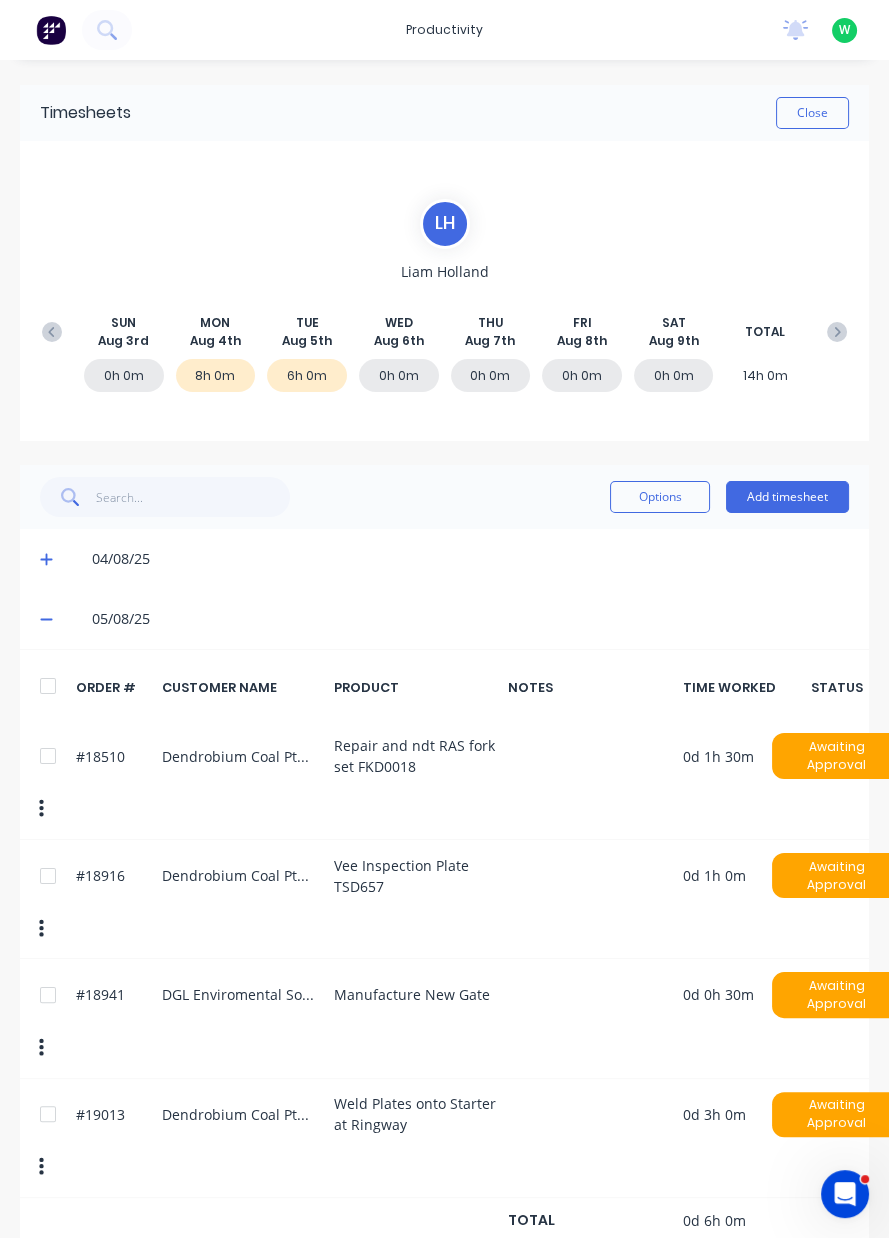 click on "Add timesheet" at bounding box center (787, 497) 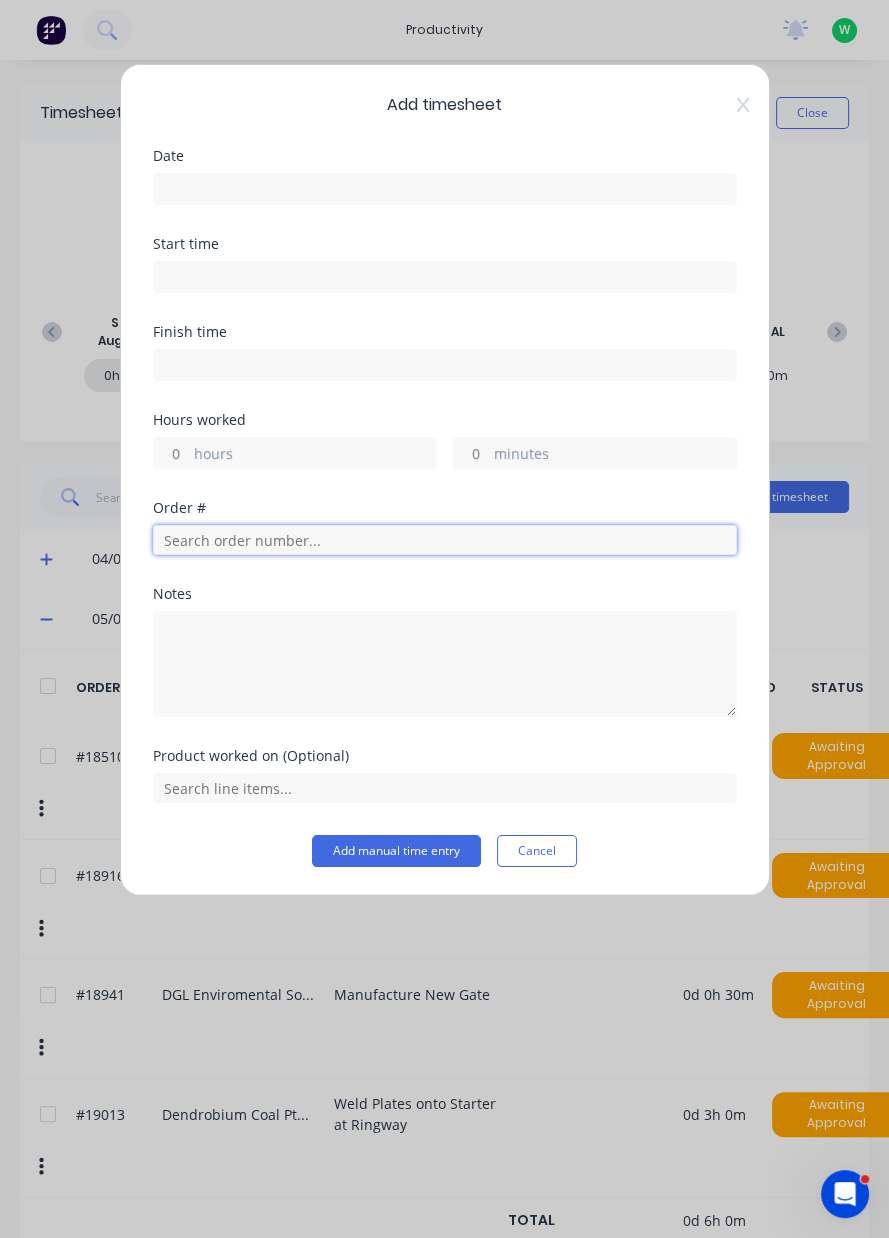 click at bounding box center [445, 540] 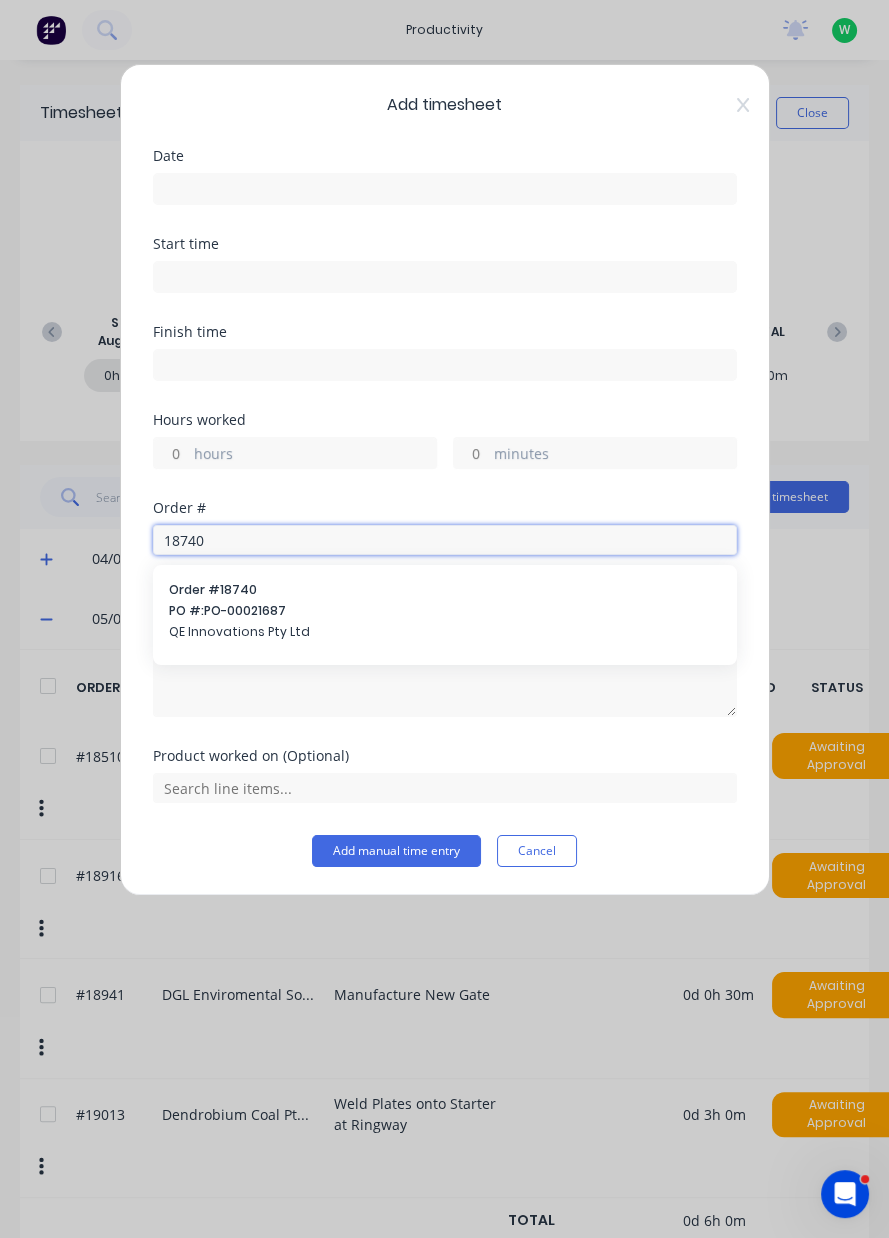 type on "18740" 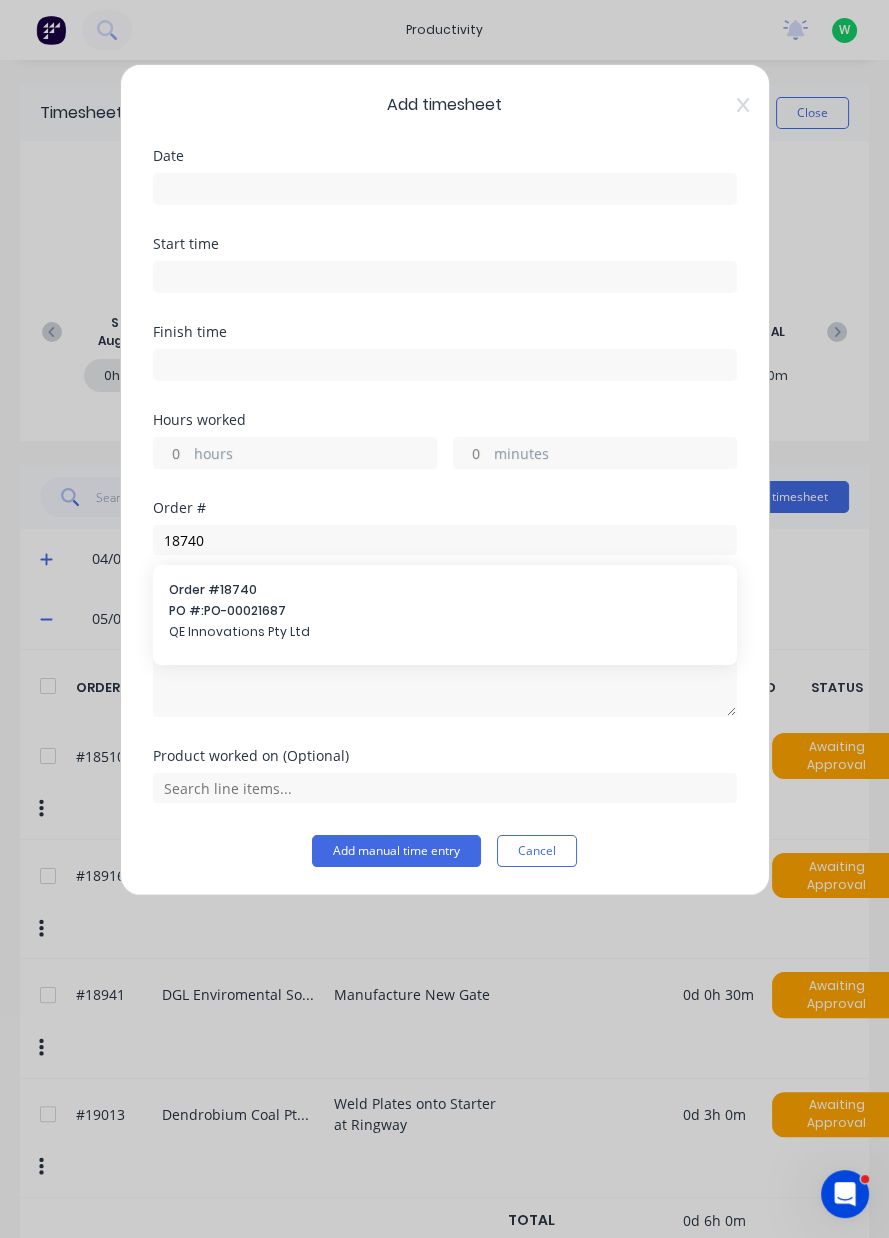 click on "Order # 18740 PO #:  PO-00021687 QE Innovations Pty Ltd" at bounding box center [445, 613] 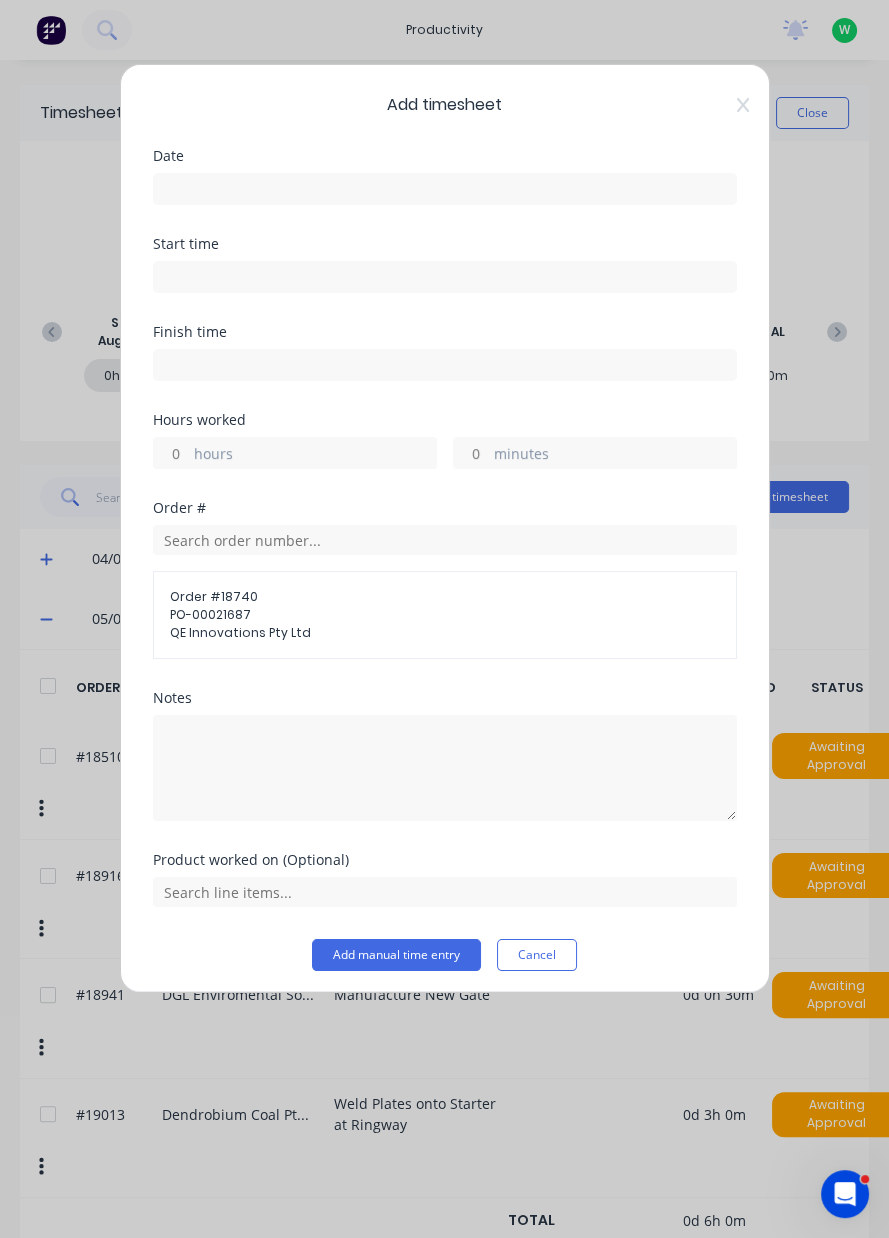 click on "hours" at bounding box center [171, 453] 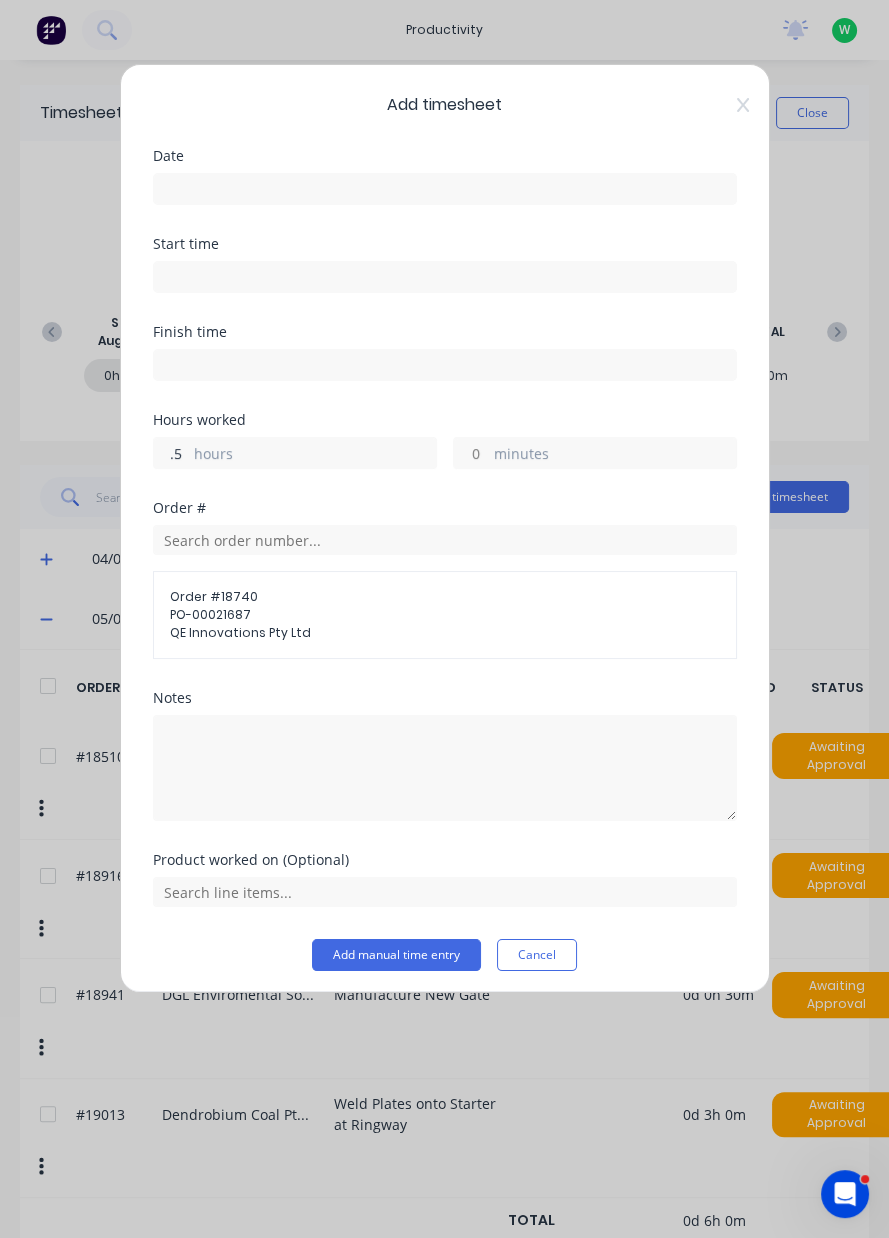 type on ".5" 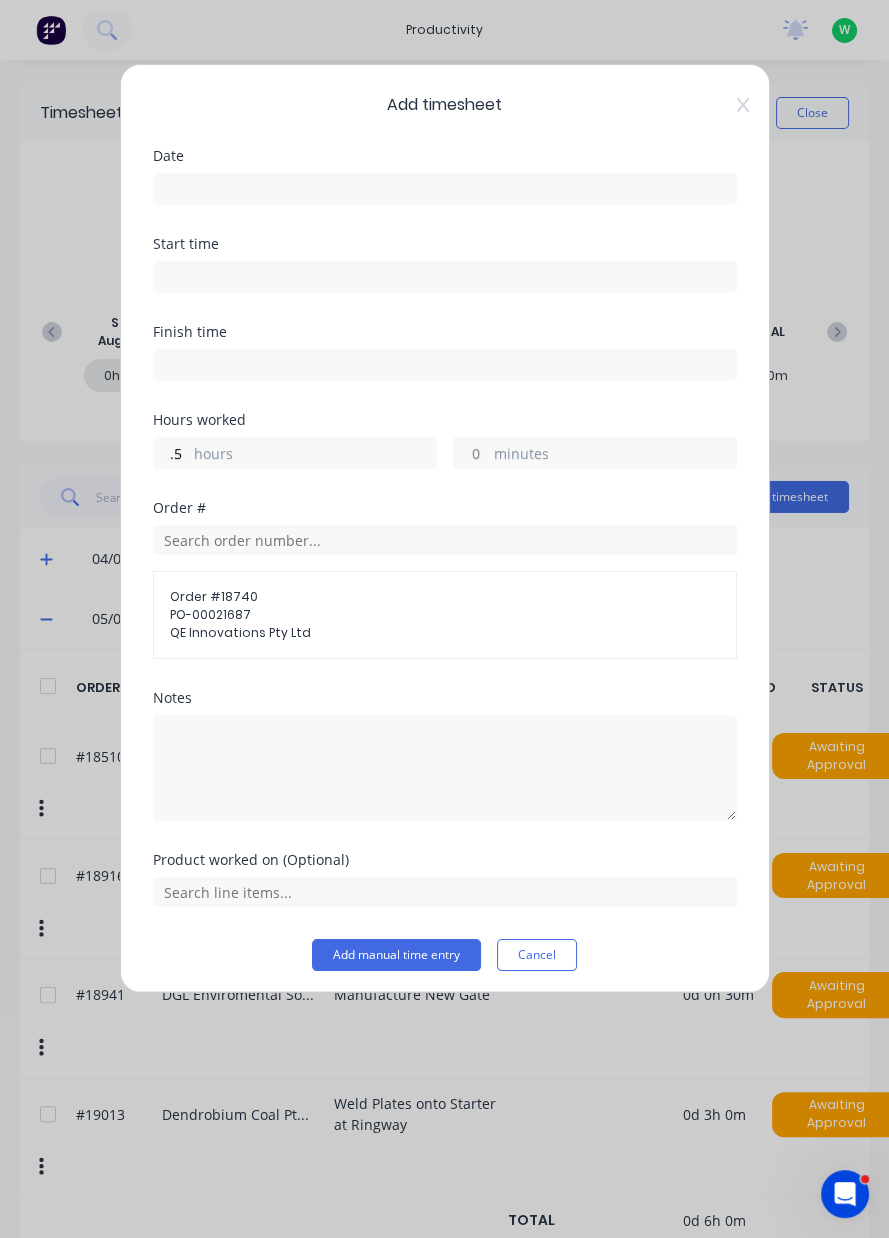 click at bounding box center (445, 189) 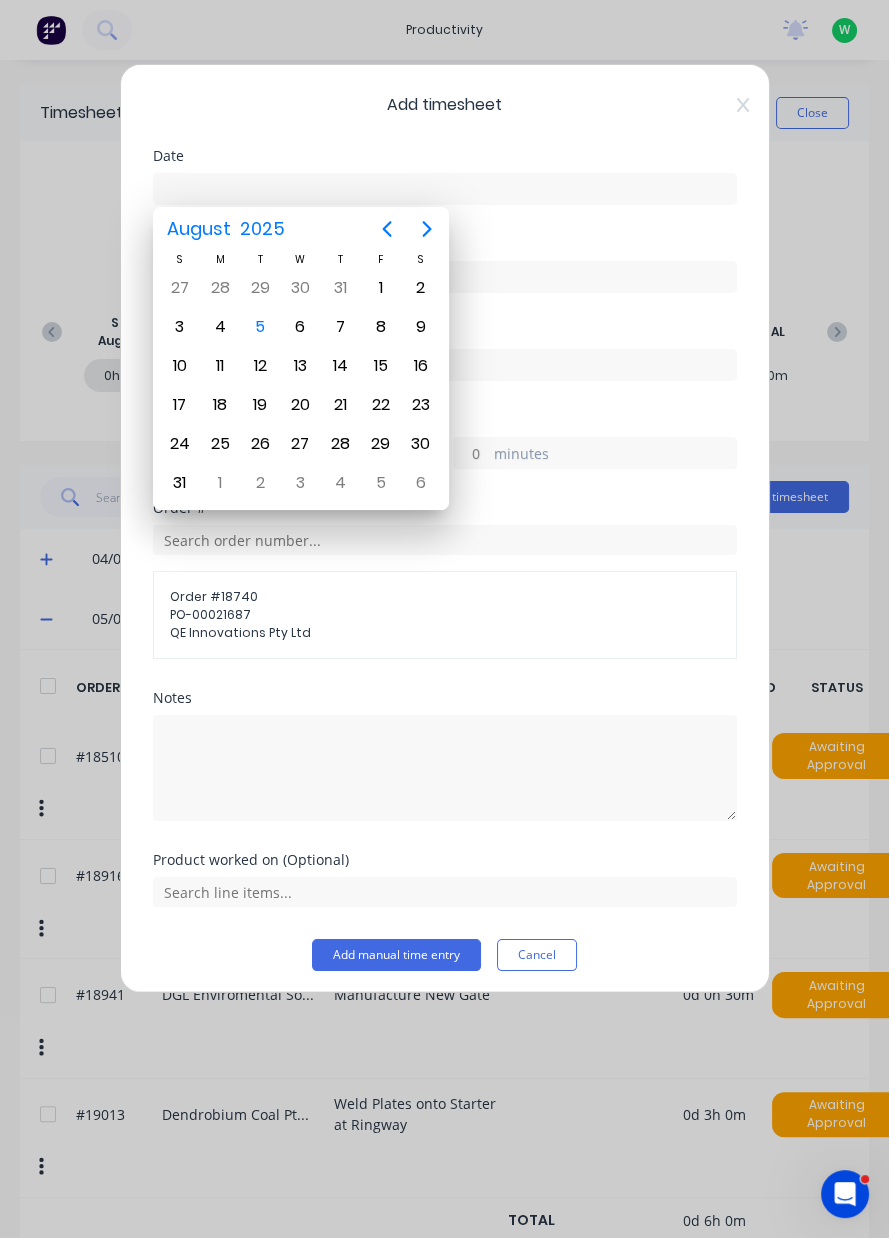 click on "5" at bounding box center (260, 327) 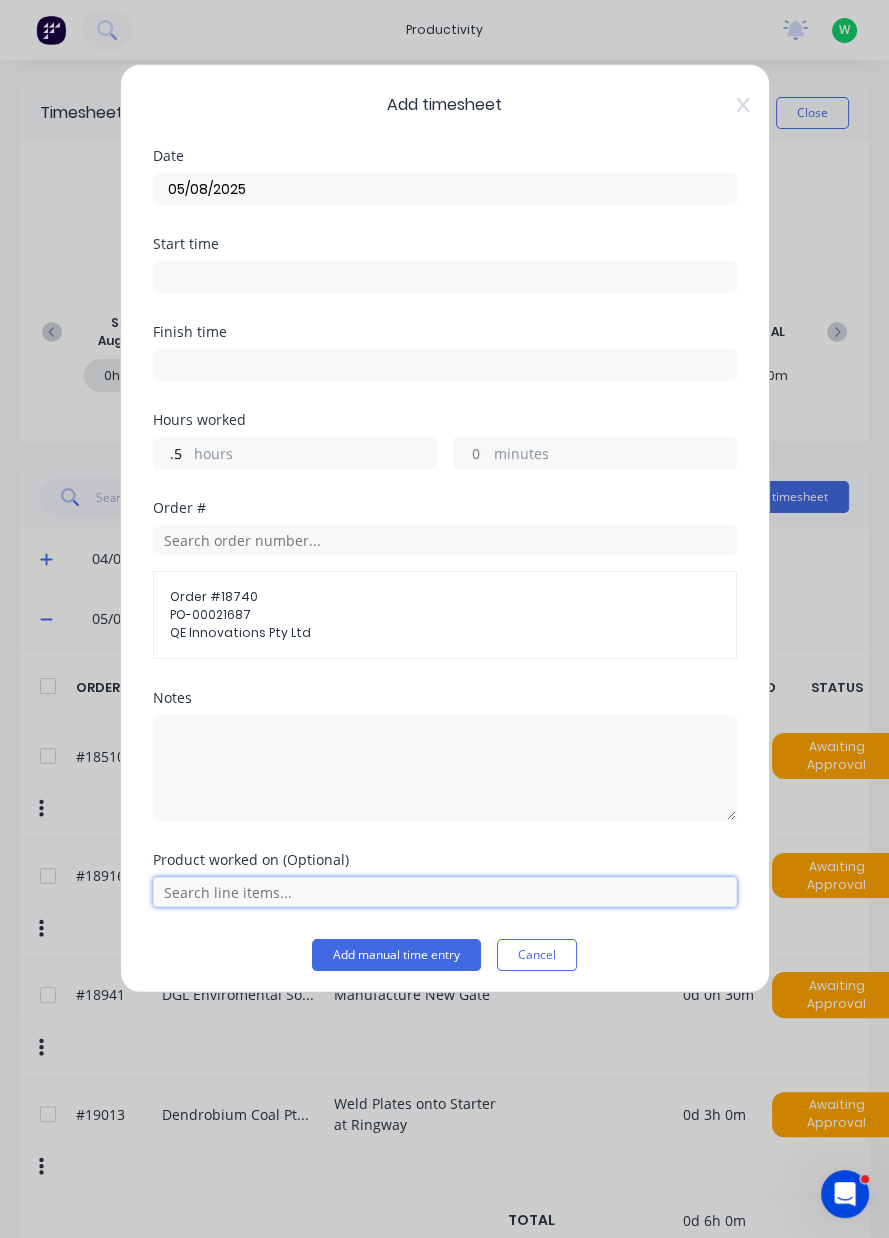 click at bounding box center (445, 892) 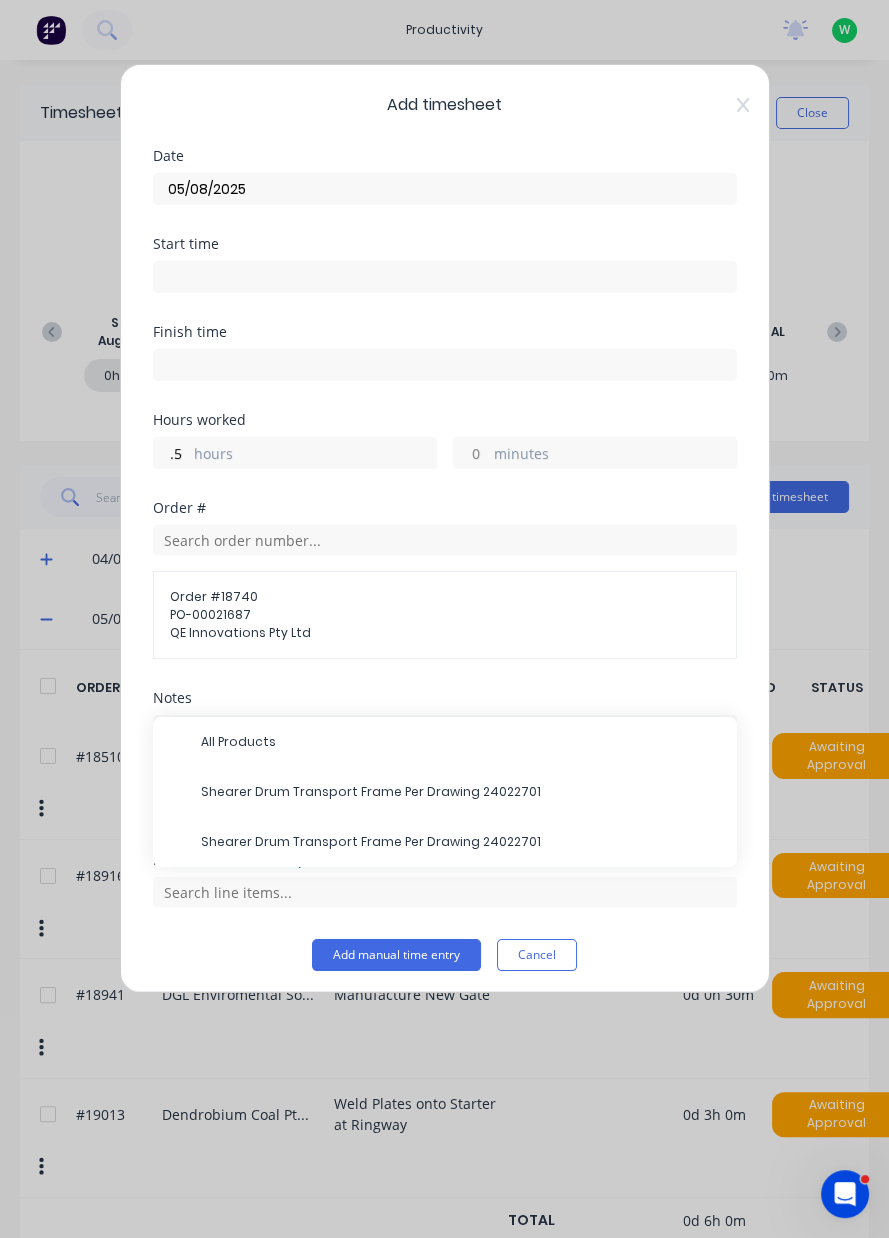 click on "Shearer Drum Transport Frame Per Drawing 24022701" at bounding box center (461, 842) 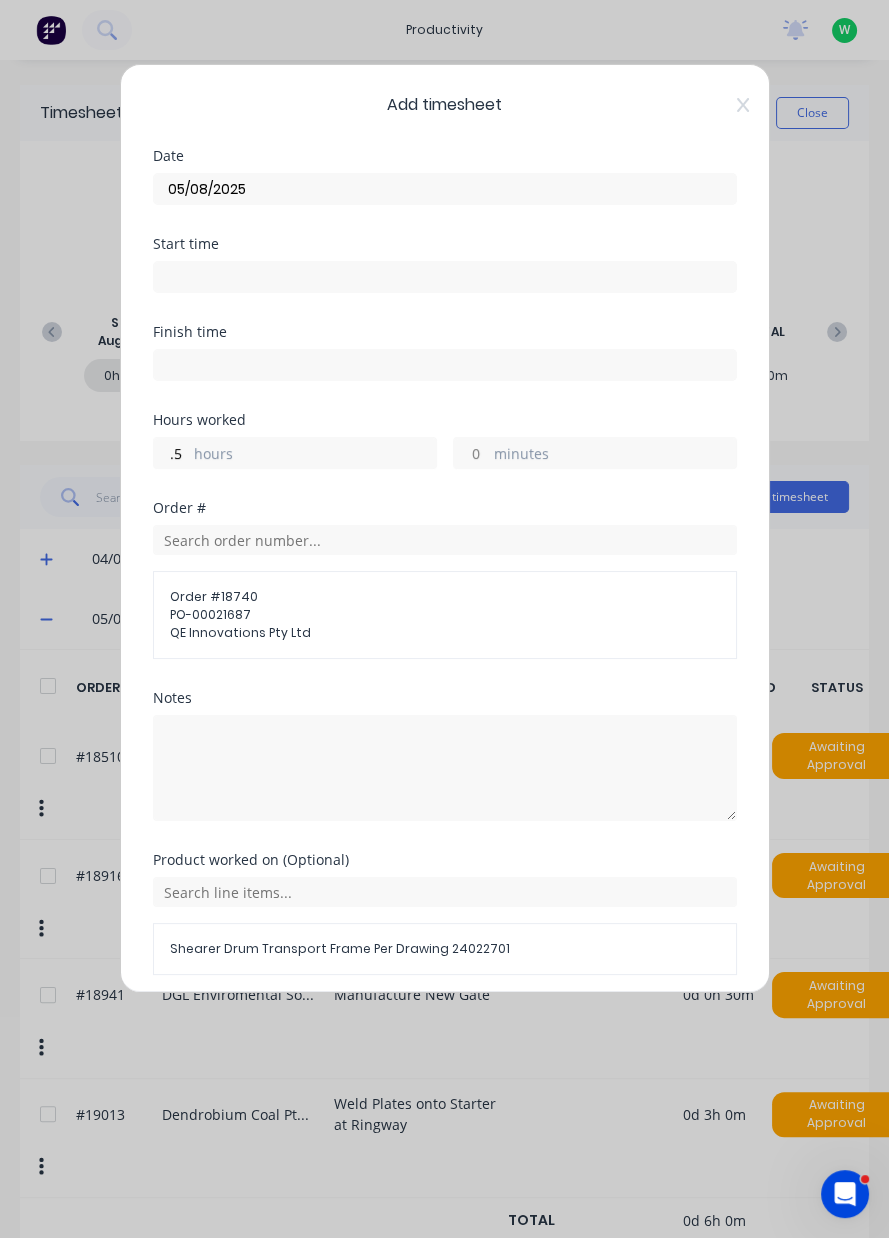 click on "Add manual time entry" at bounding box center (396, 1023) 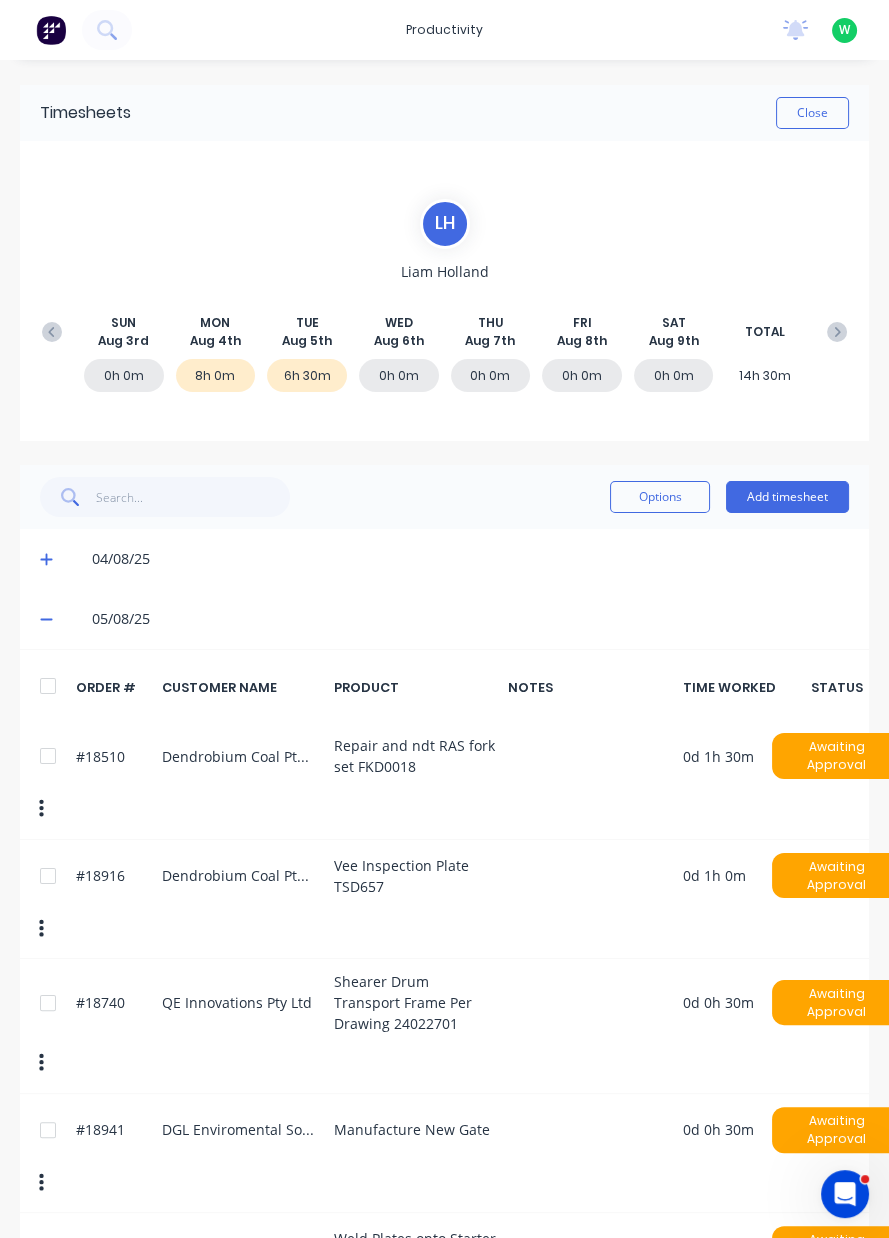 click on "Add timesheet" at bounding box center [787, 497] 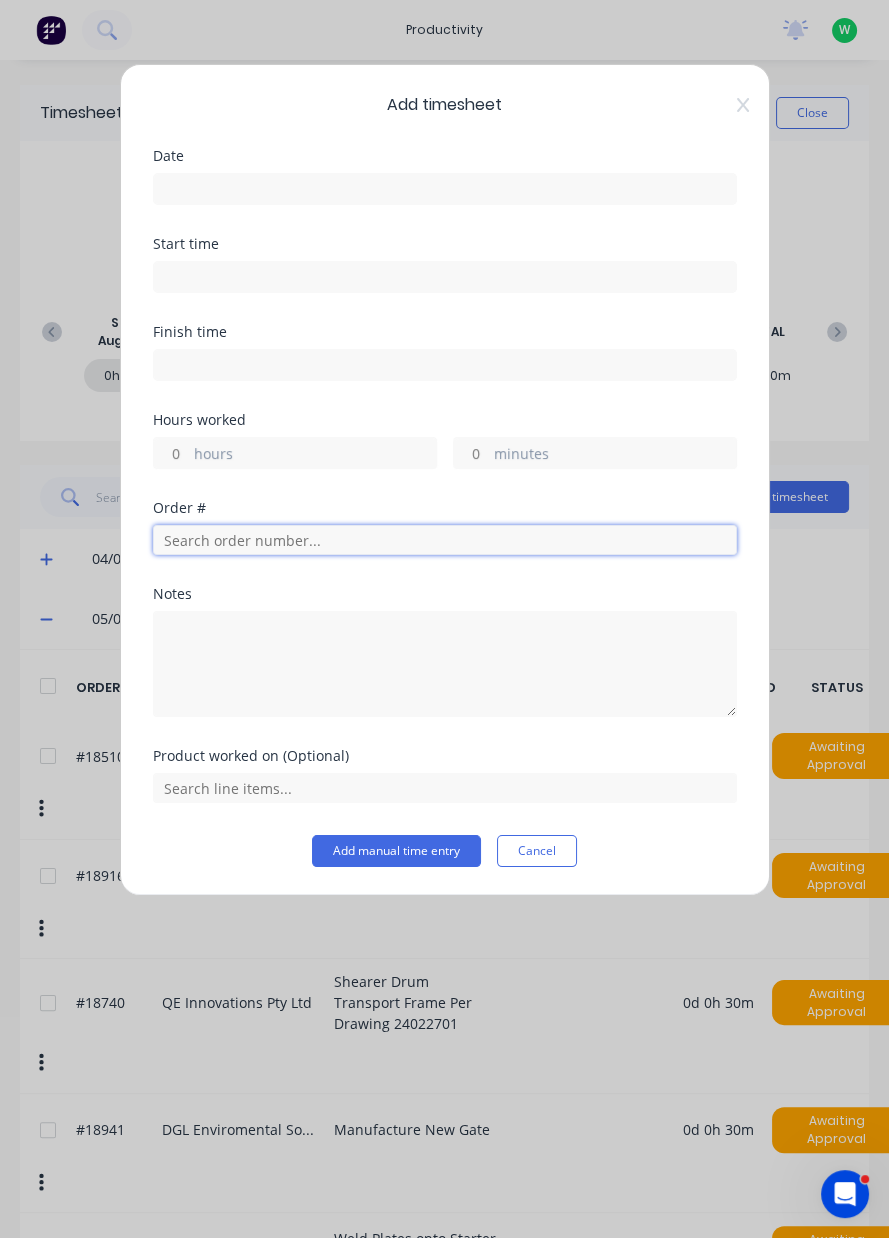 click at bounding box center [445, 540] 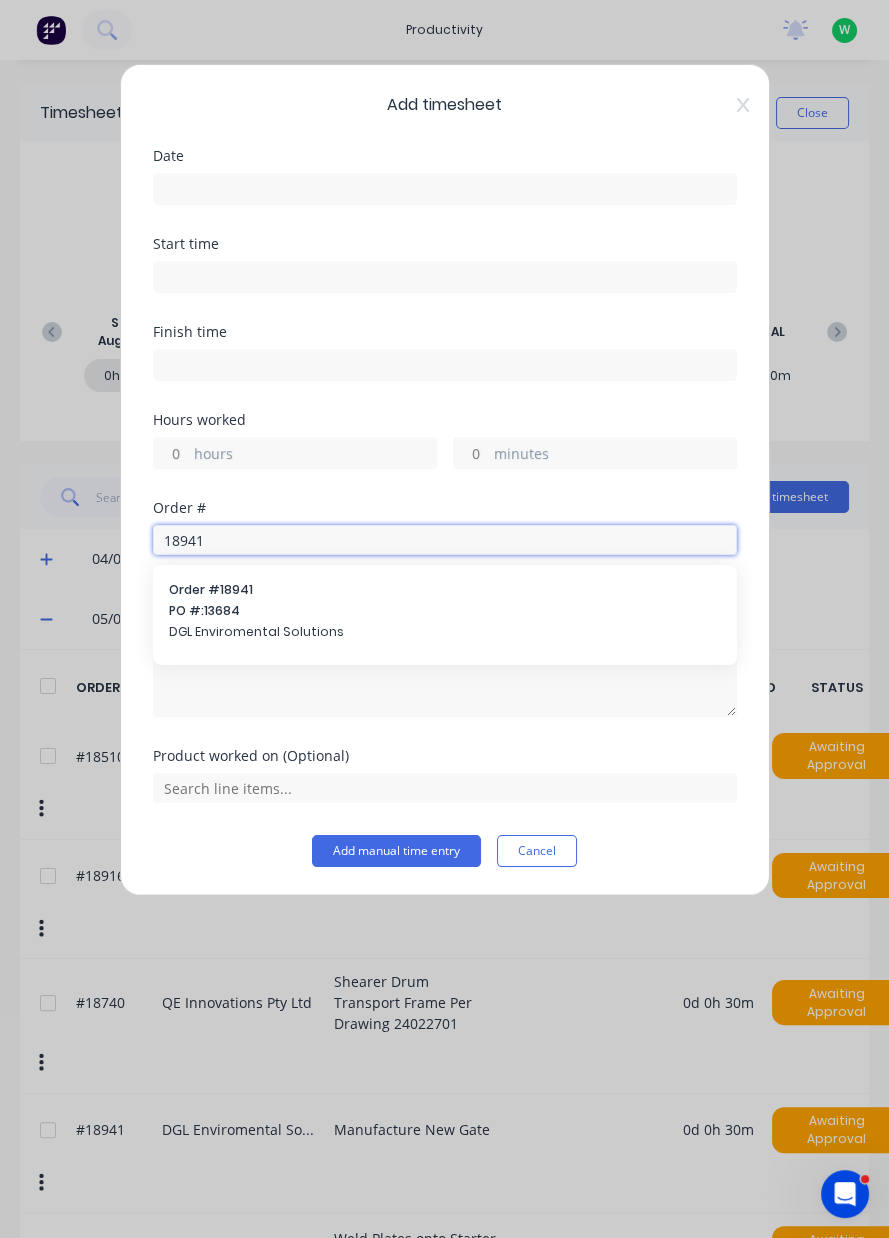 type on "18941" 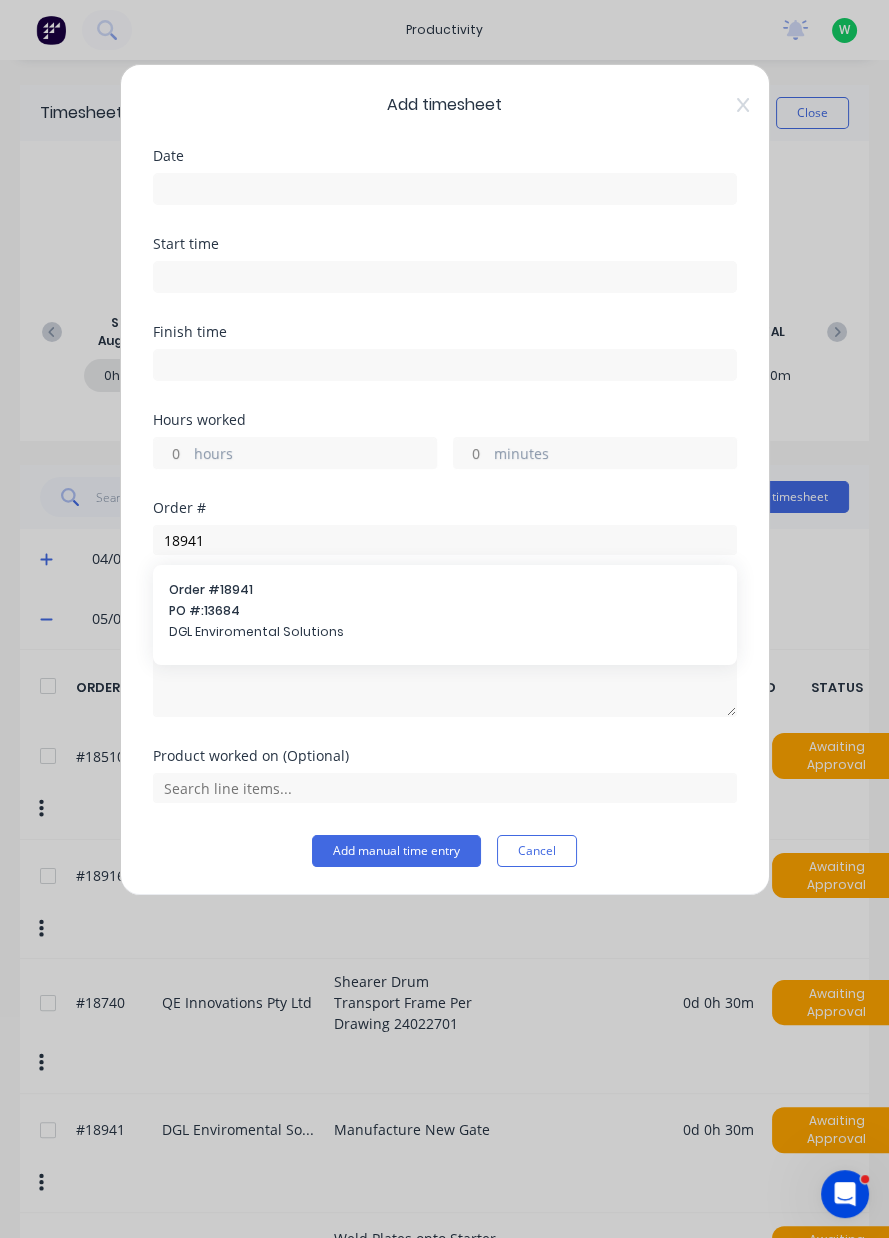 click on "Order # 18941 PO #:  13684 DGL Enviromental Solutions" at bounding box center [445, 613] 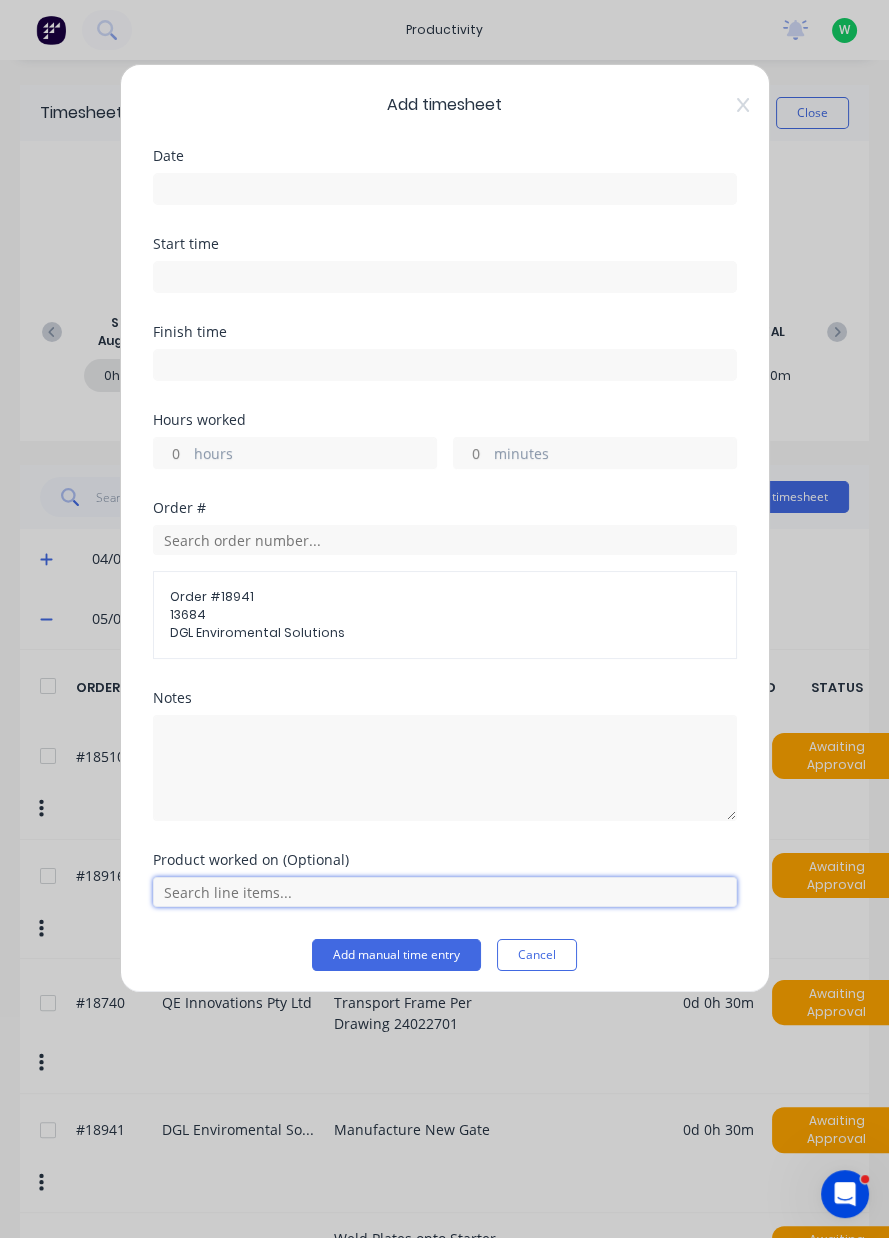 click at bounding box center (445, 892) 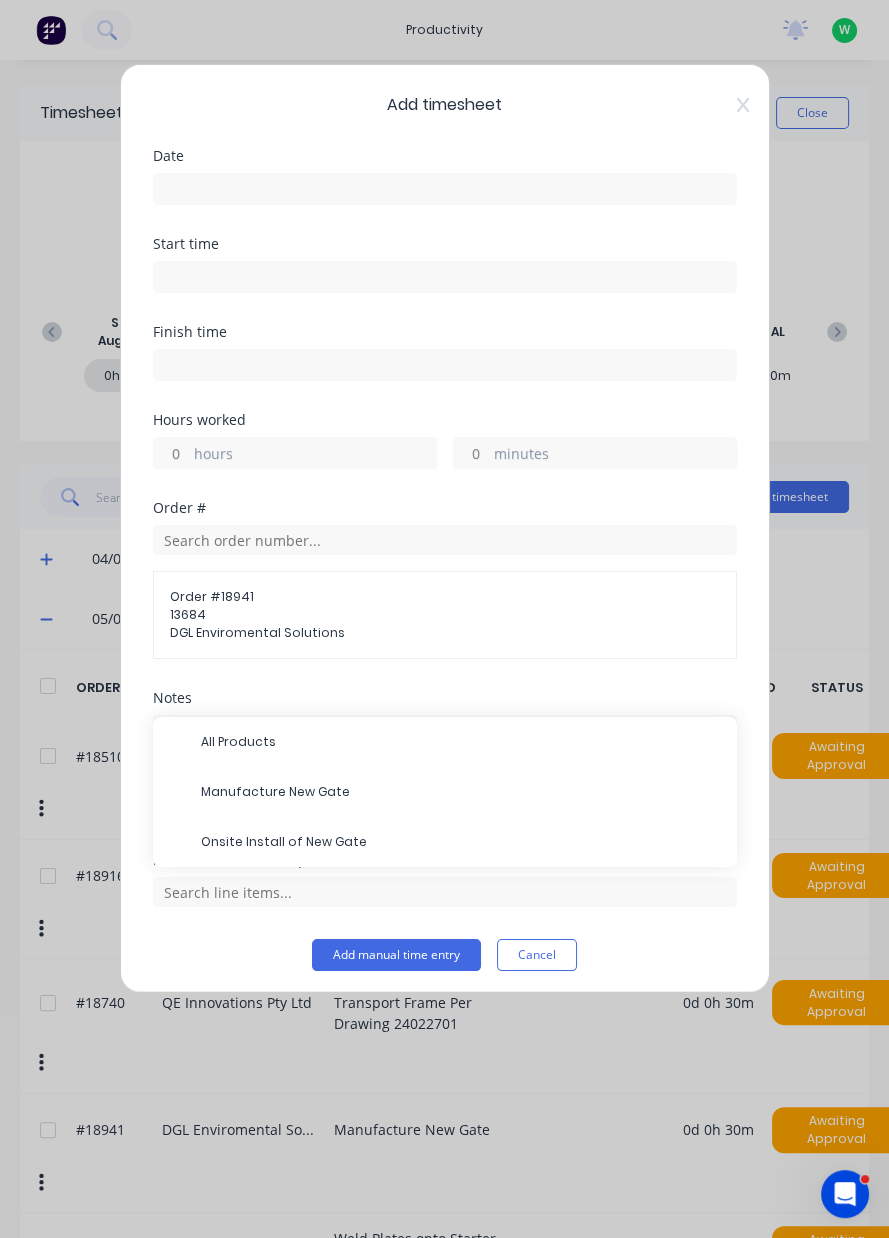 click on "Manufacture New Gate" at bounding box center [461, 792] 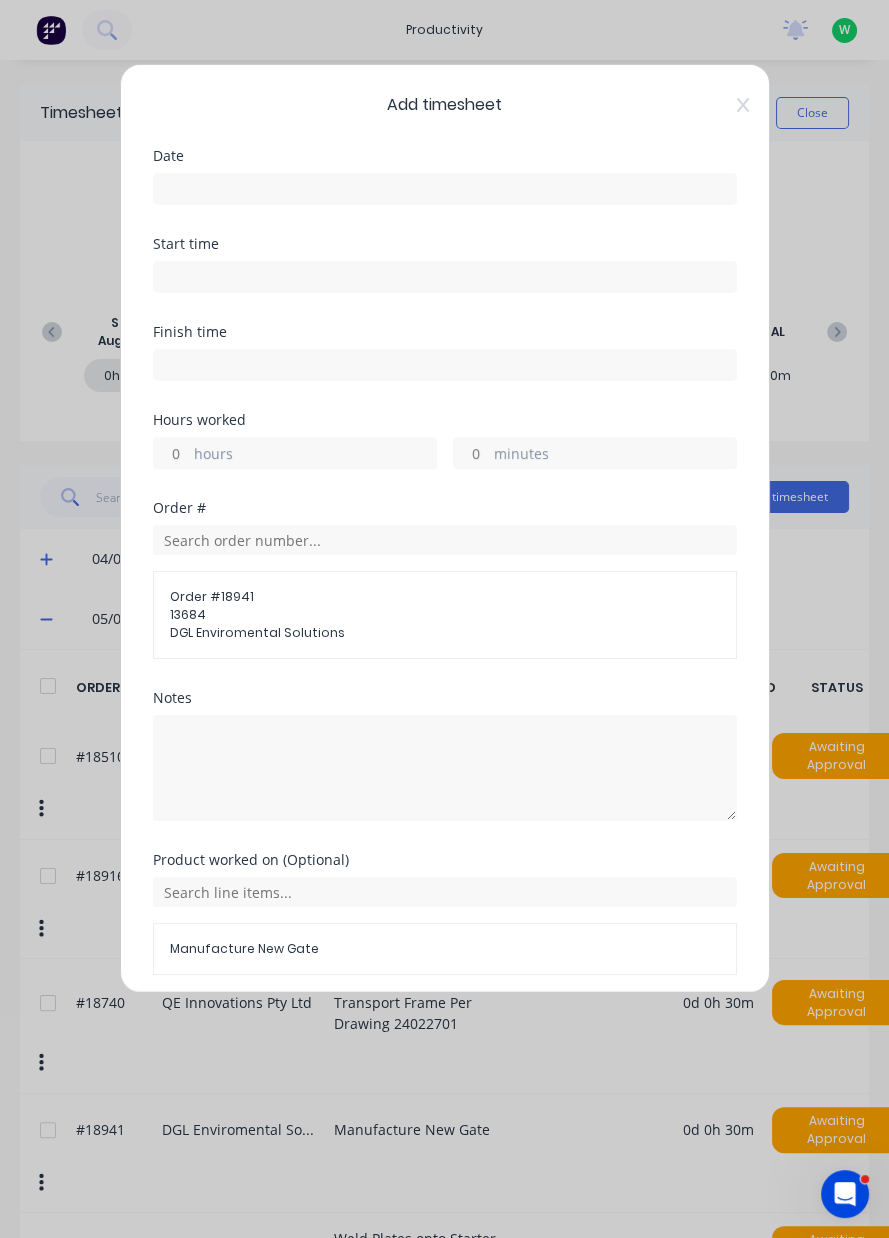 click at bounding box center [445, 189] 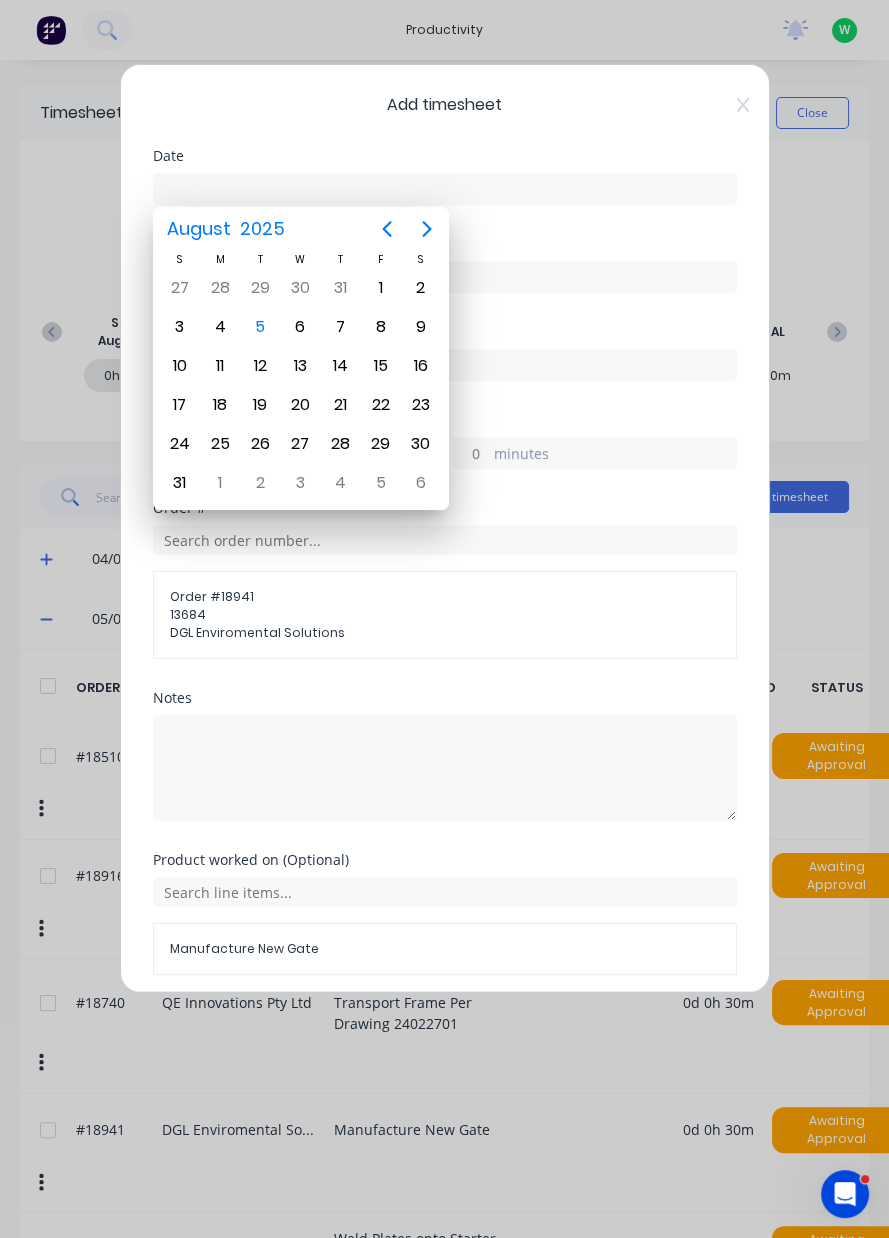 click on "5" at bounding box center [260, 327] 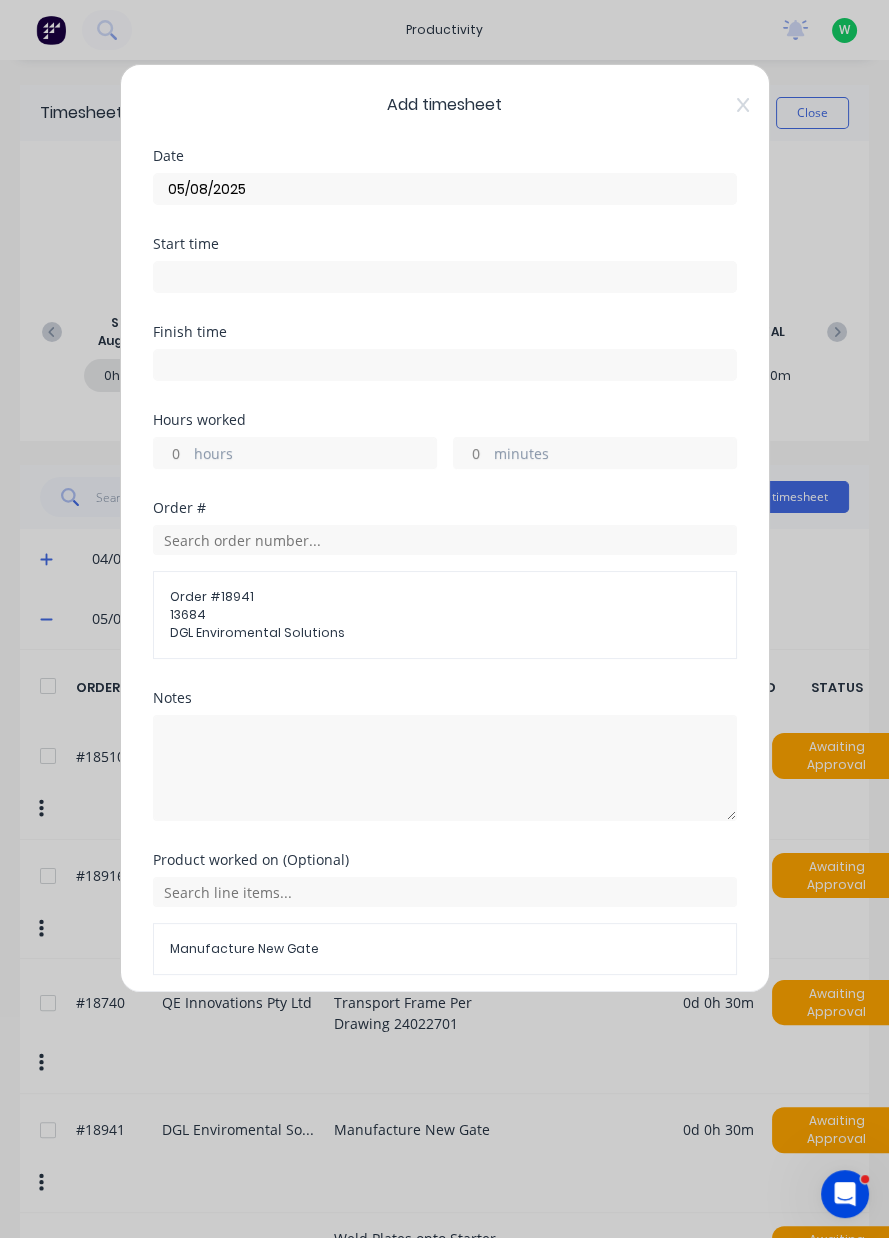 click on "hours" at bounding box center (315, 455) 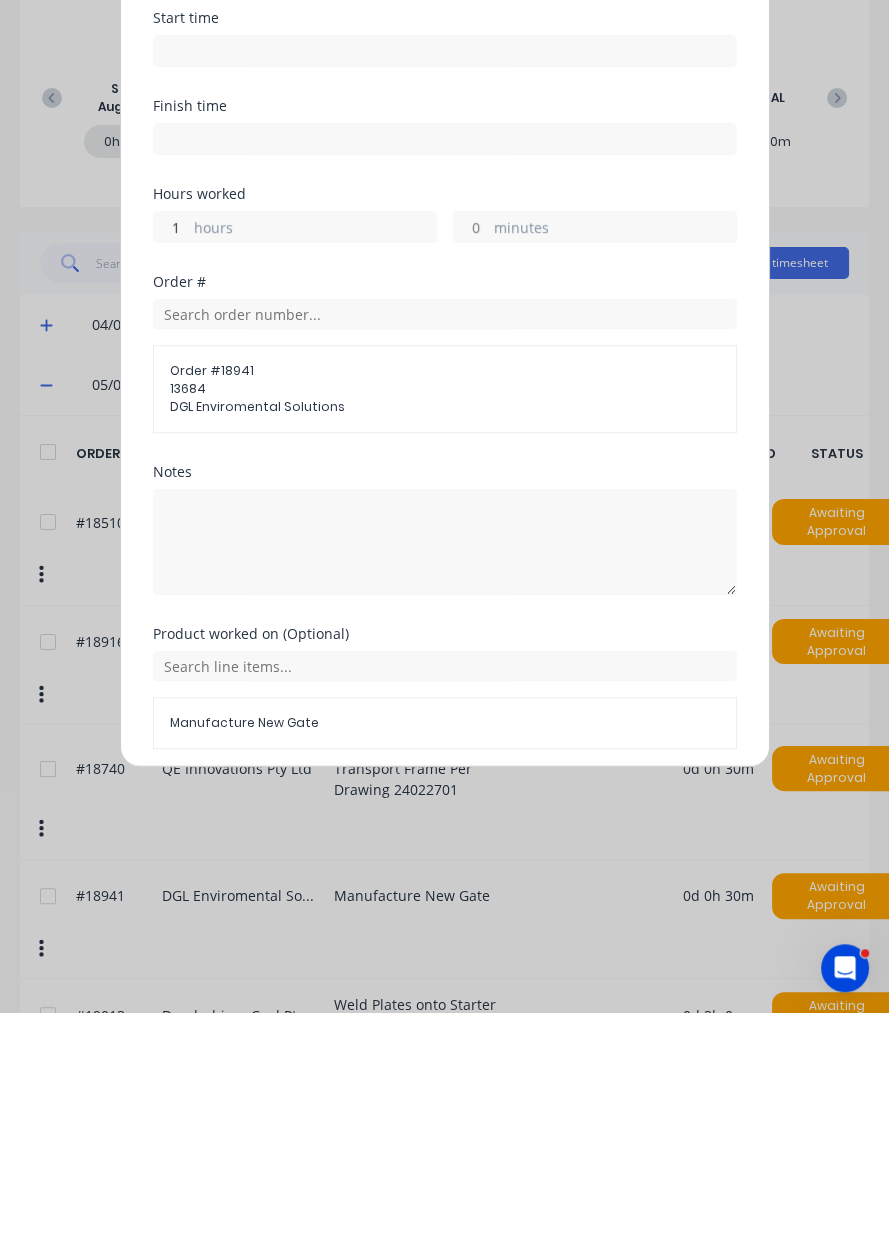 scroll, scrollTop: 14, scrollLeft: 0, axis: vertical 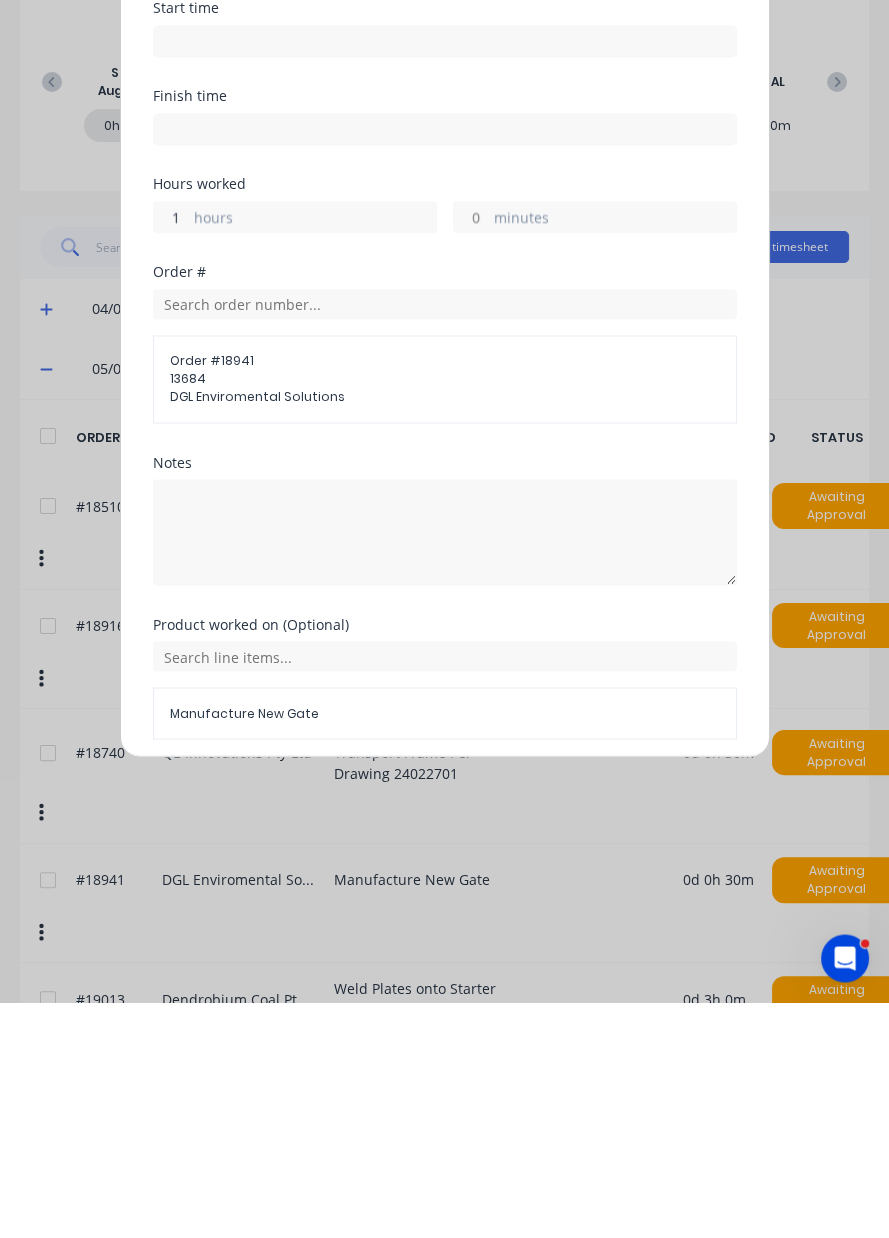 type on "1" 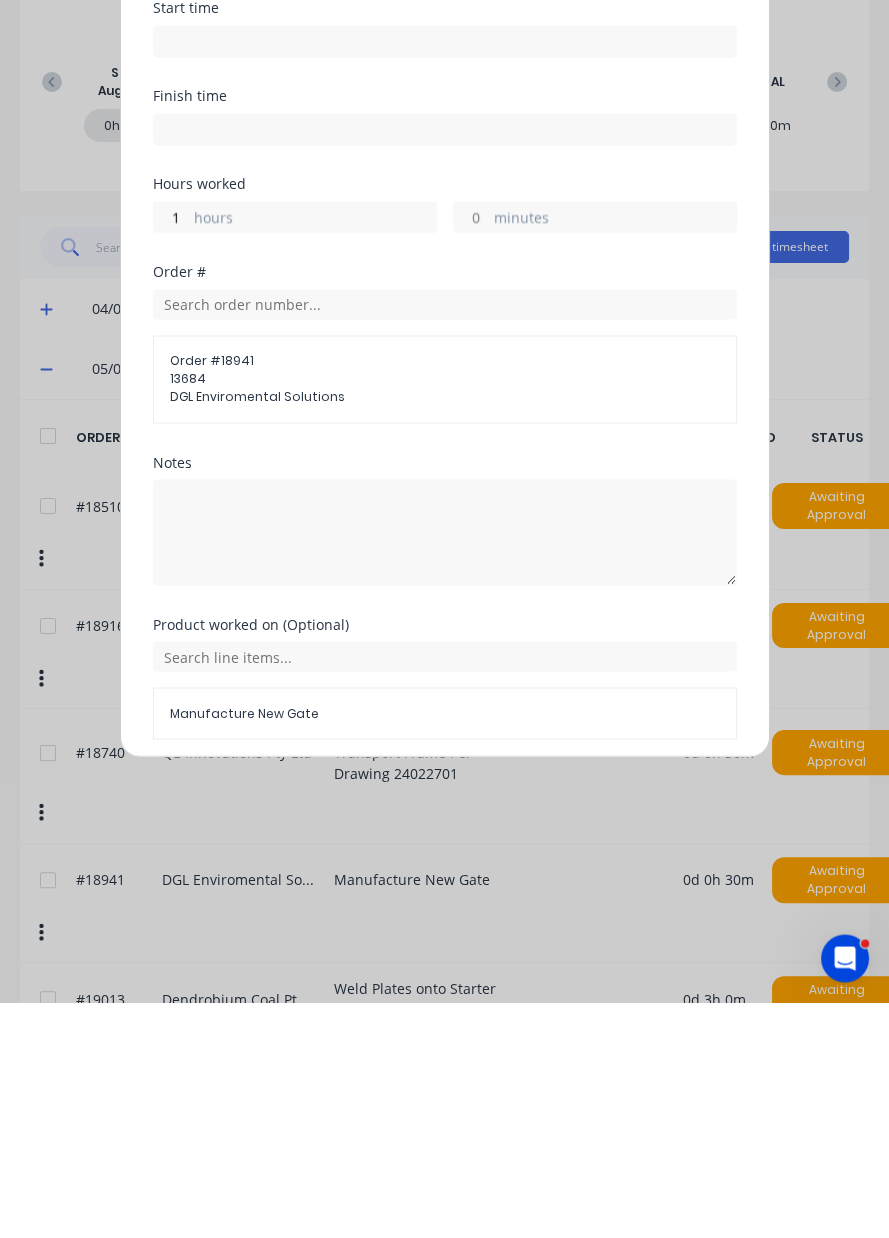 click on "Add manual time entry" at bounding box center (396, 1023) 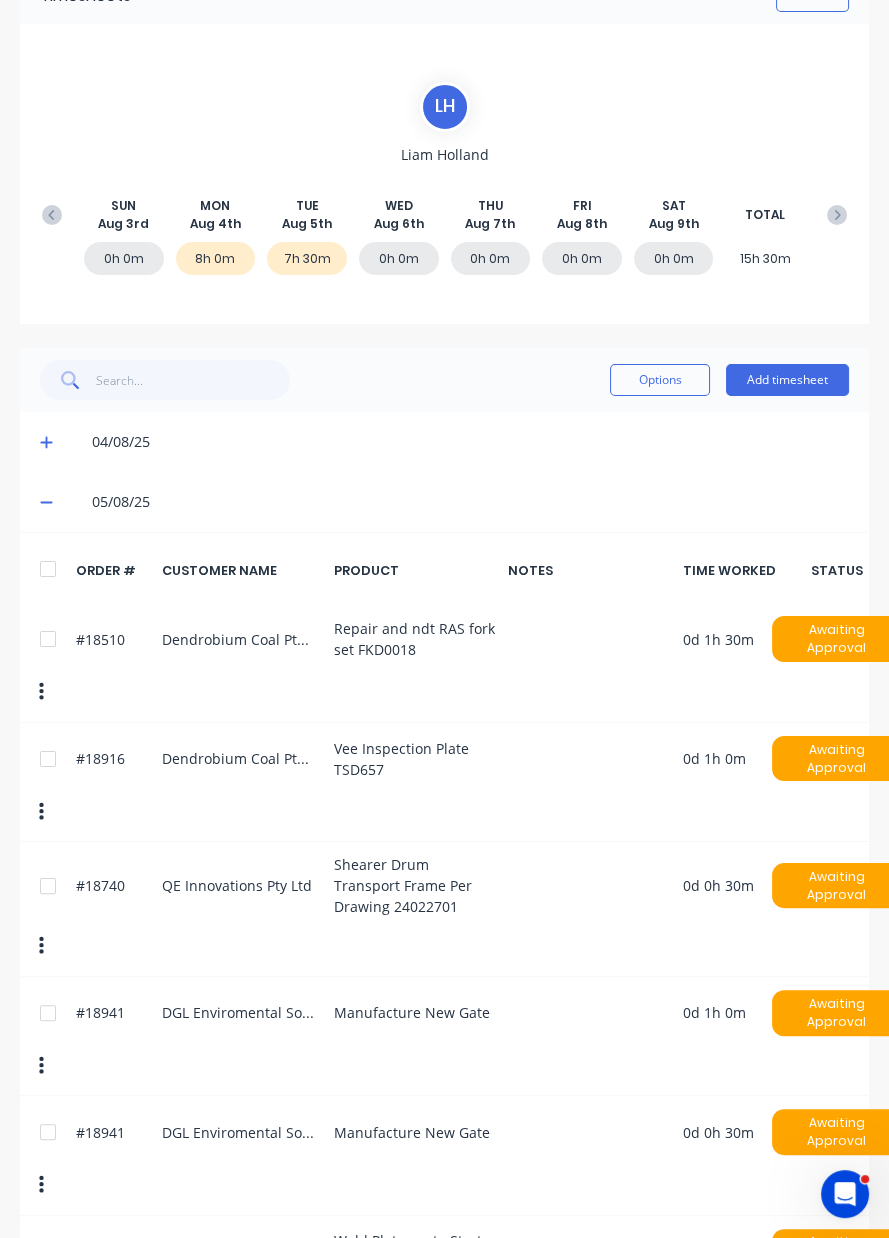 scroll, scrollTop: 148, scrollLeft: 0, axis: vertical 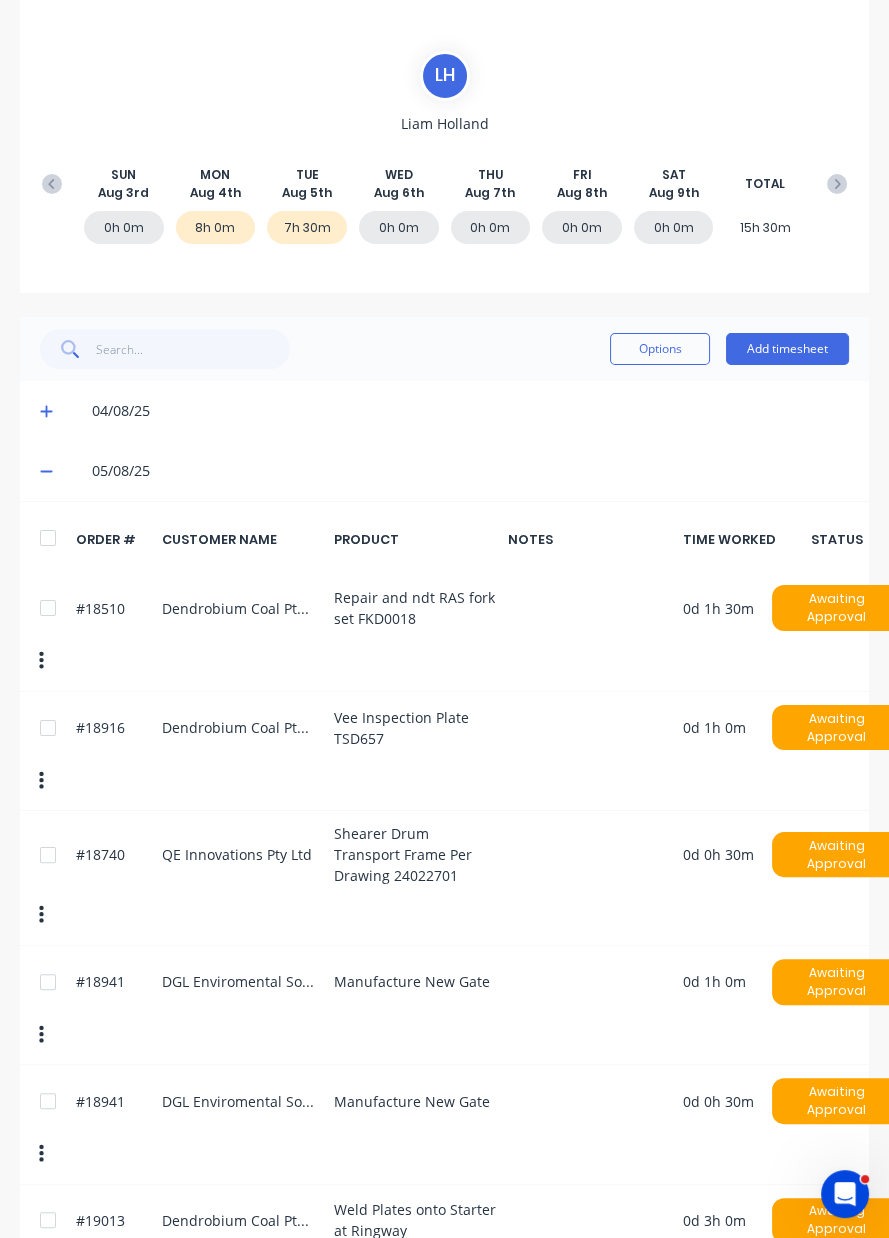 click on "Add timesheet" at bounding box center [787, 349] 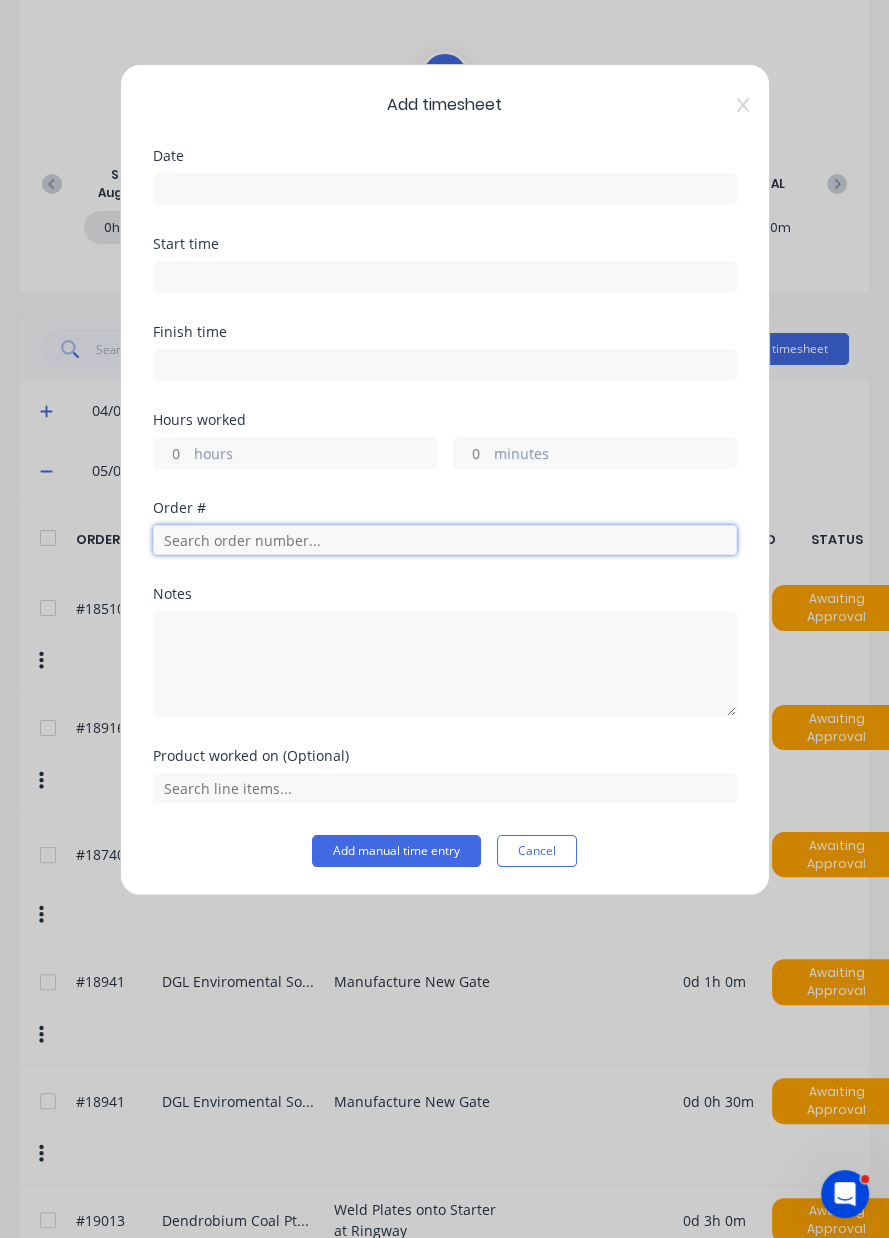 click at bounding box center [445, 540] 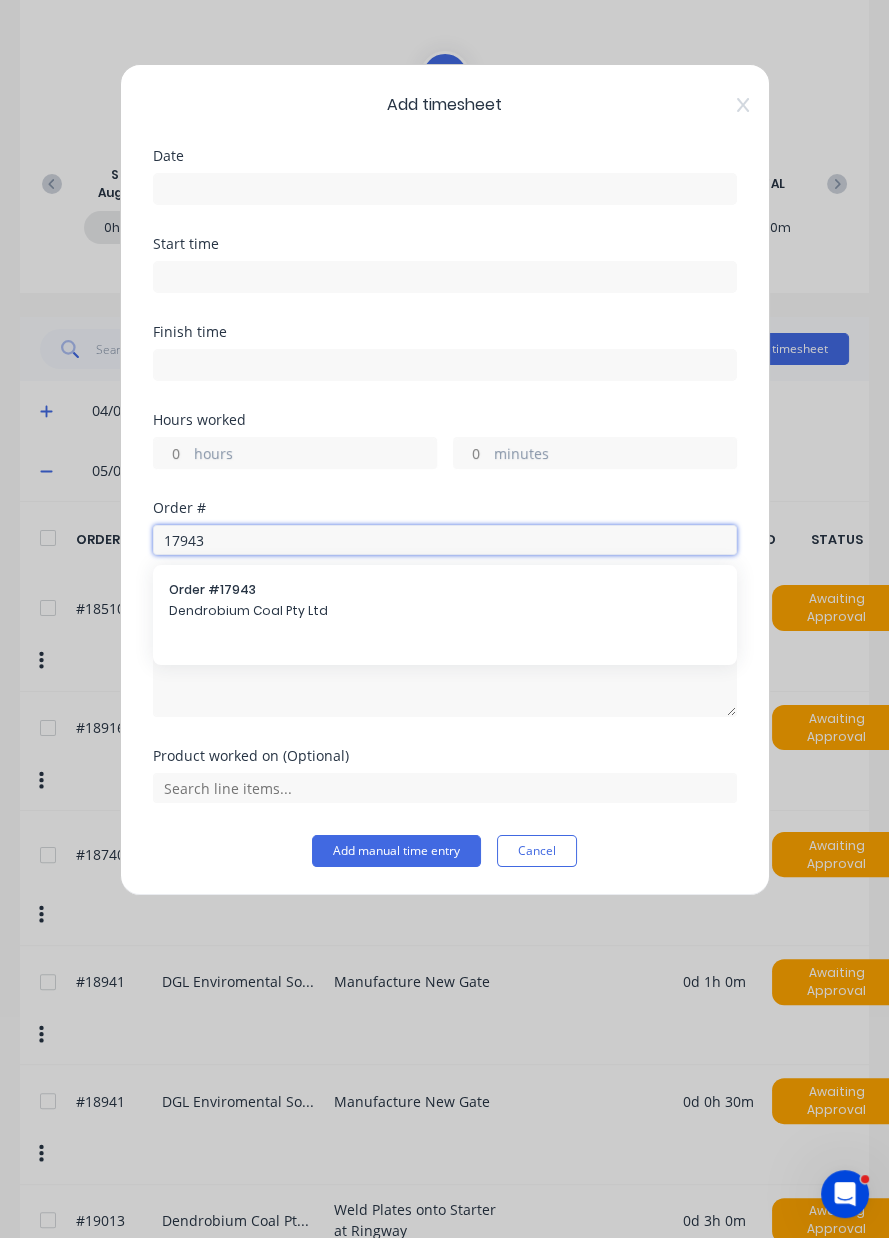 type on "17943" 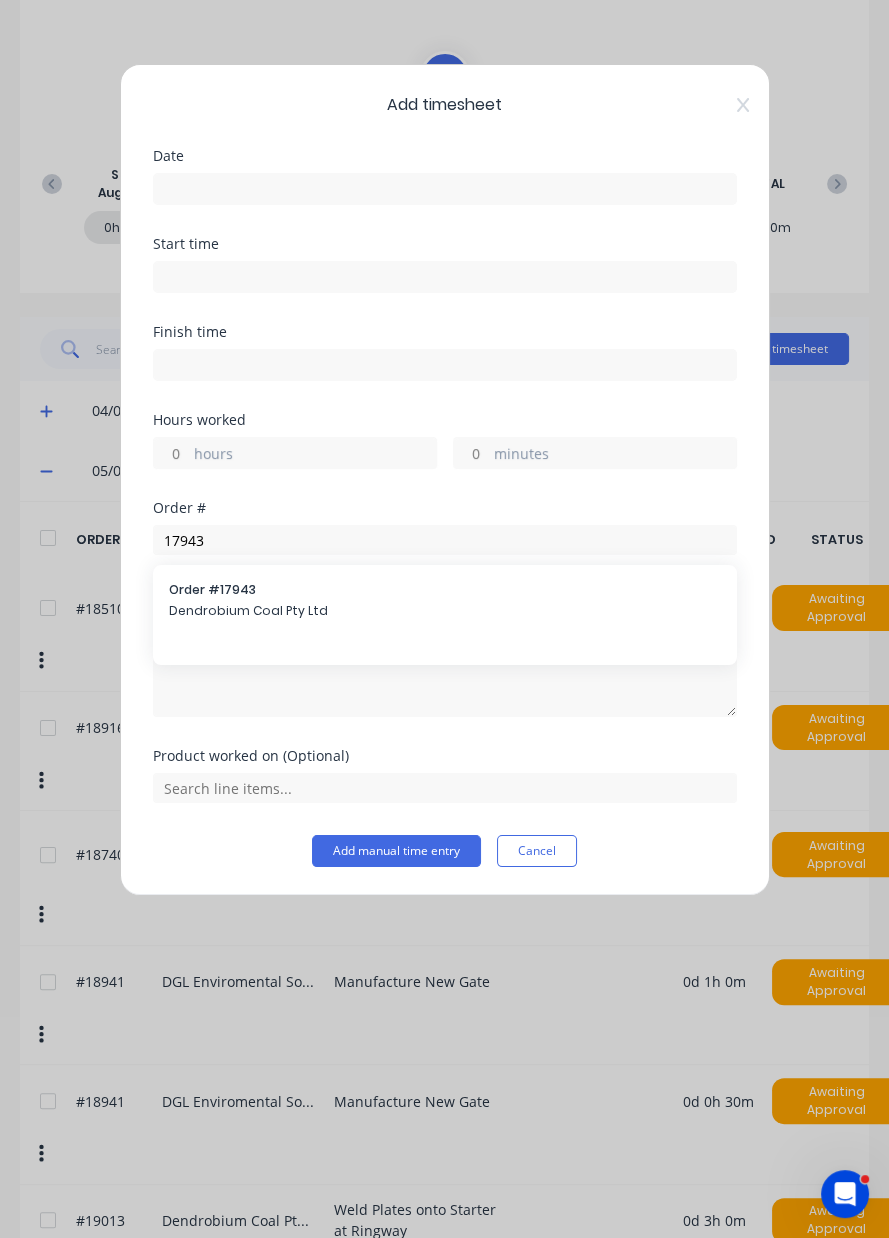 click on "Dendrobium Coal Pty Ltd" at bounding box center [445, 611] 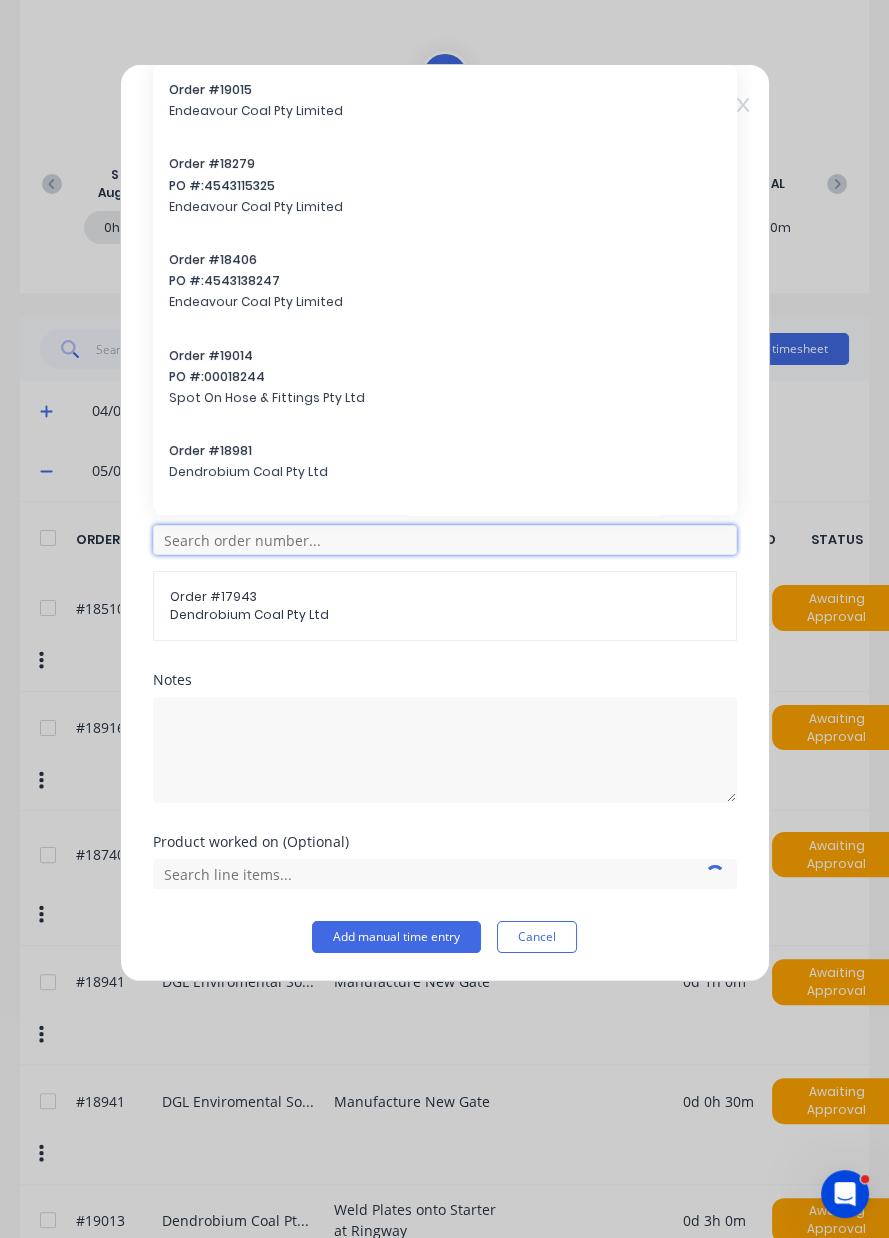 click at bounding box center [445, 540] 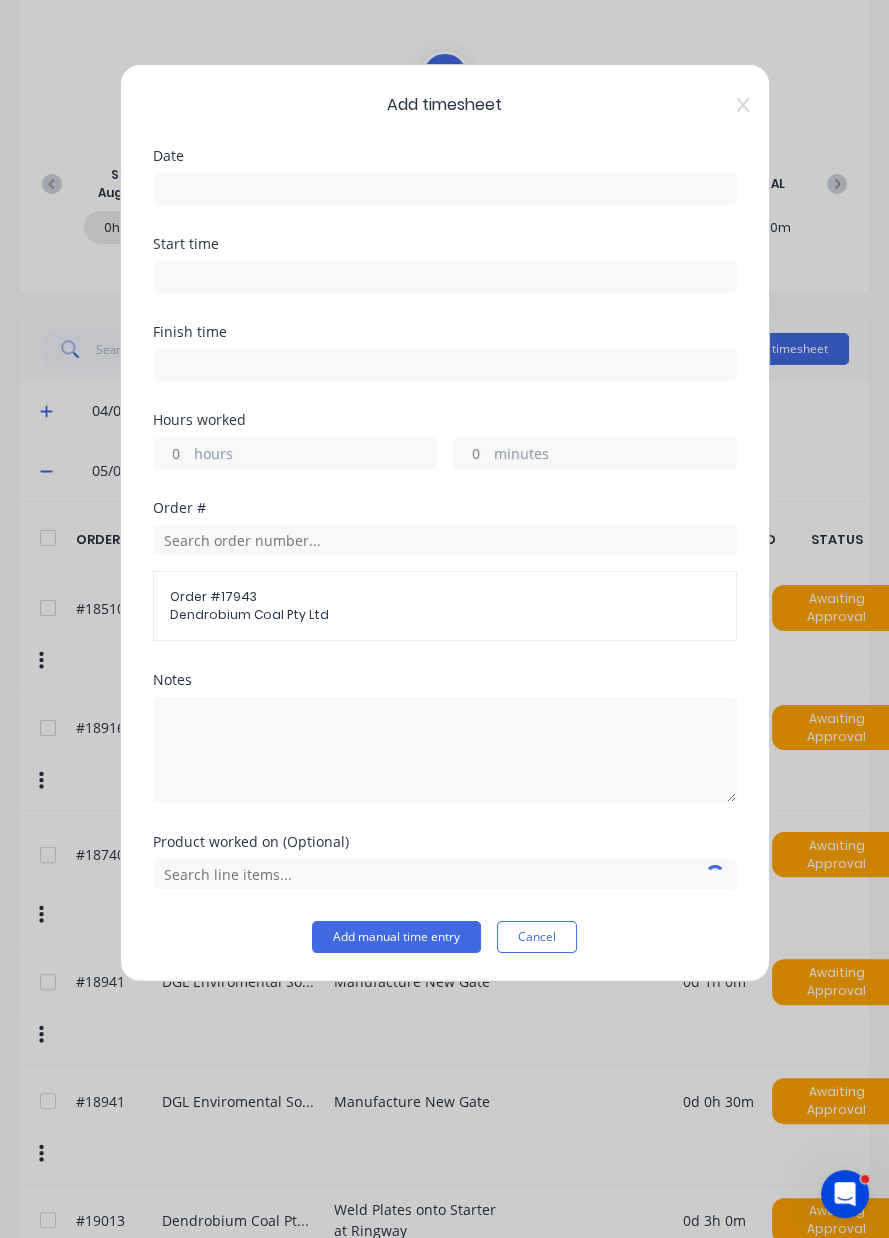 click on "hours" at bounding box center (315, 455) 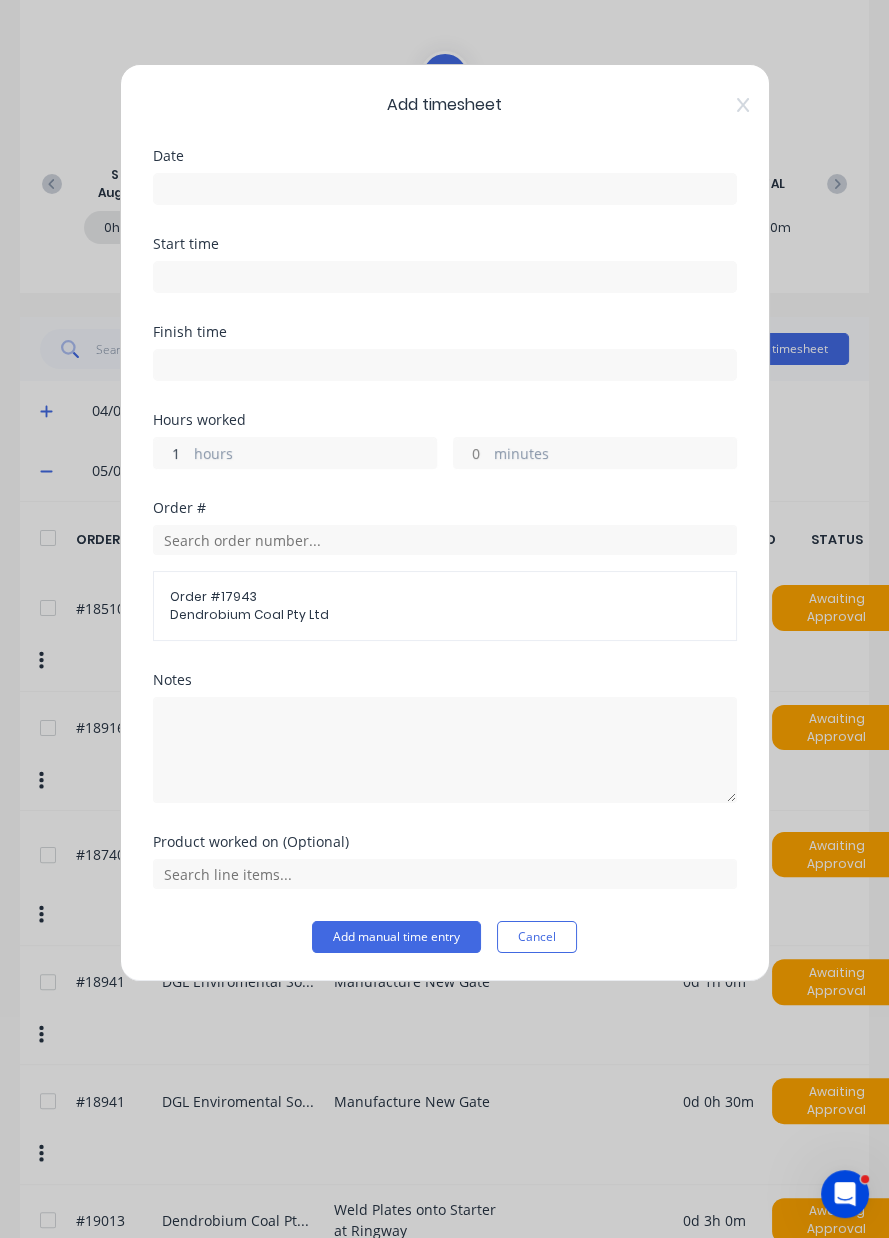 type on "1" 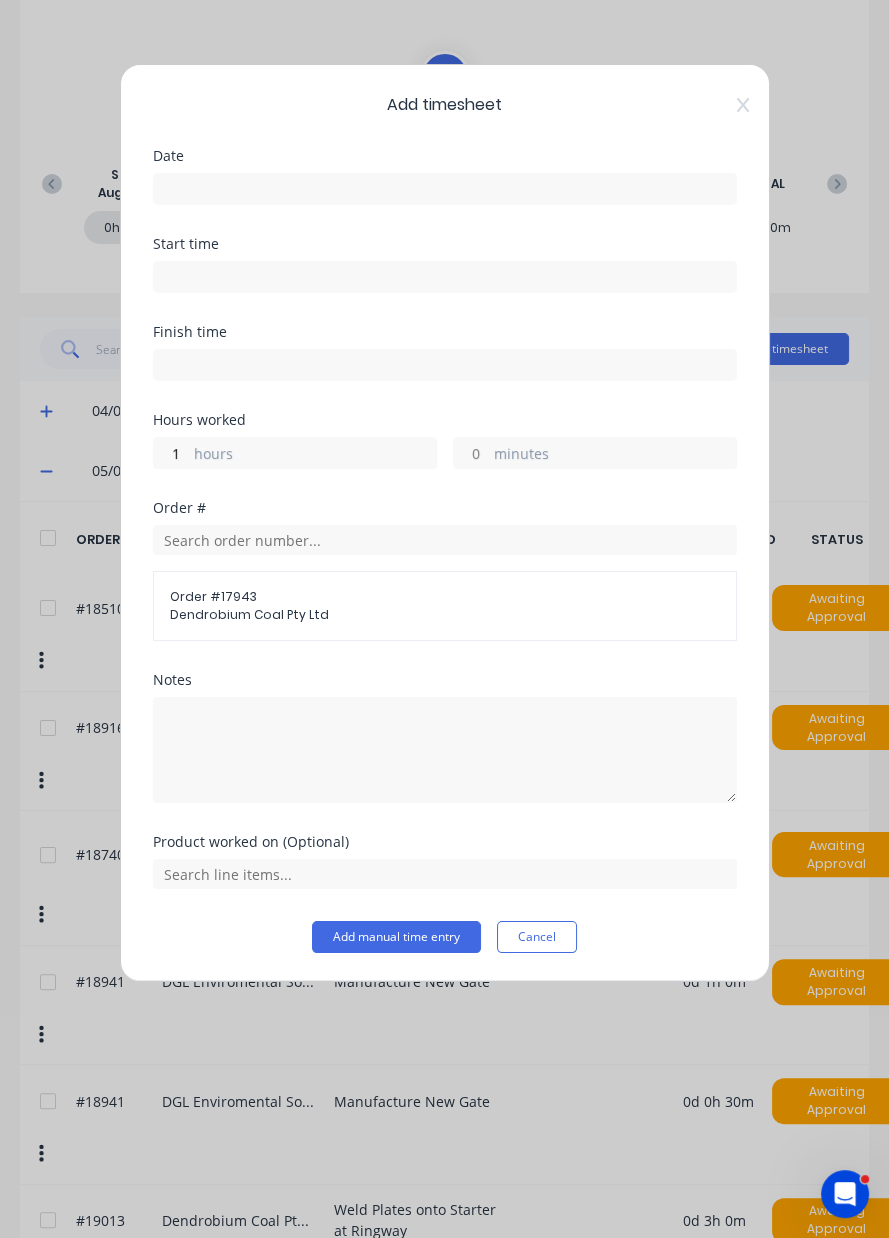 click at bounding box center [445, 189] 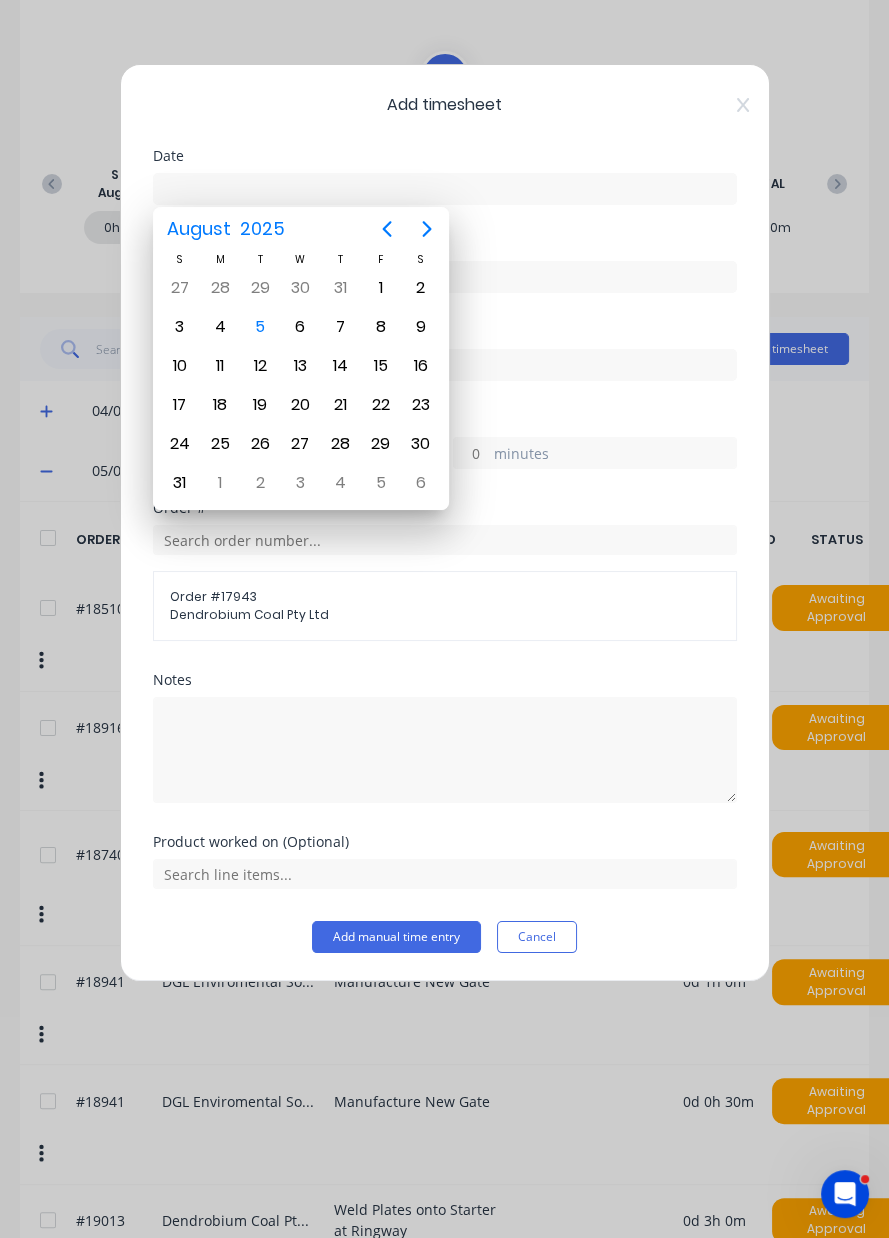 click on "5" at bounding box center (260, 327) 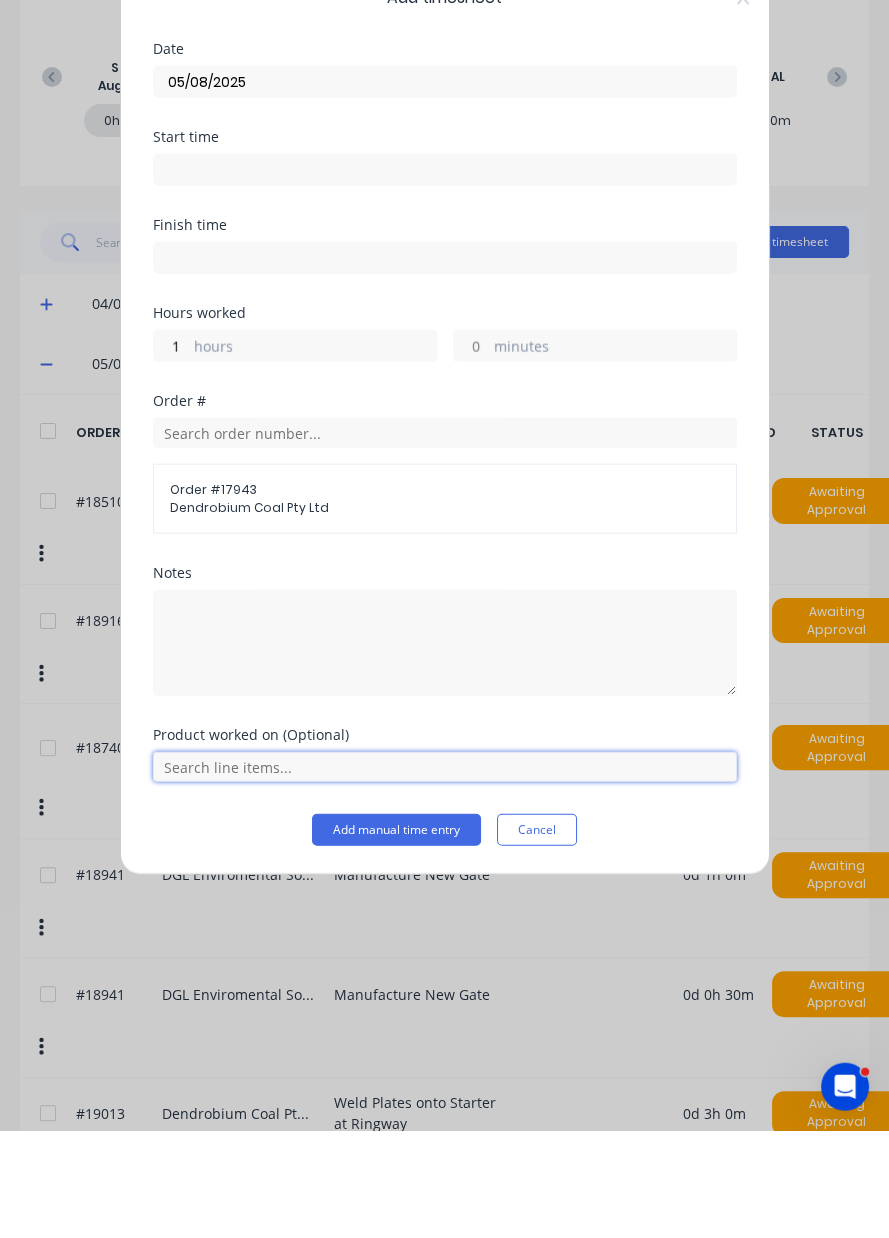 click at bounding box center [445, 874] 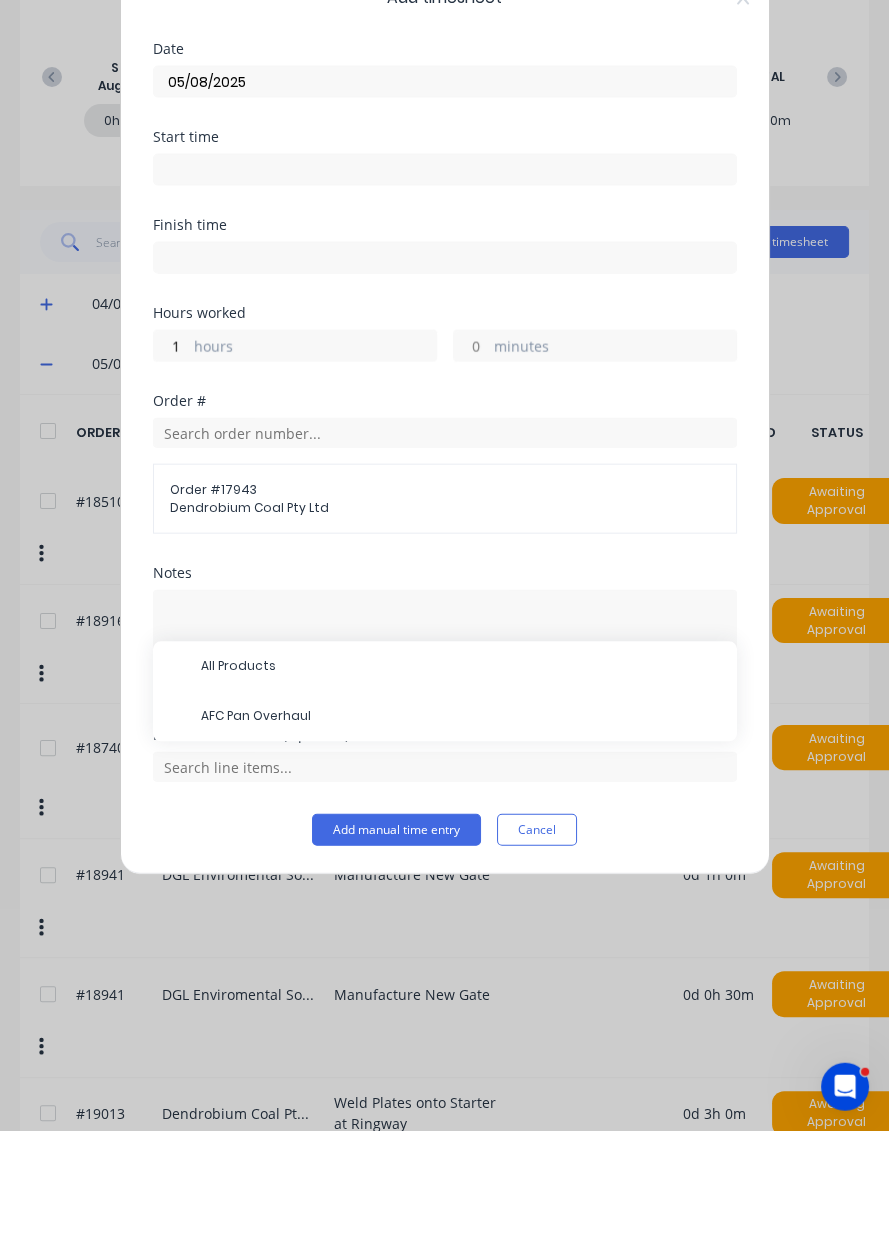 click on "AFC Pan Overhaul" at bounding box center [461, 824] 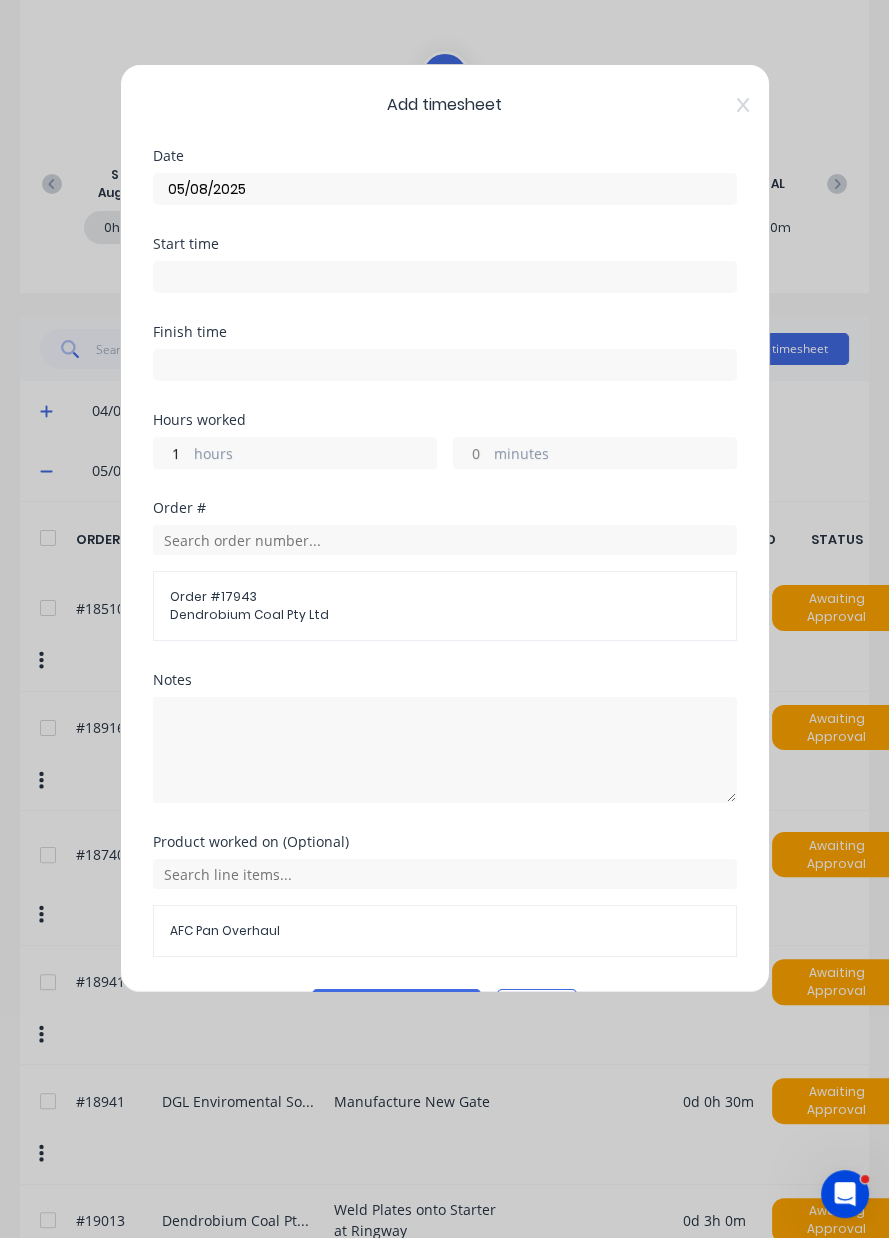 click on "Add manual time entry" at bounding box center [396, 1005] 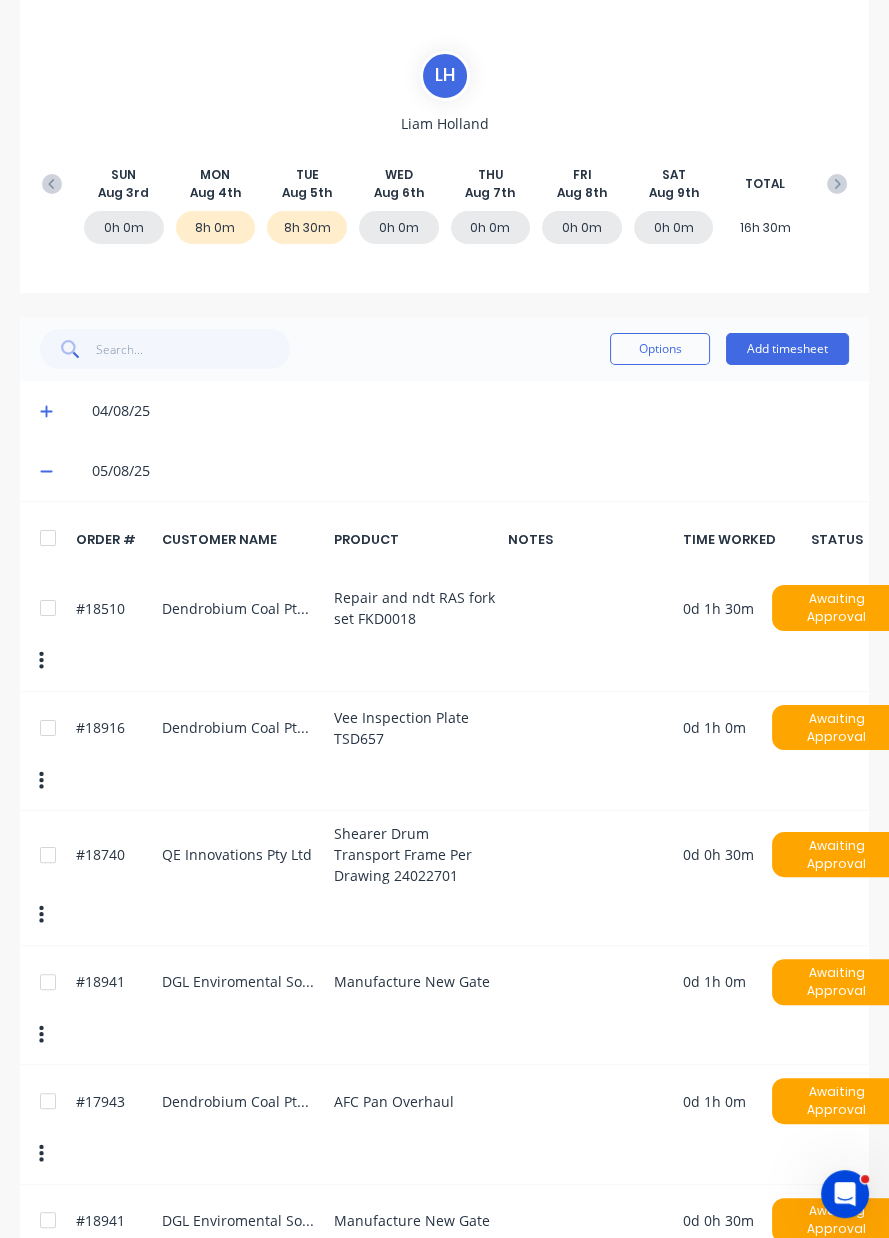click on "Add timesheet" at bounding box center (787, 349) 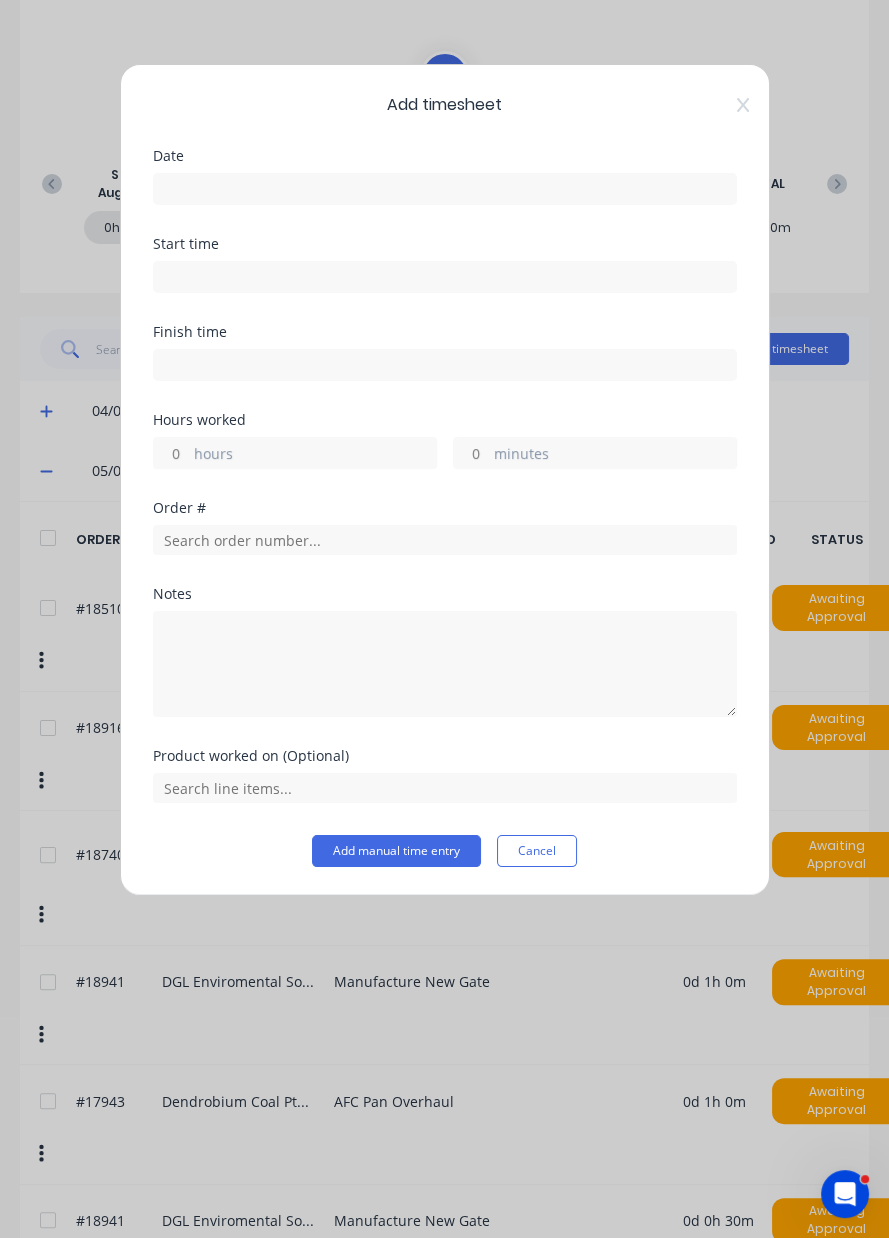 click on "hours" at bounding box center (315, 455) 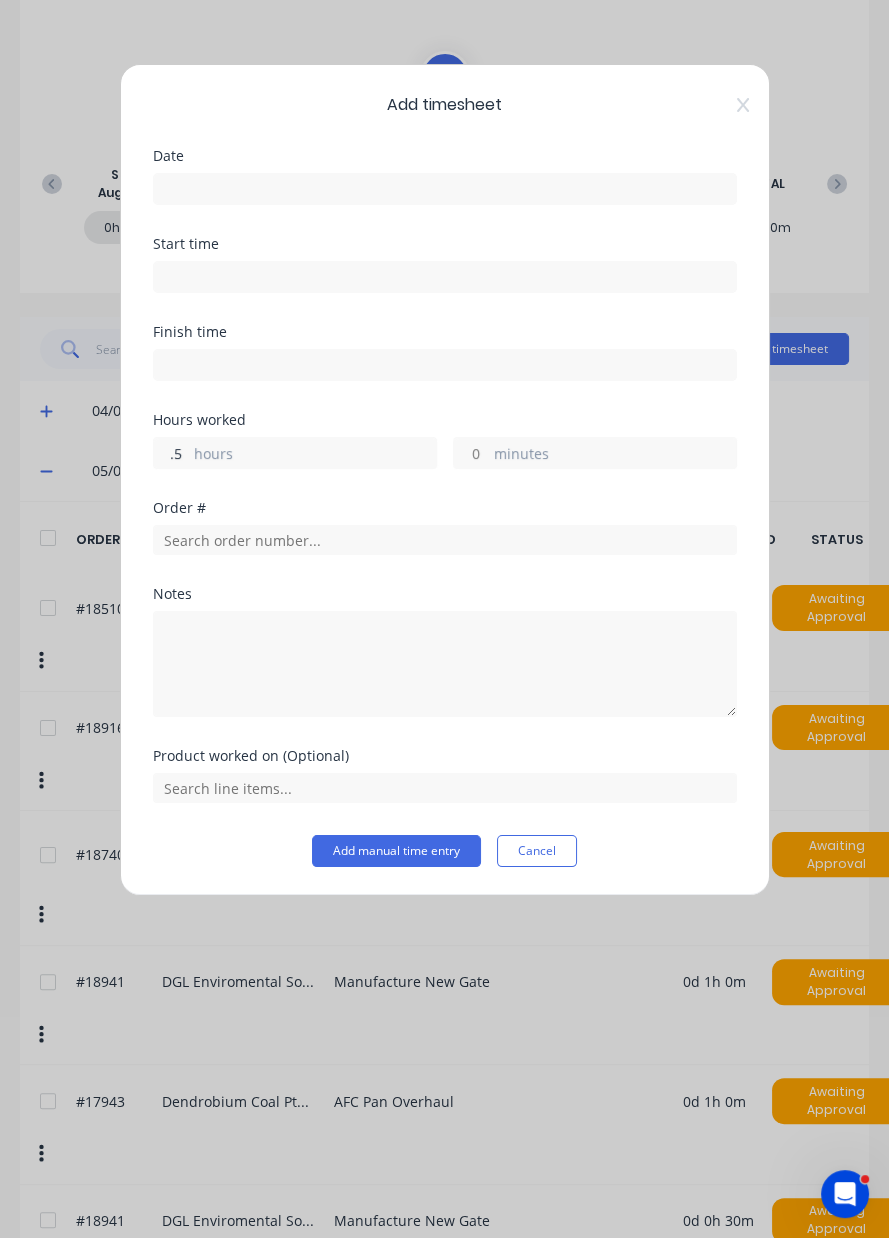 type on ".5" 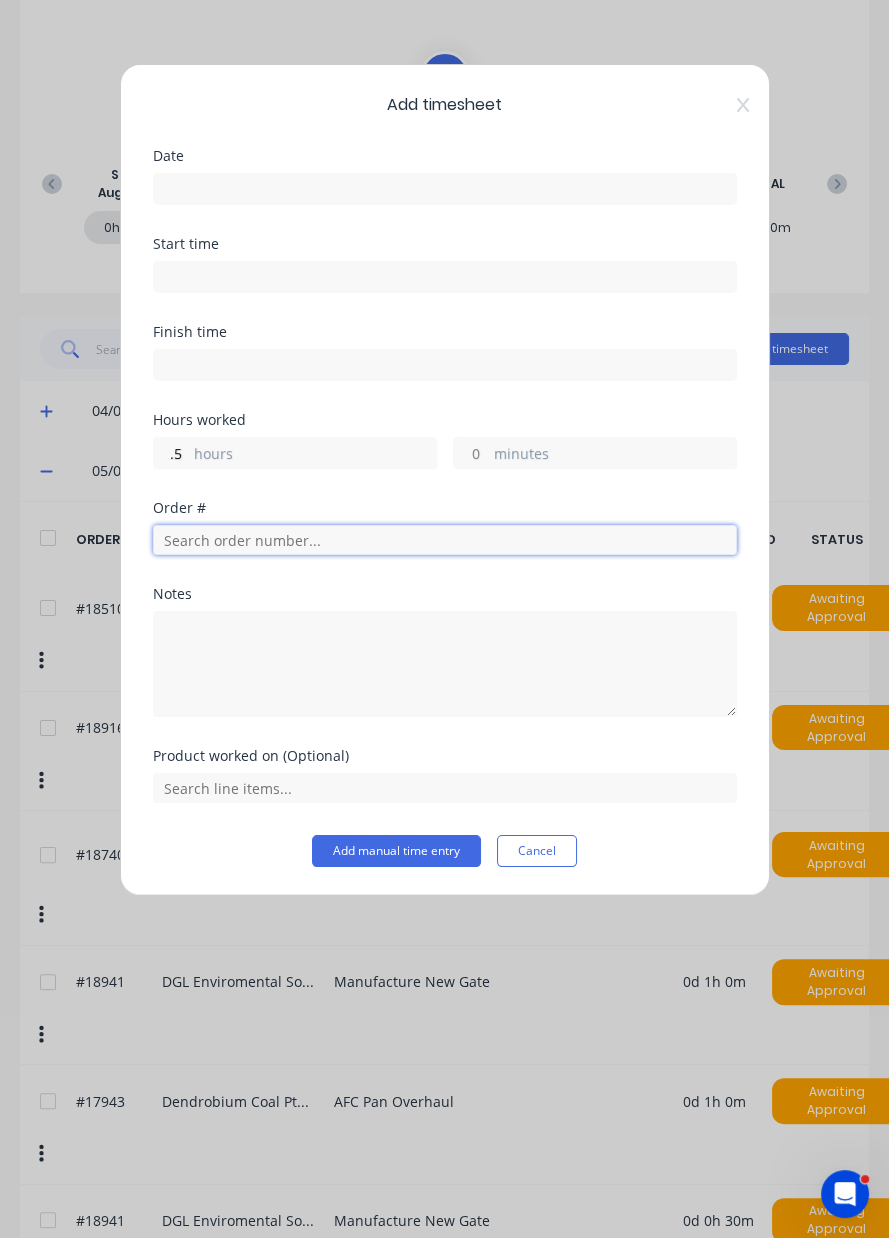 click at bounding box center (445, 540) 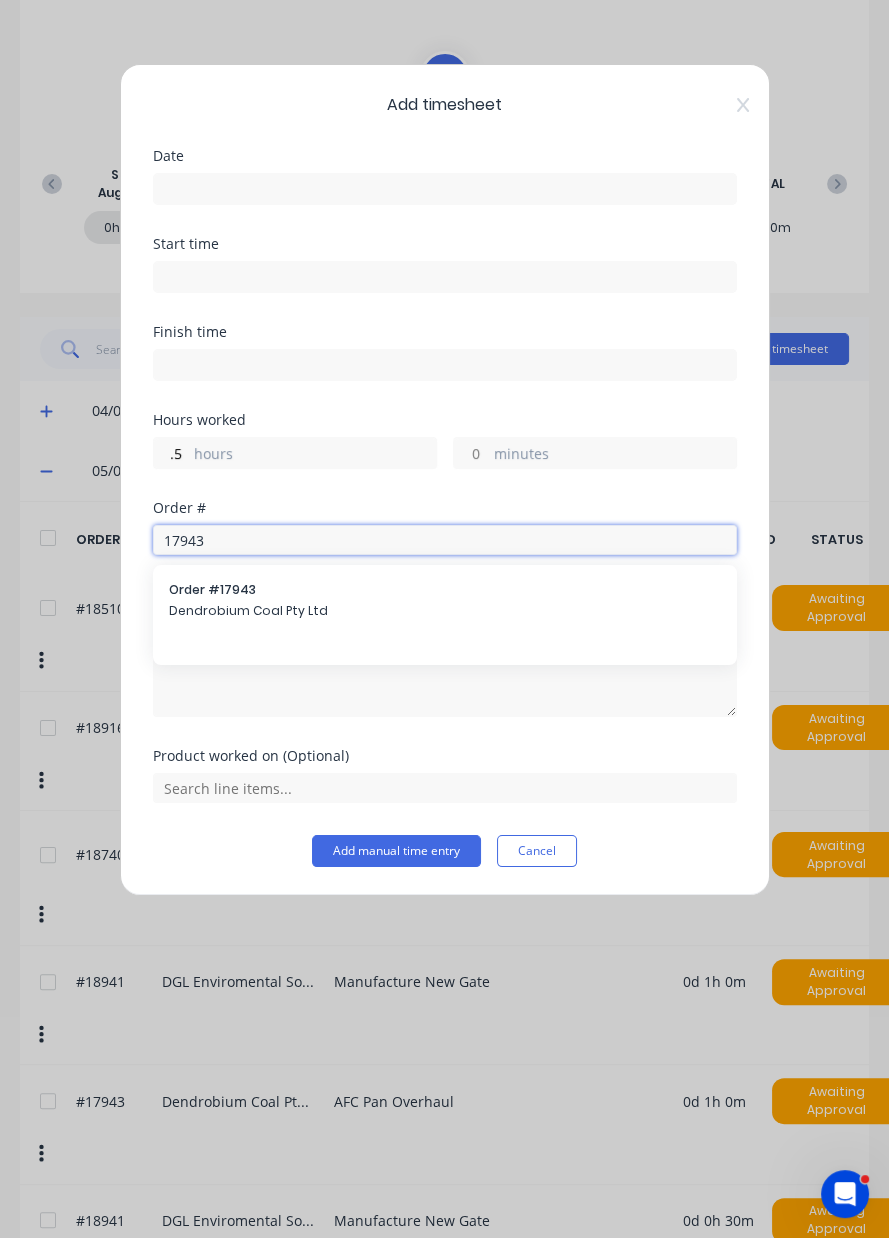 type on "17943" 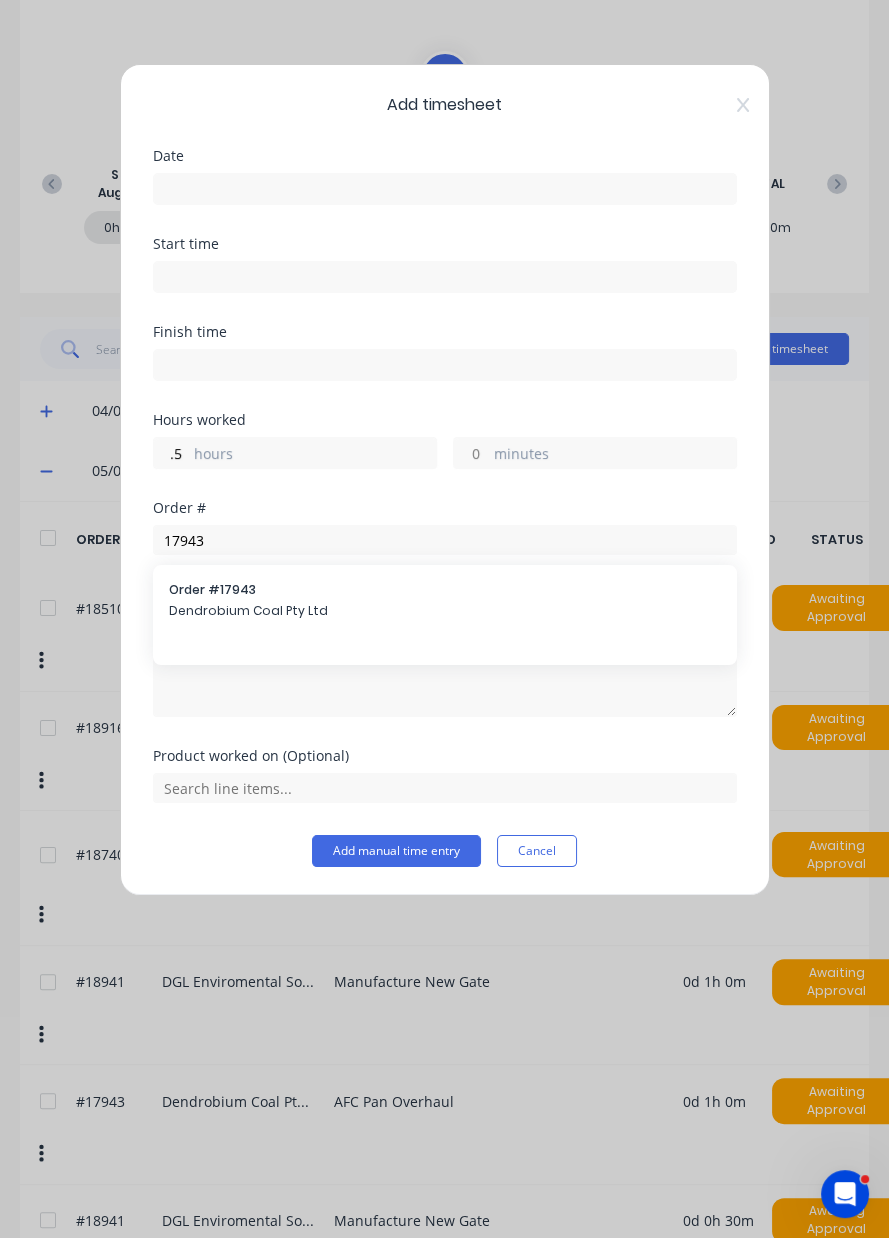 click on "Order # 17943 Dendrobium Coal Pty Ltd" at bounding box center [445, 602] 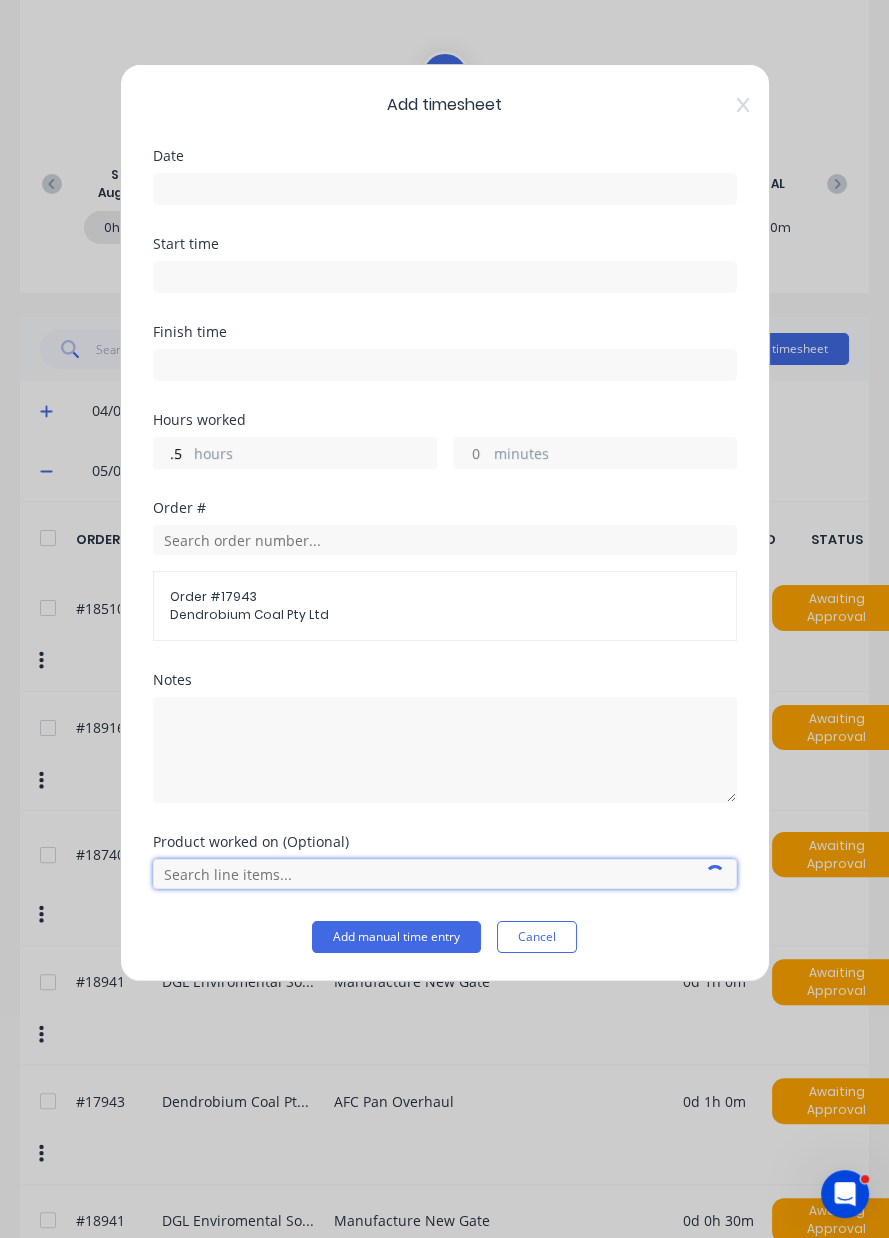 click at bounding box center (445, 874) 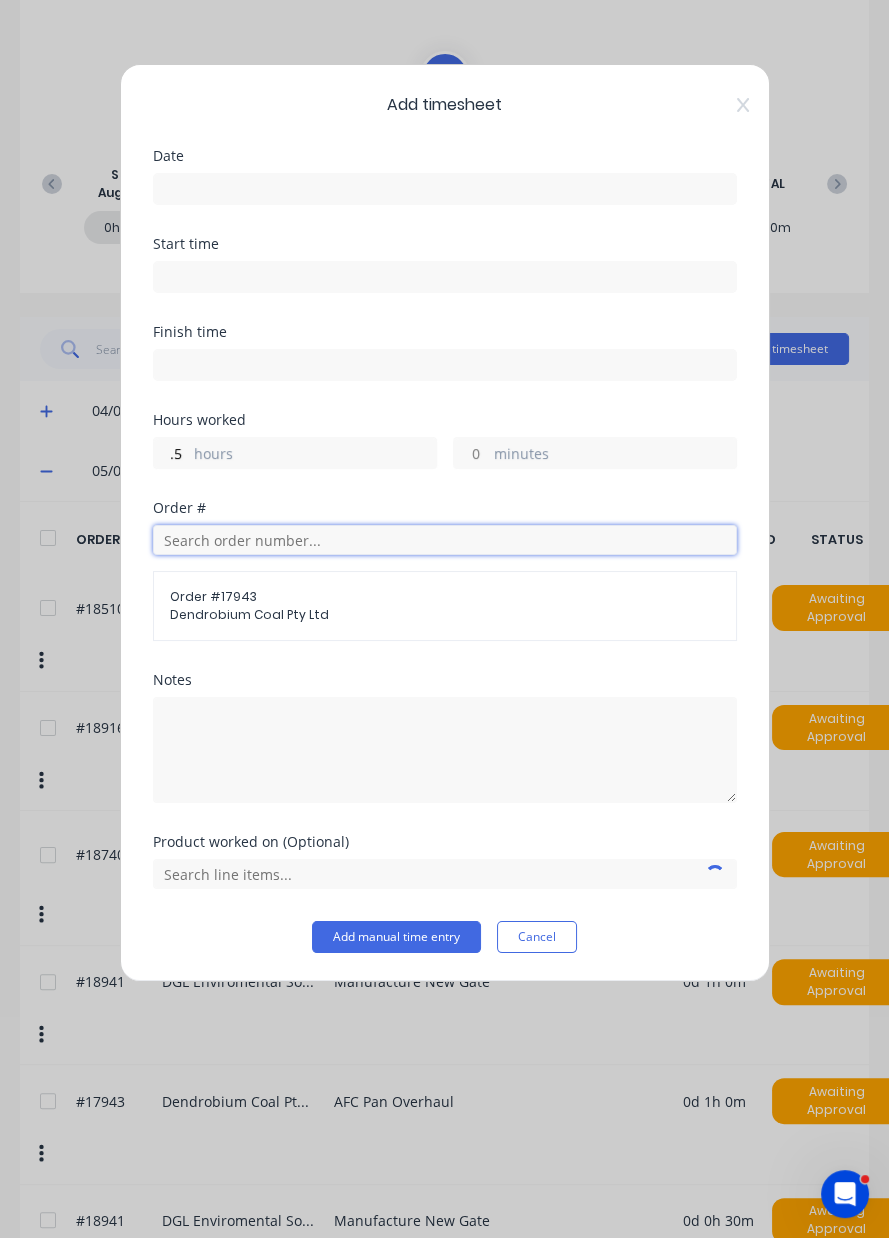 click at bounding box center [445, 540] 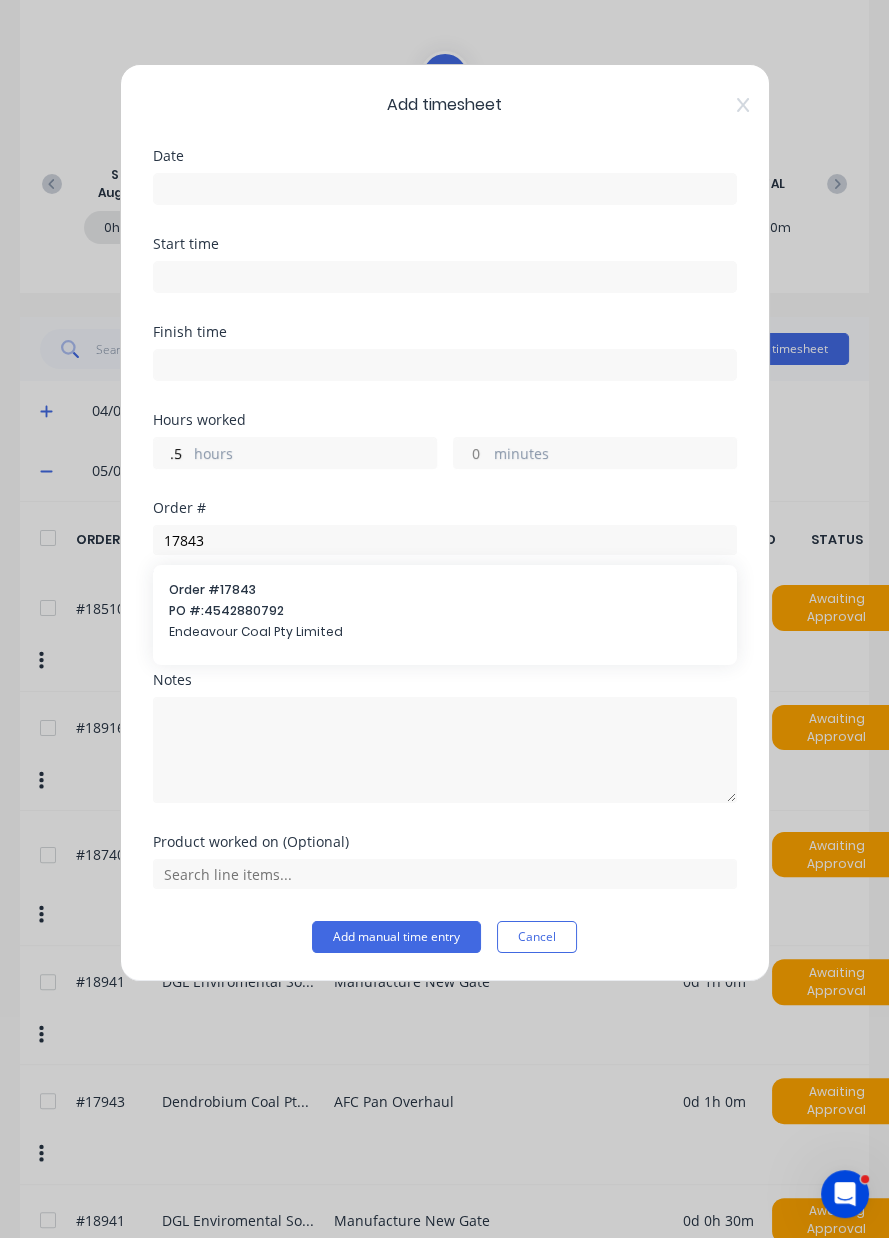 click on "Order # 17943 Dendrobium Coal Pty Ltd" at bounding box center [445, 606] 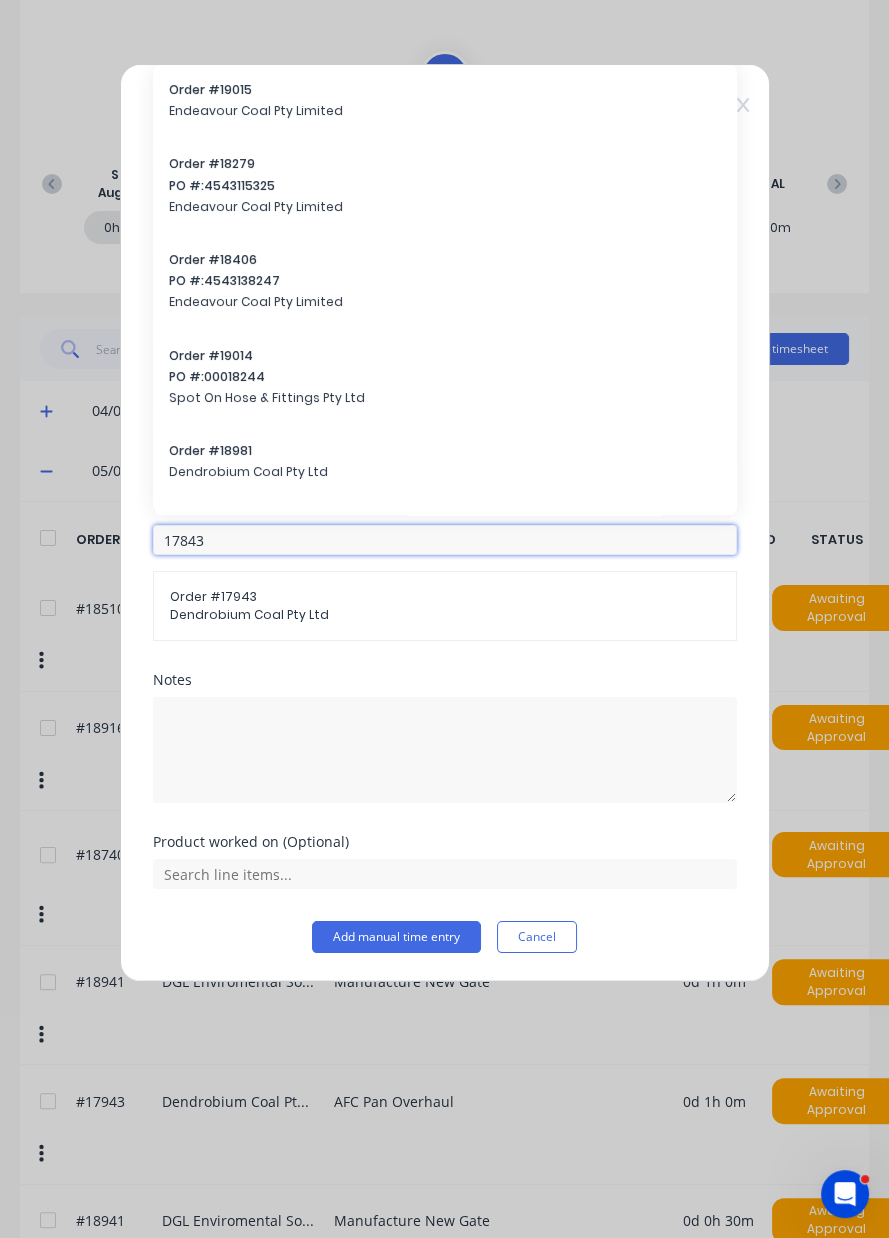 click on "17843" at bounding box center [445, 540] 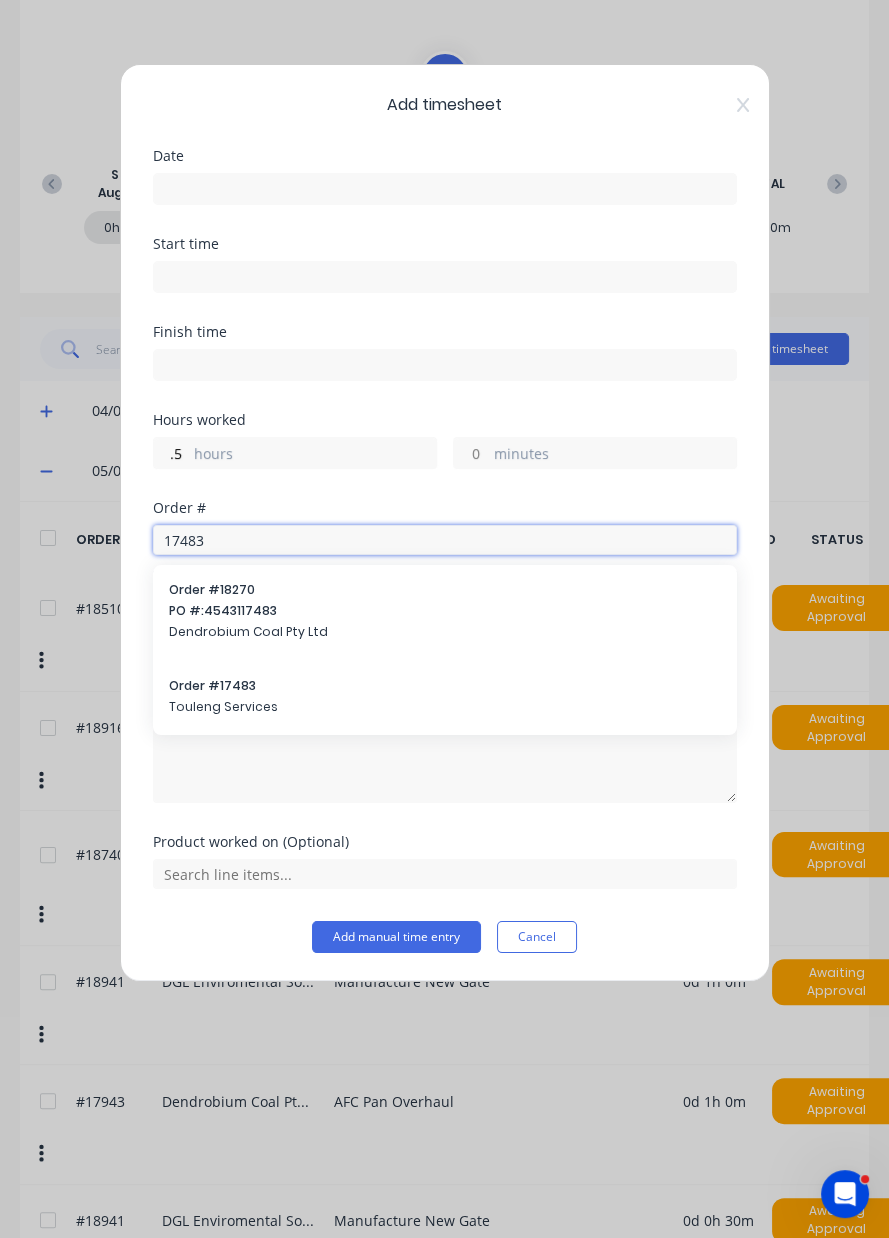 type on "17483" 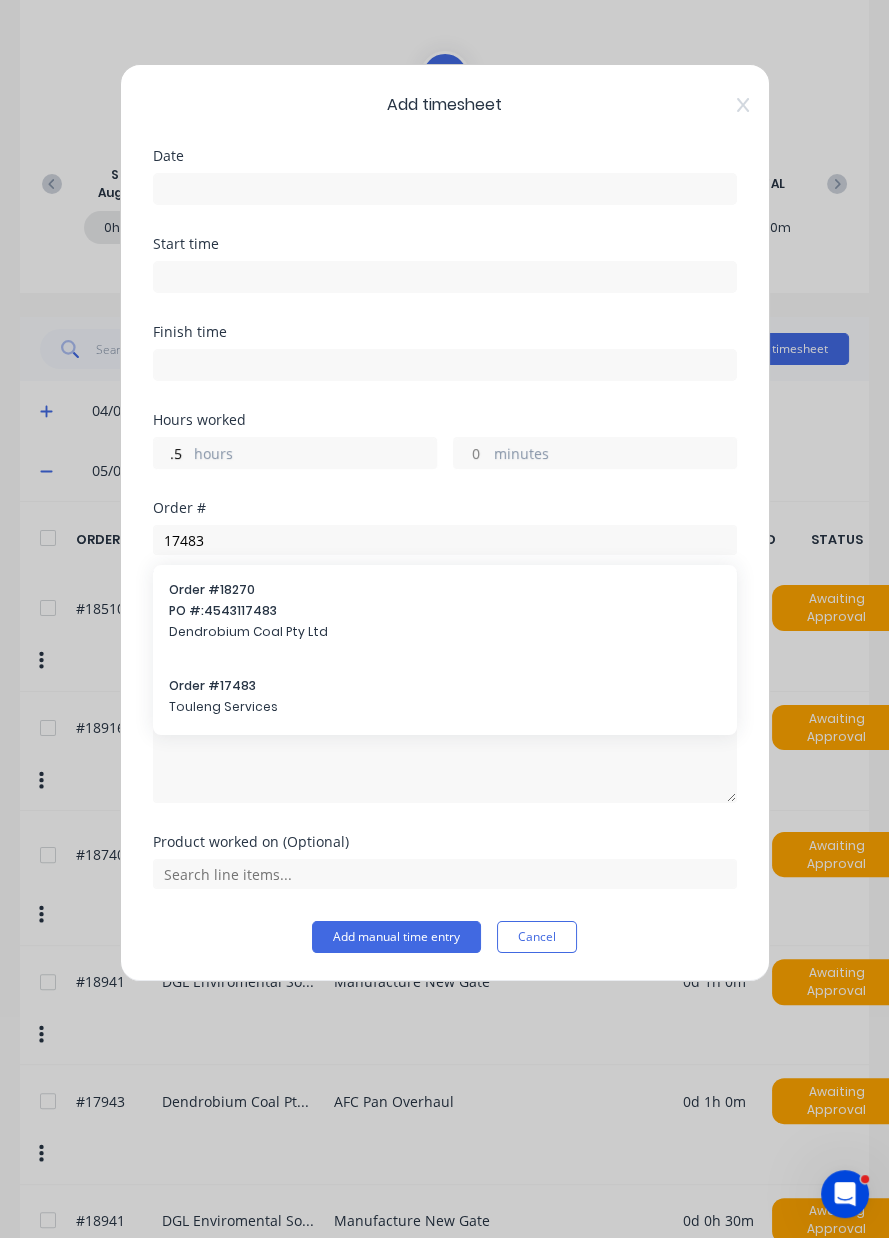 click on "Touleng Services" at bounding box center (445, 707) 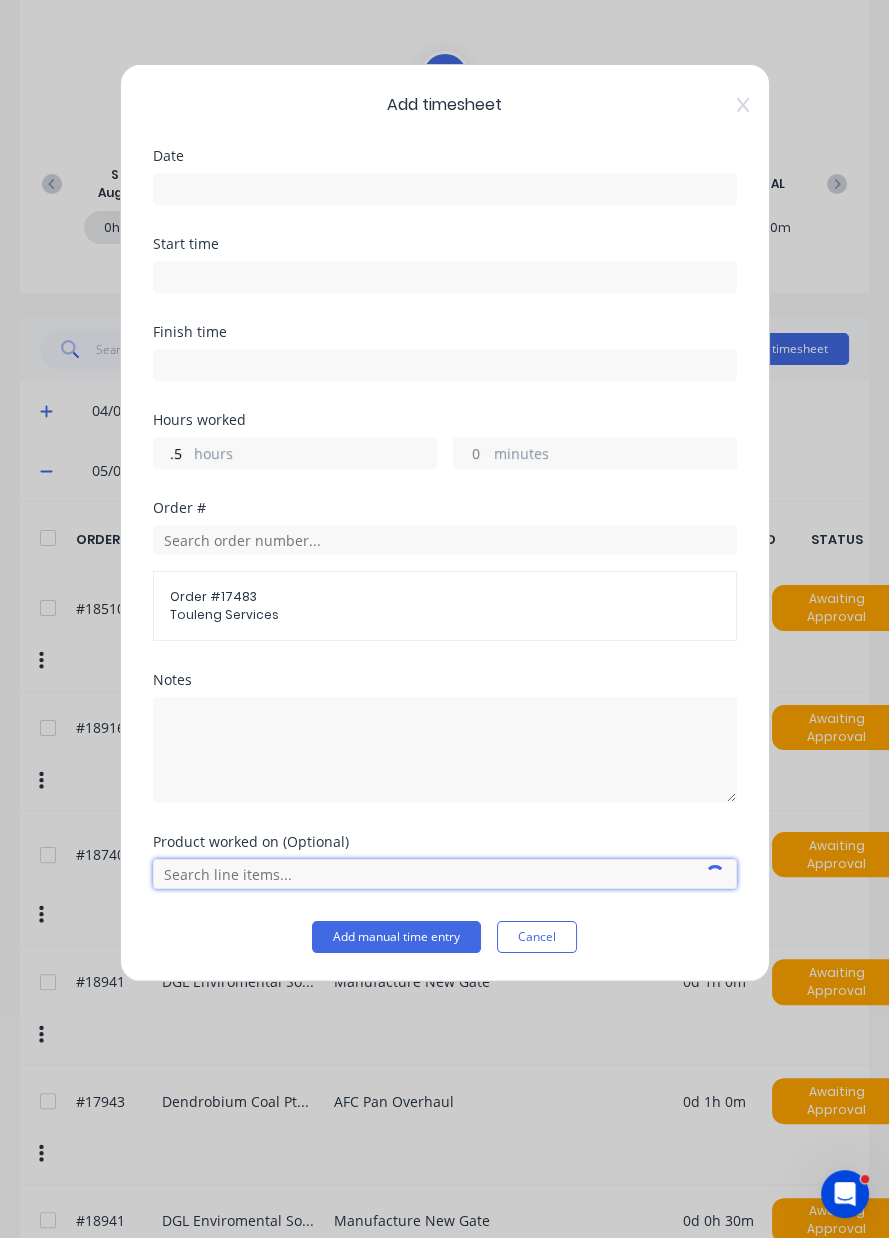 click at bounding box center [445, 874] 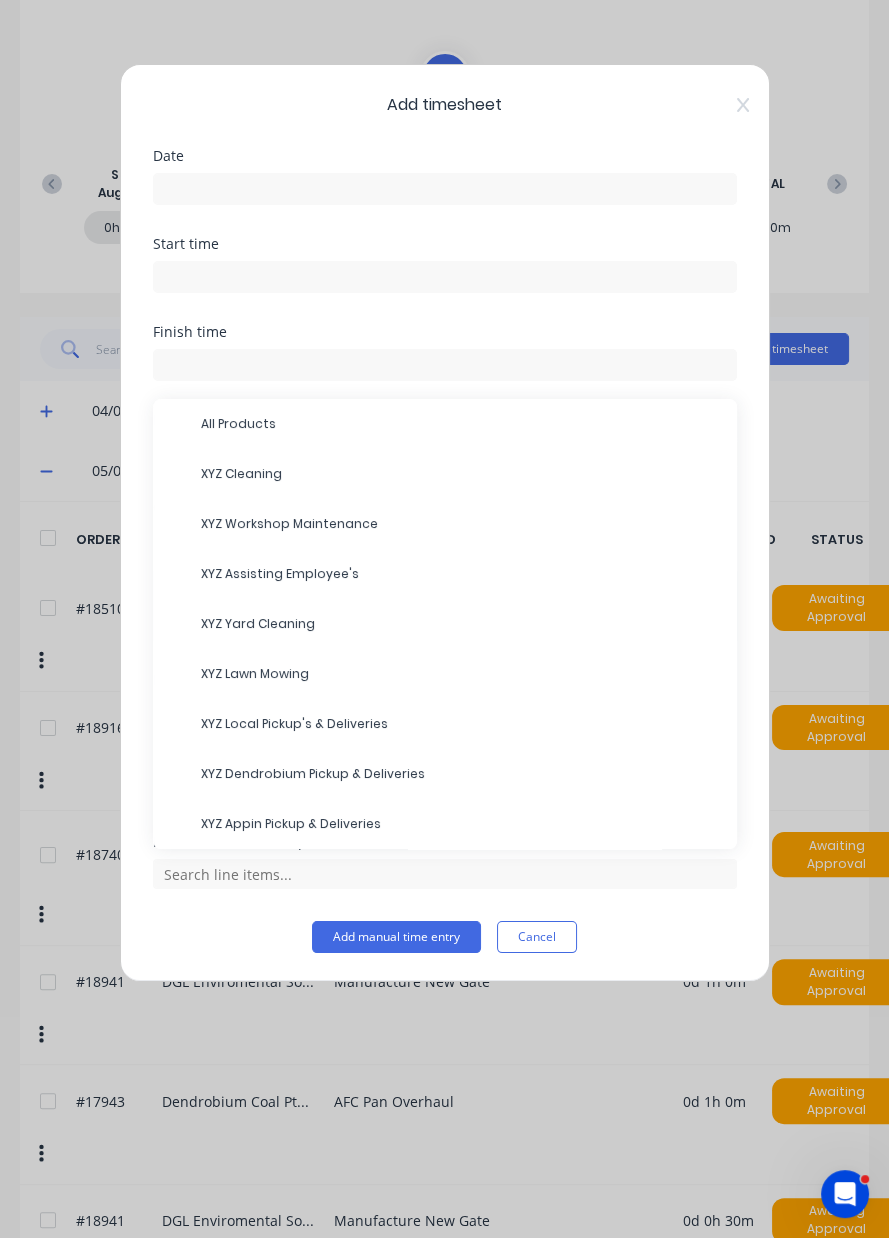 click on "XYZ Dendrobium Pickup & Deliveries" at bounding box center (461, 774) 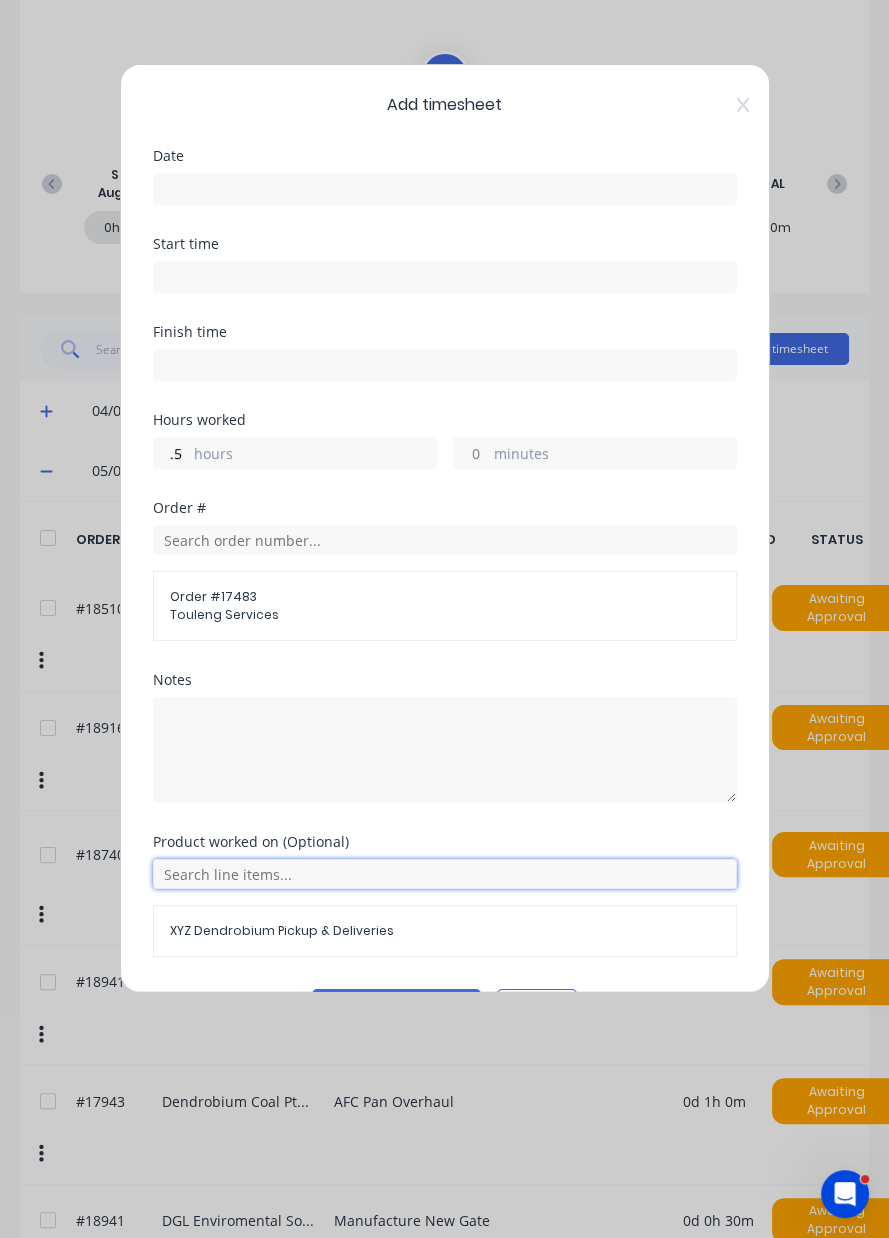 click at bounding box center (445, 874) 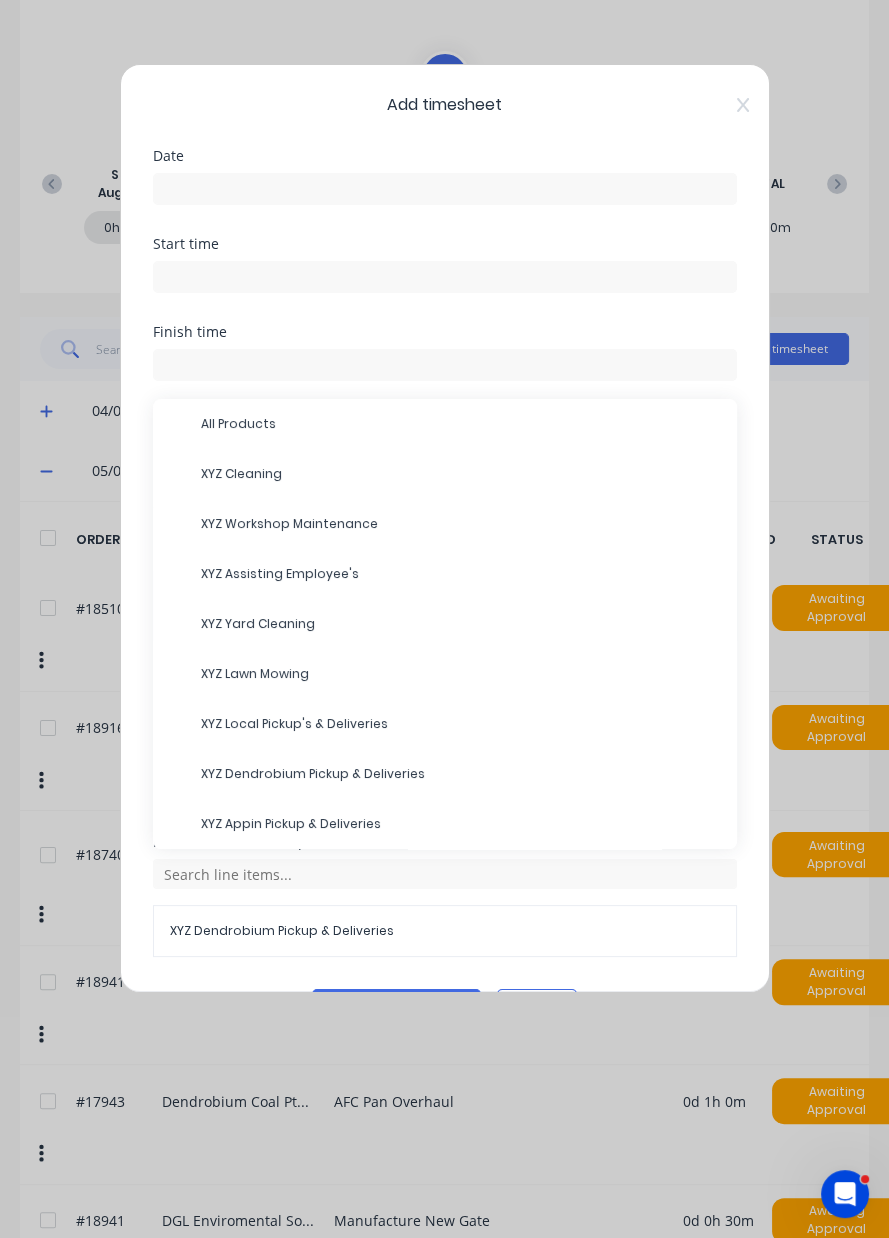 click on "XYZ Local Pickup's & Deliveries" at bounding box center [461, 724] 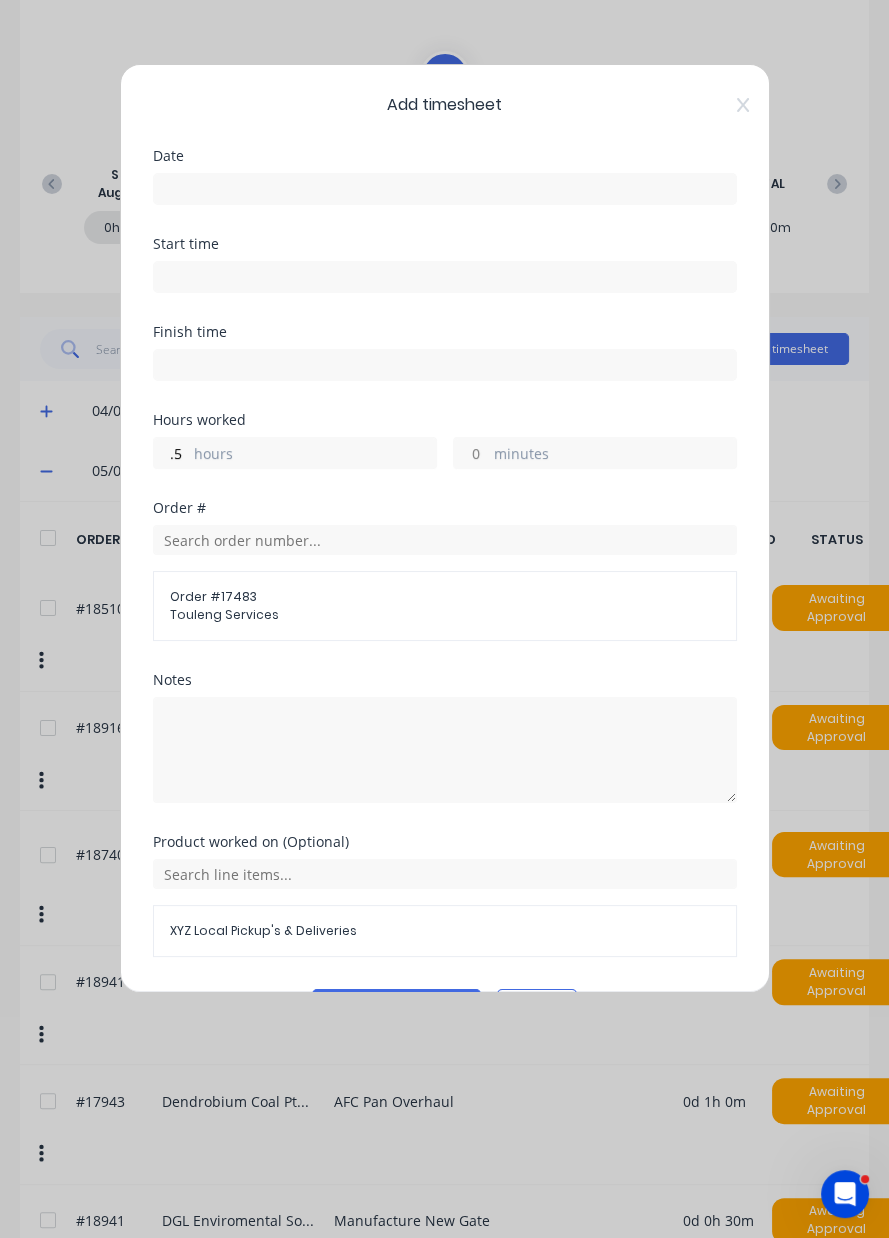 click on "Add manual time entry" at bounding box center [396, 1005] 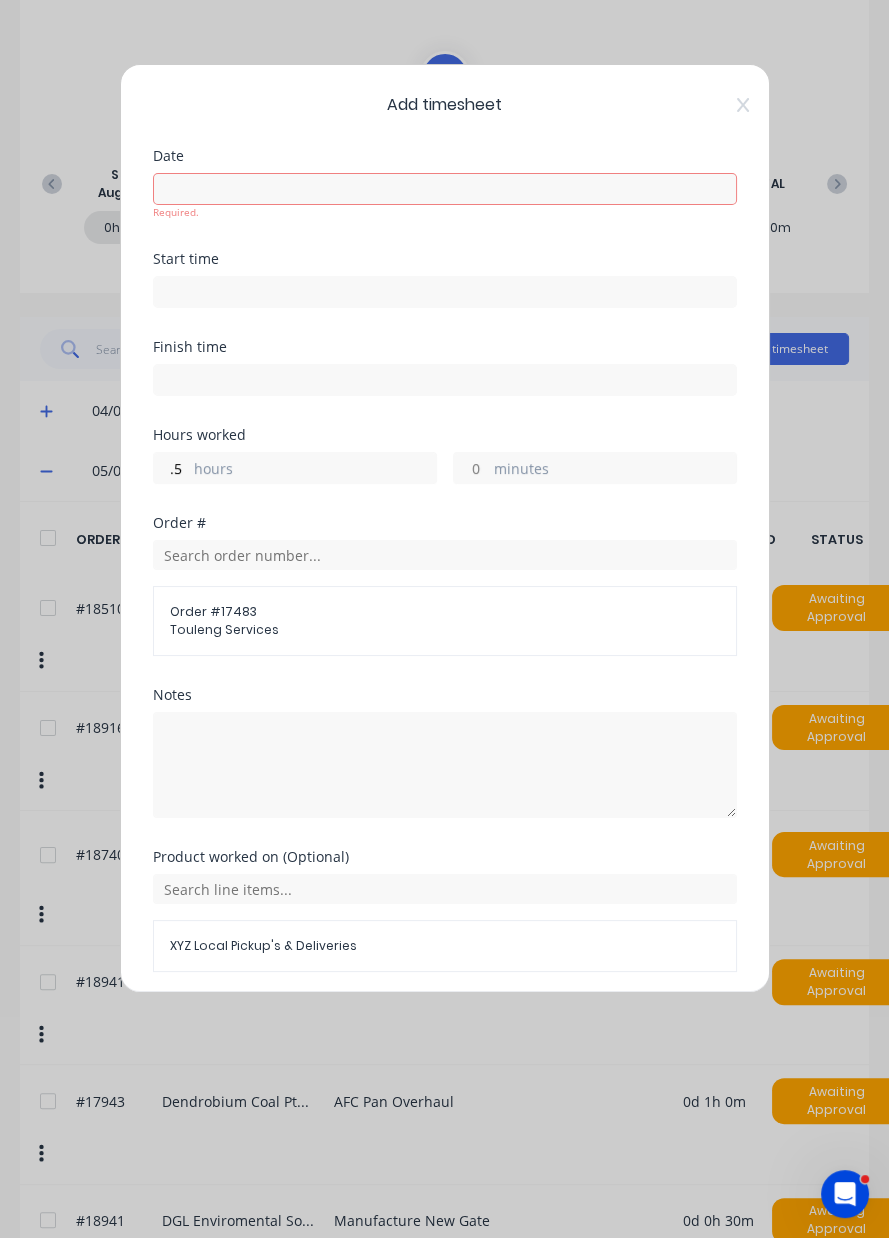 click on "Date" at bounding box center [445, 156] 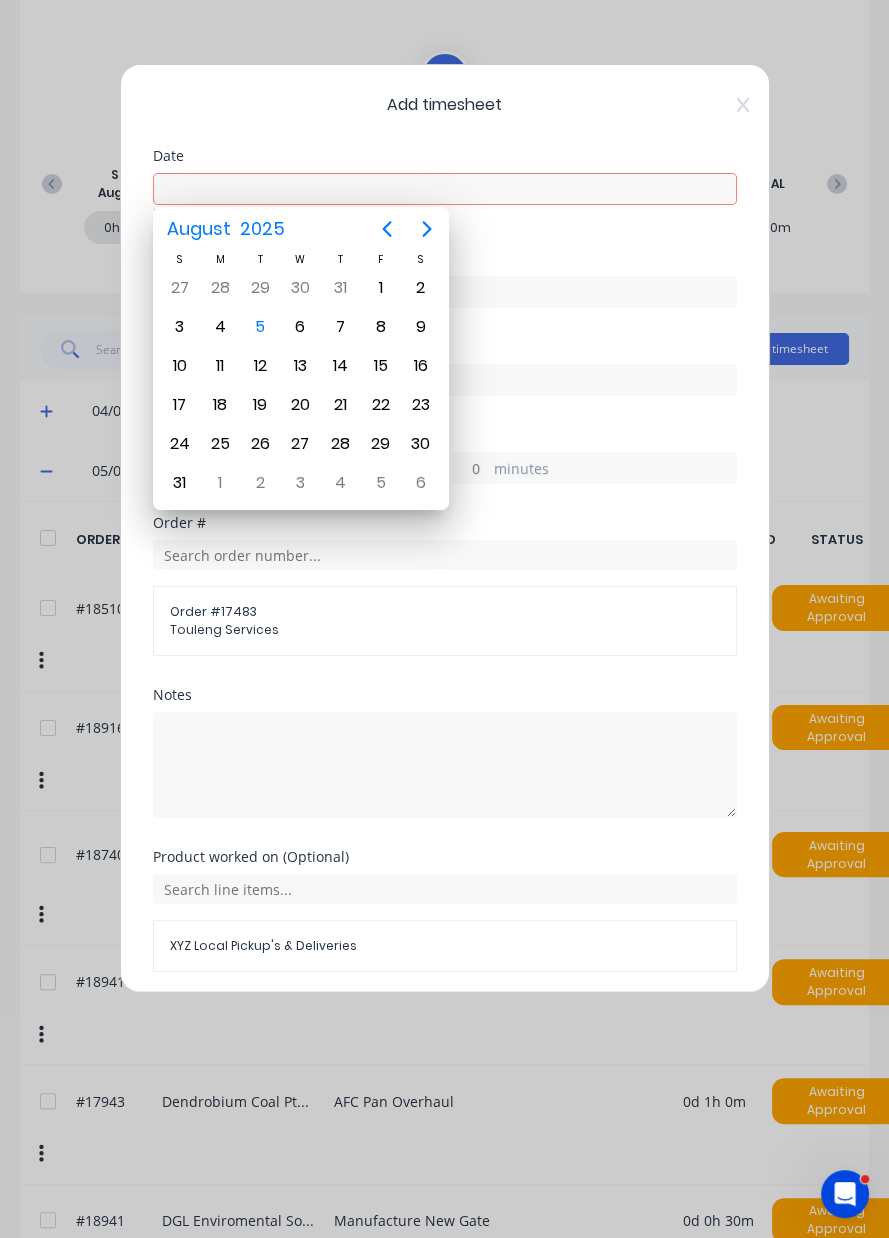 click on "5" at bounding box center (260, 327) 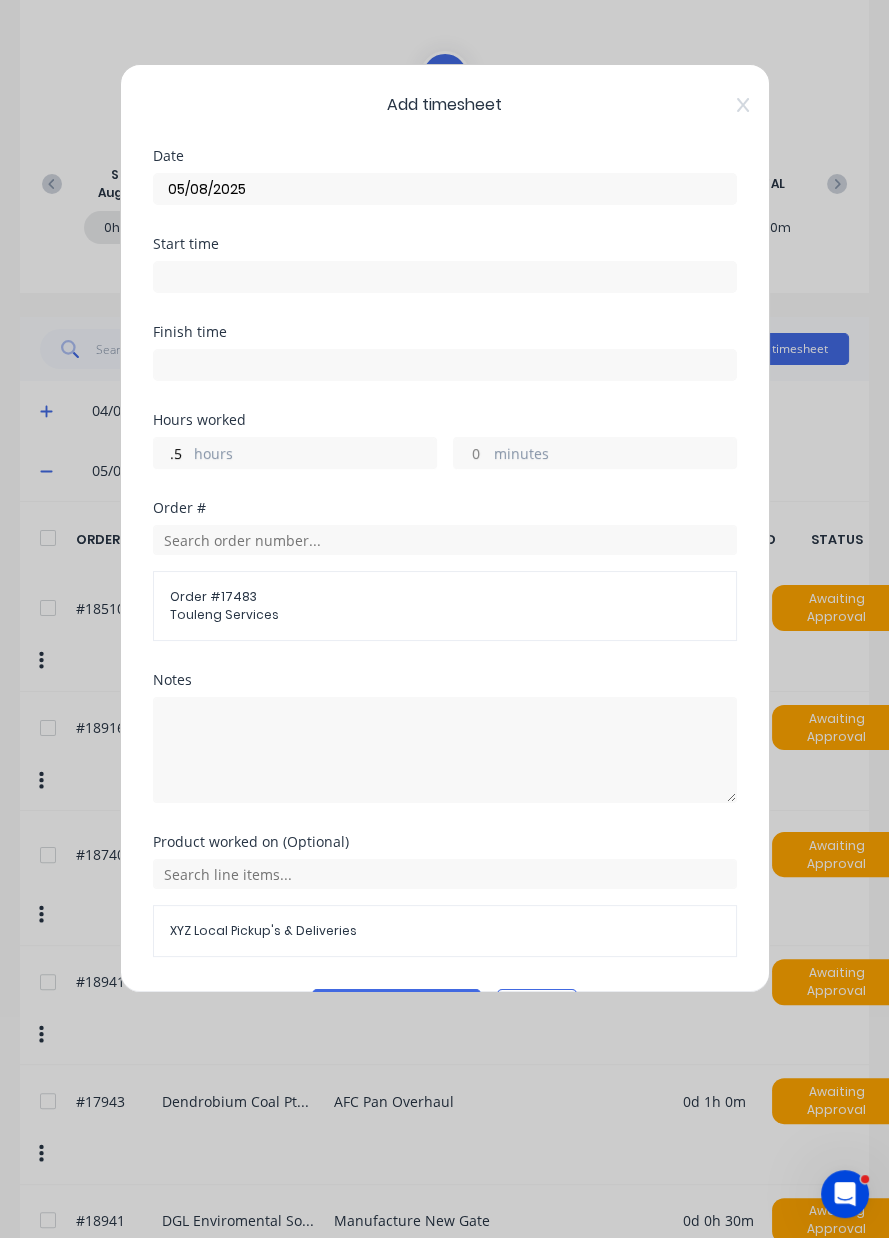 type on "05/08/2025" 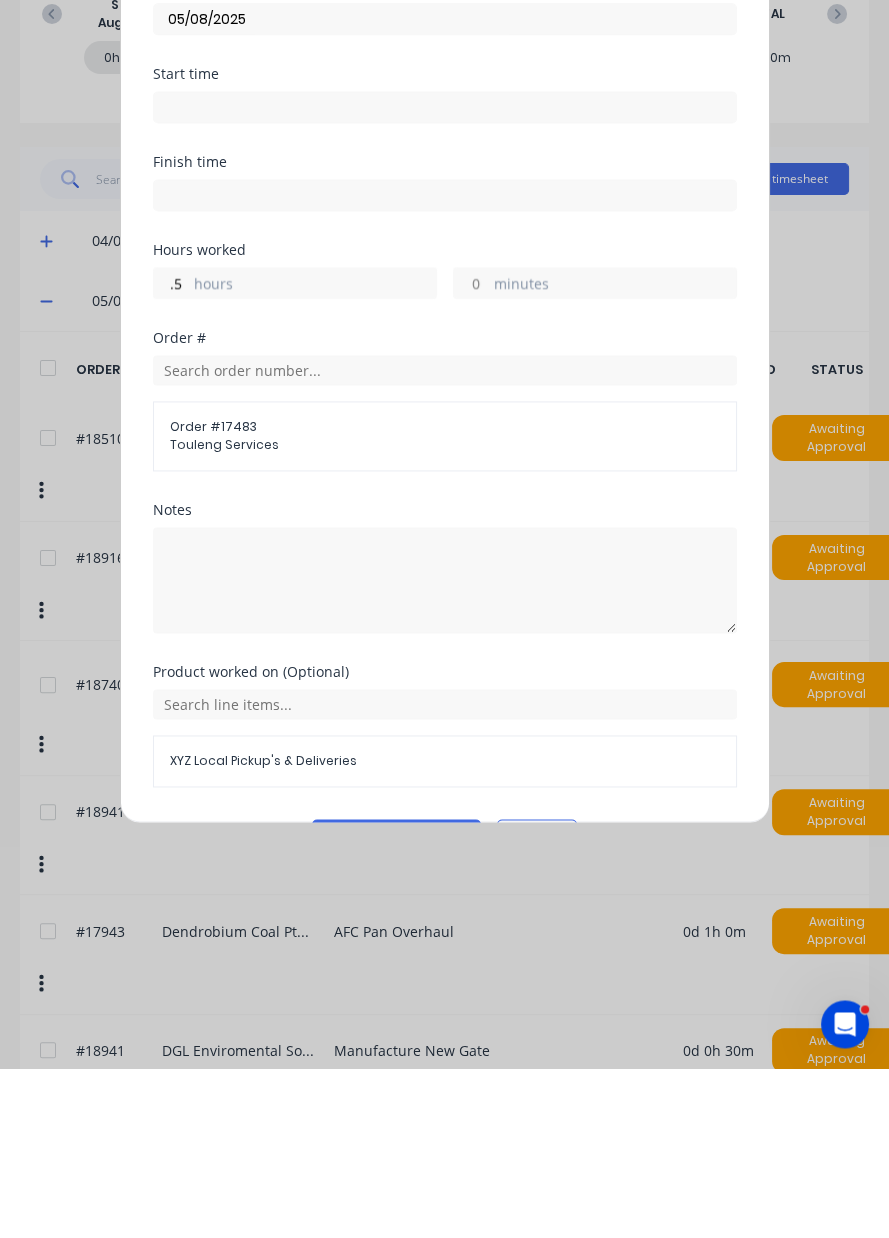 scroll, scrollTop: 157, scrollLeft: 0, axis: vertical 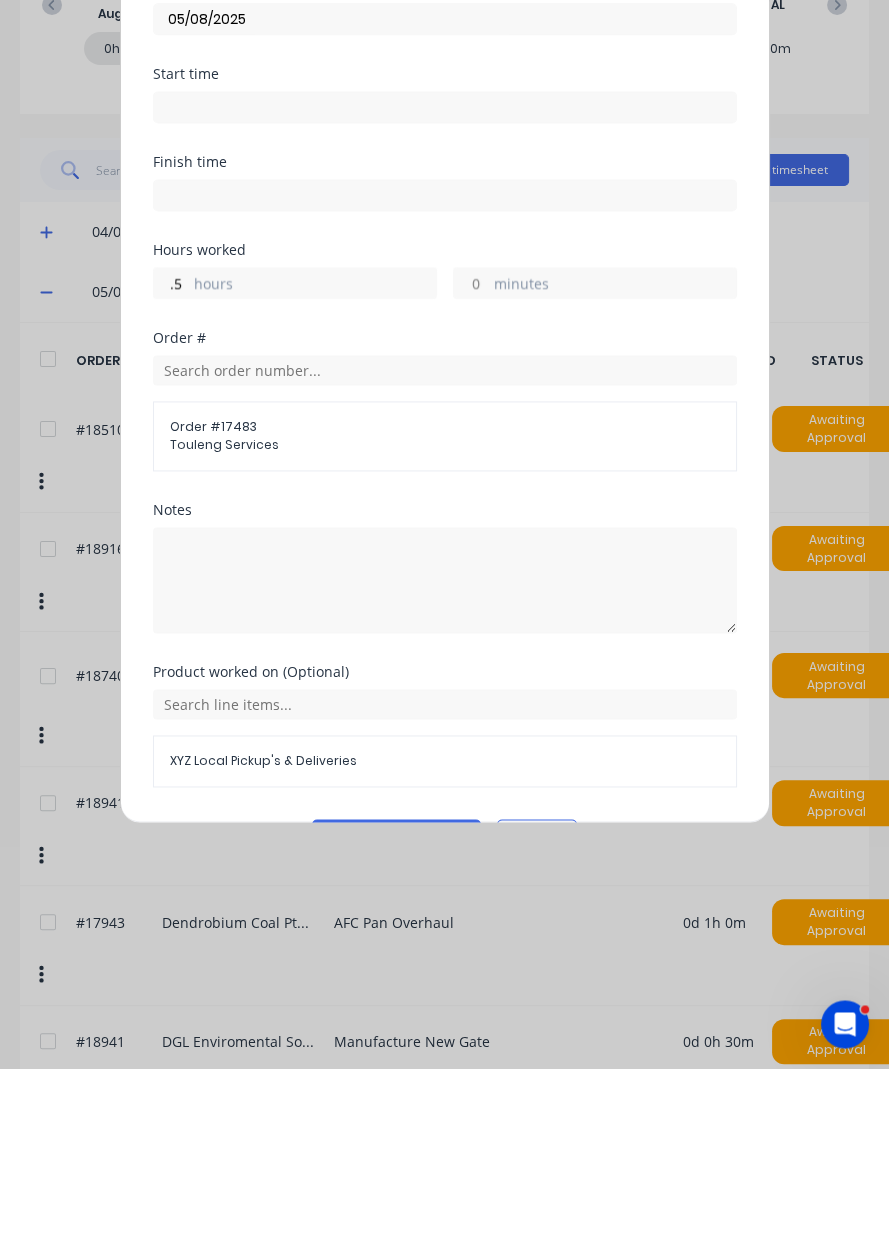 click on "Add manual time entry" at bounding box center [396, 1005] 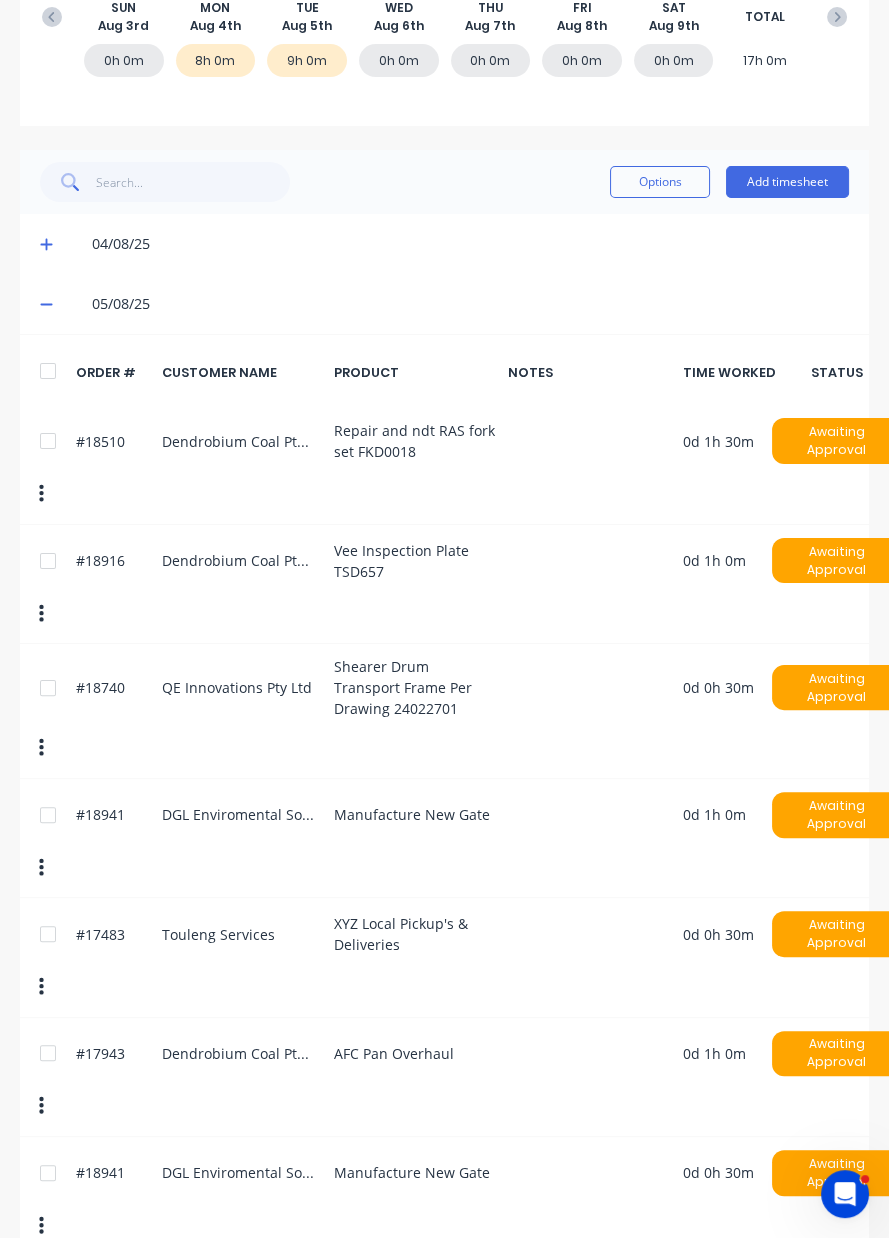 scroll, scrollTop: 313, scrollLeft: 0, axis: vertical 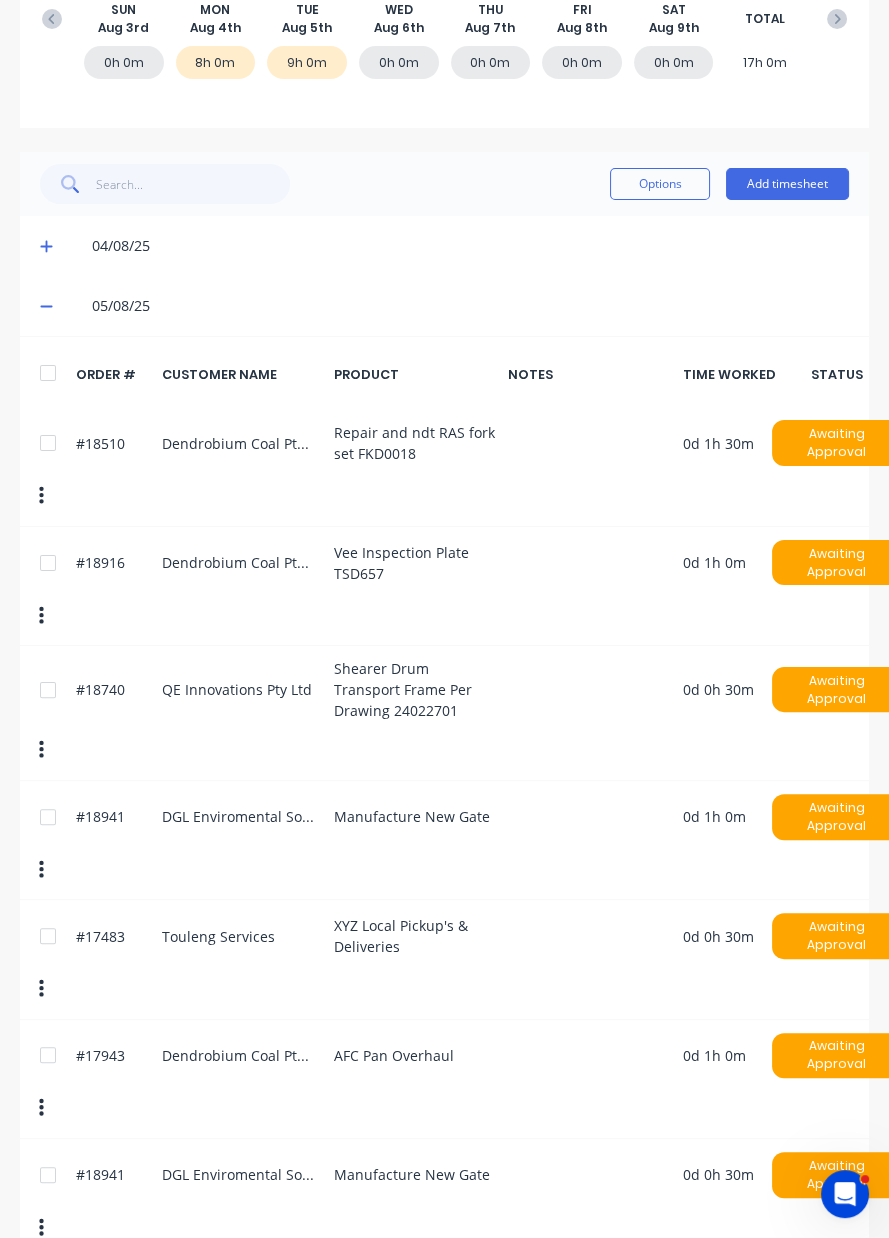 click at bounding box center (41, 1108) 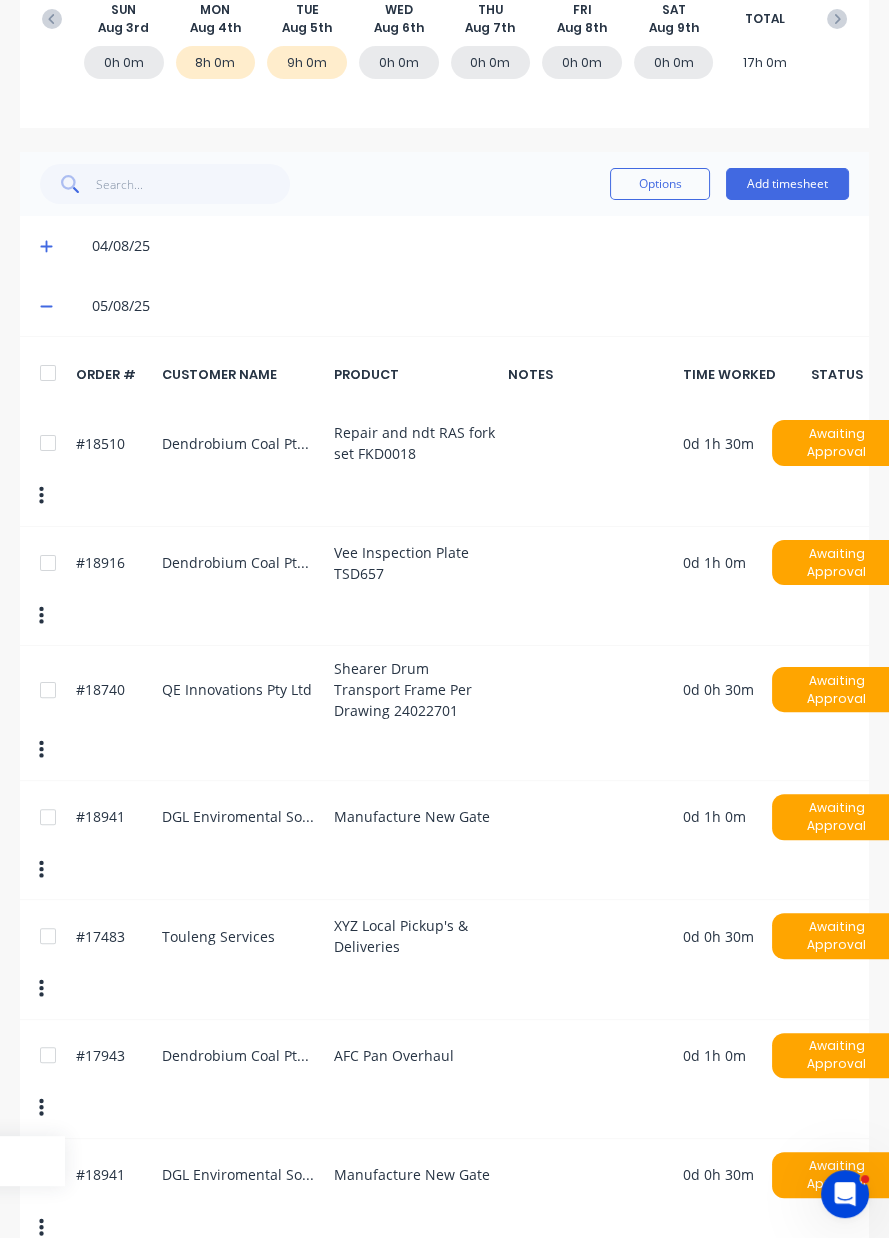 click on "Delete" at bounding box center [-30, 1161] 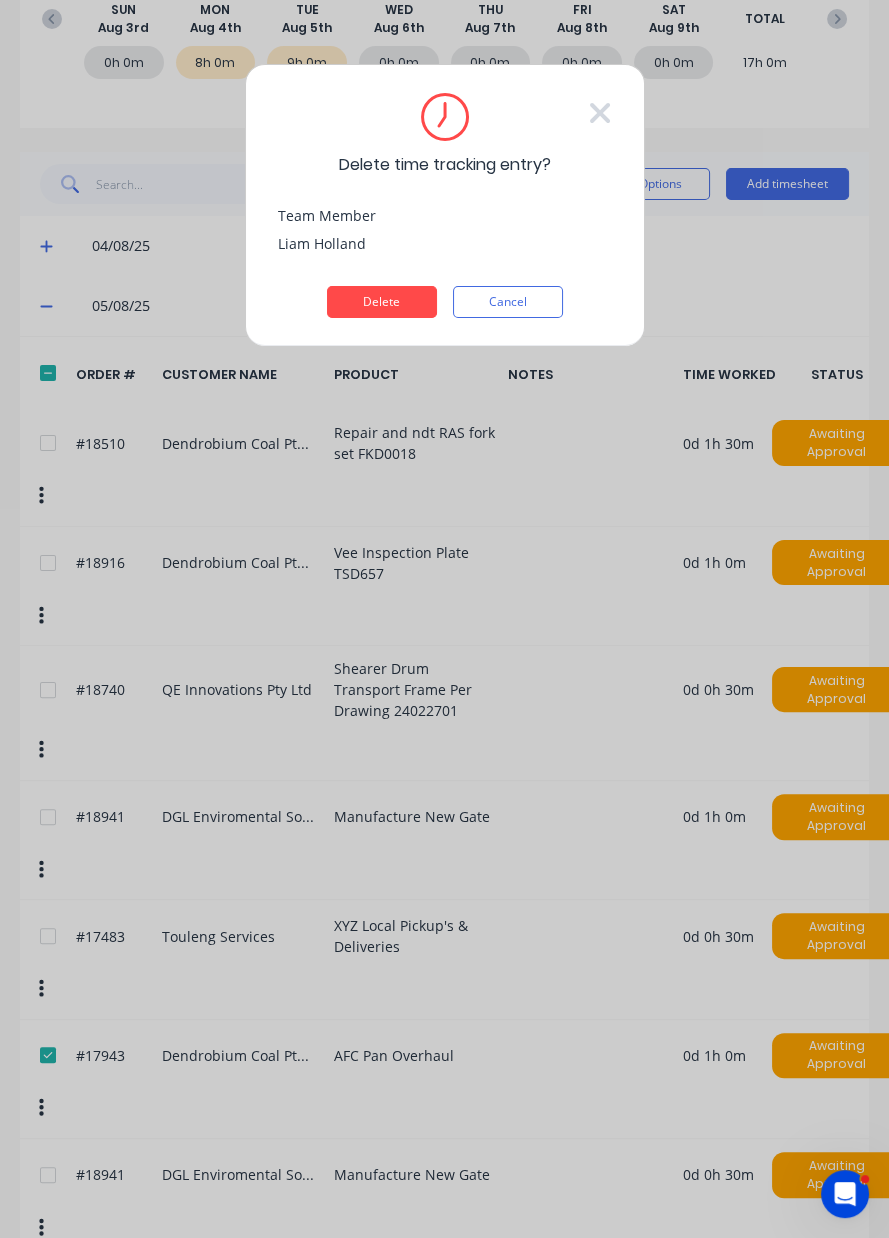 click on "Delete" at bounding box center (382, 302) 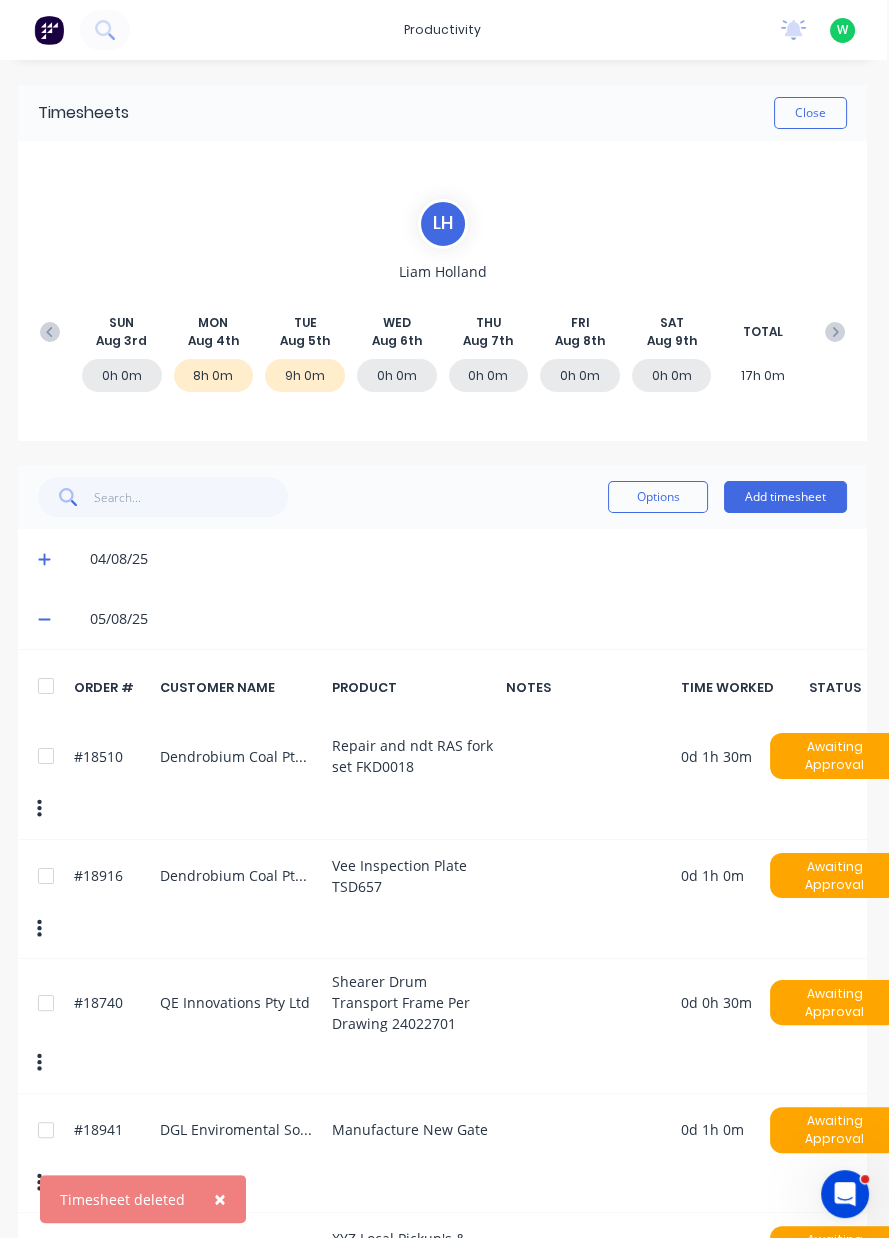 scroll, scrollTop: 0, scrollLeft: 0, axis: both 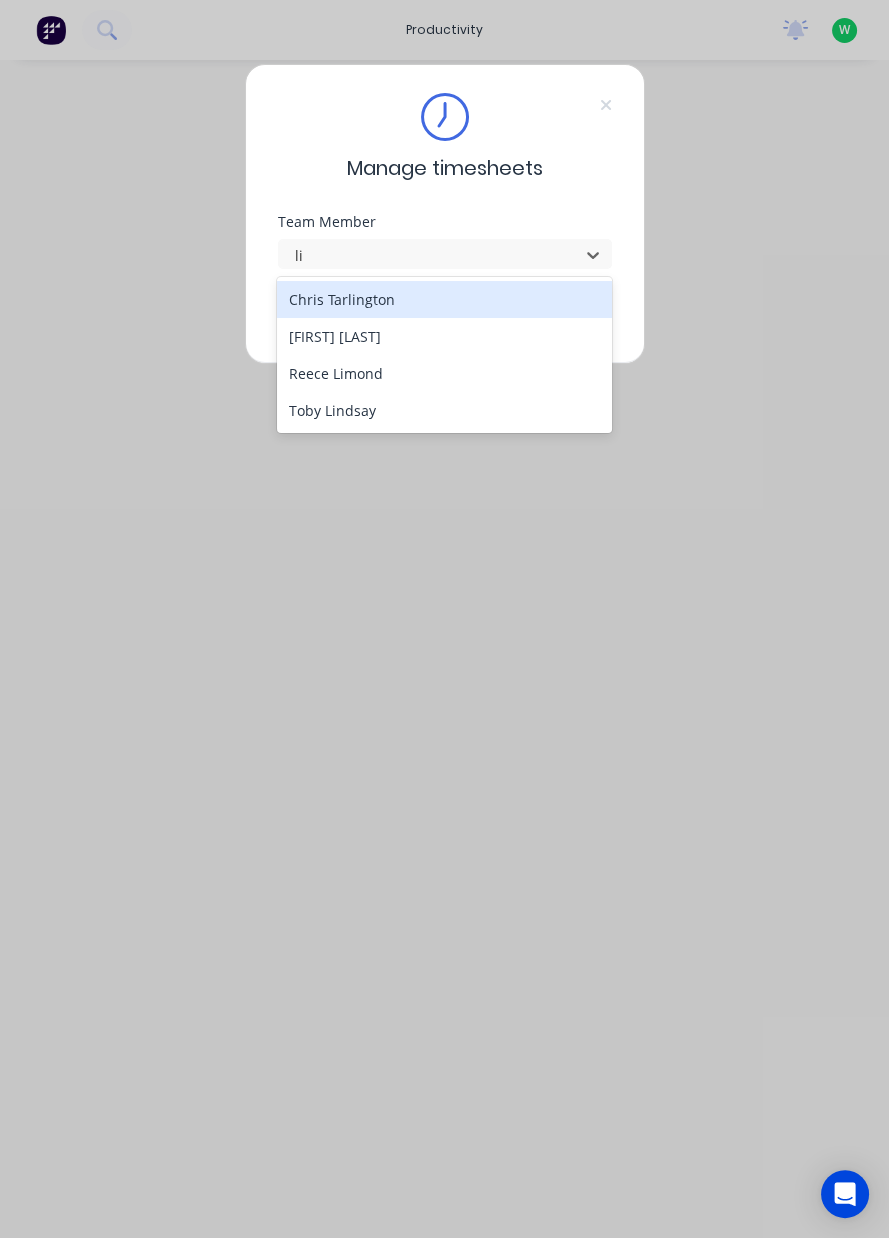 click on "[FIRST] [LAST]" at bounding box center (444, 336) 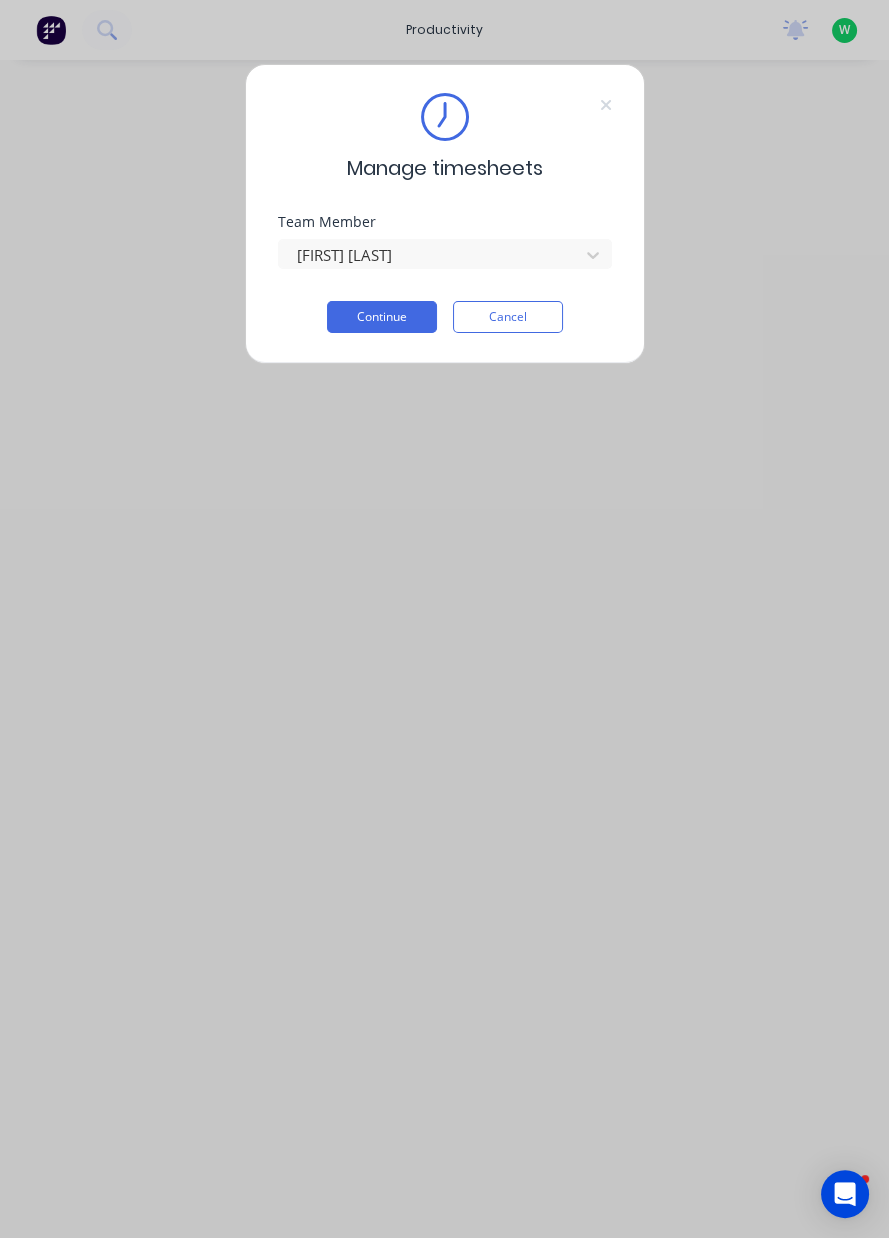type 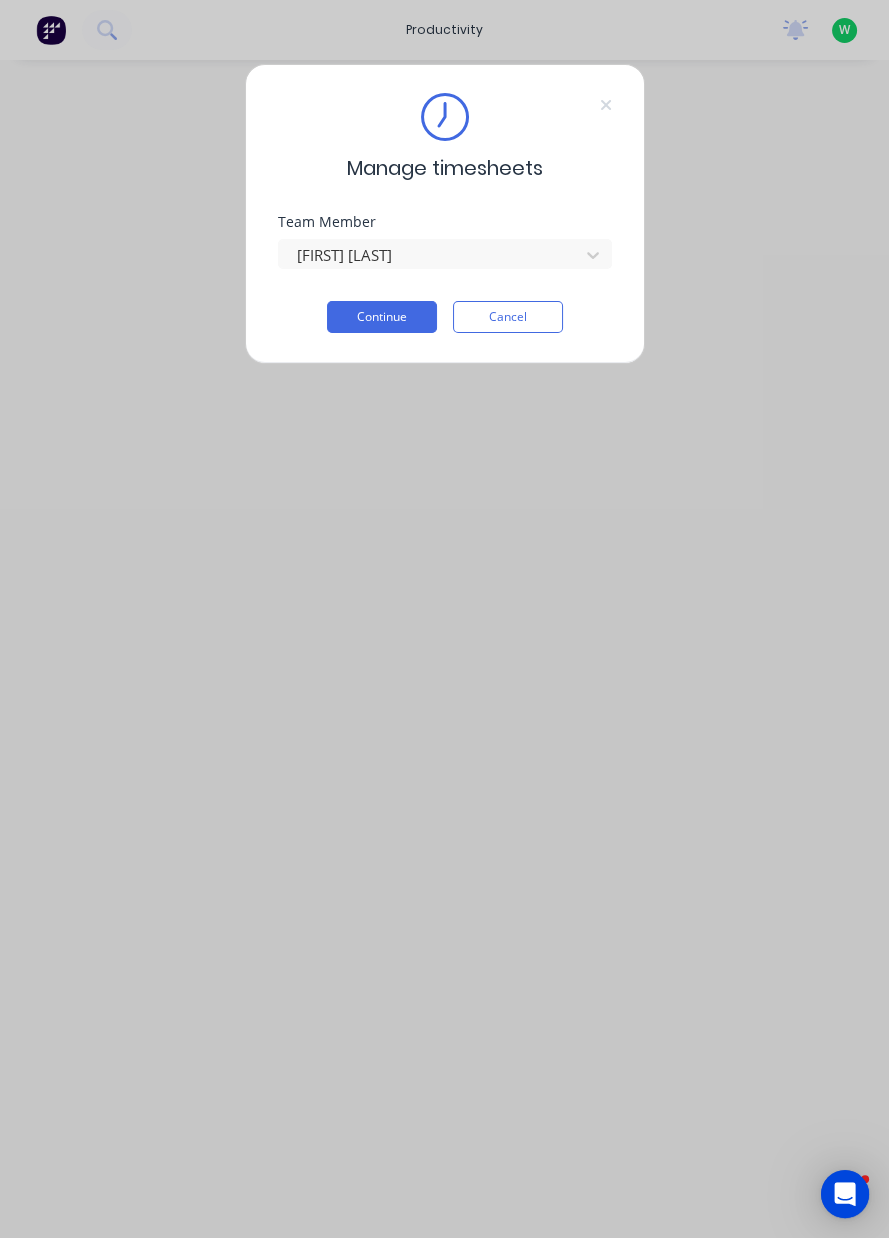 scroll, scrollTop: 0, scrollLeft: 0, axis: both 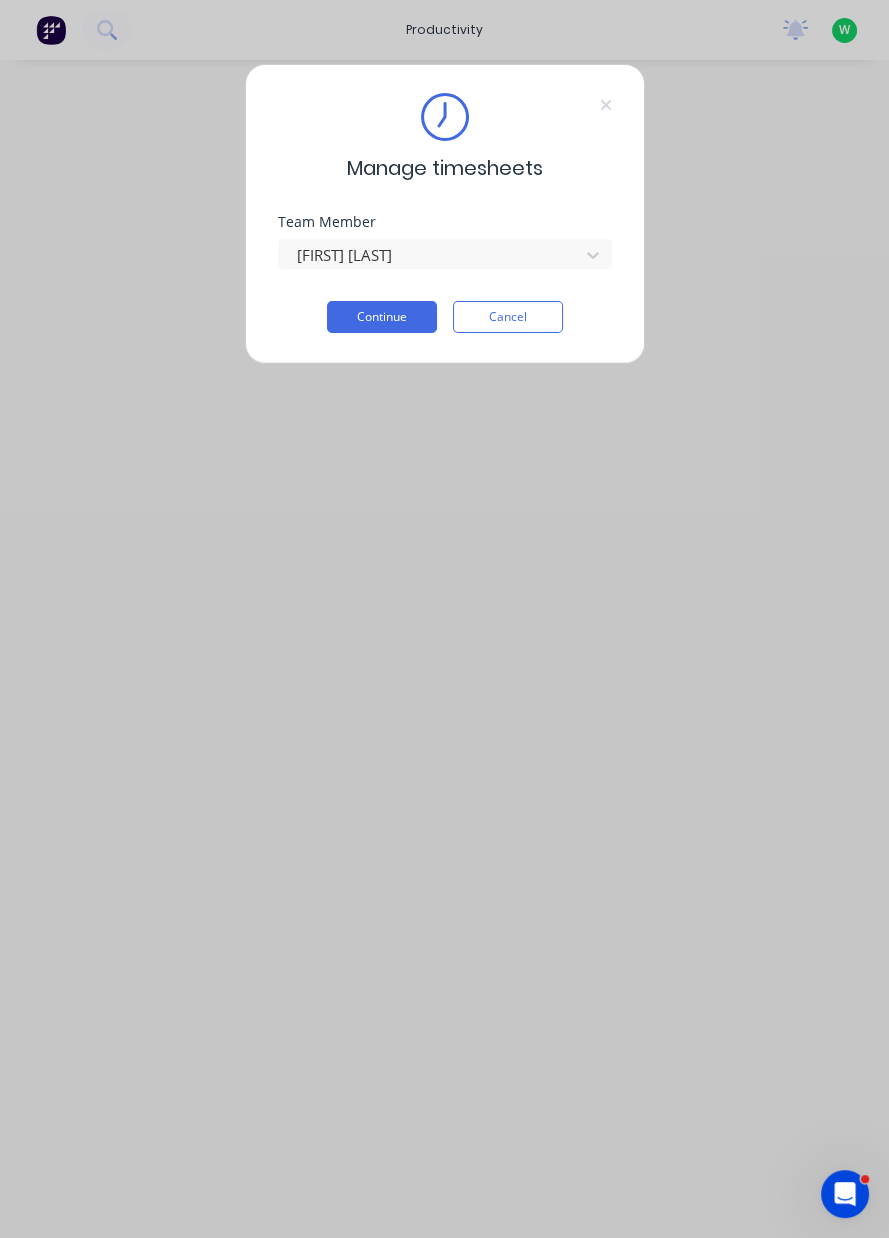 click on "Continue" at bounding box center [382, 317] 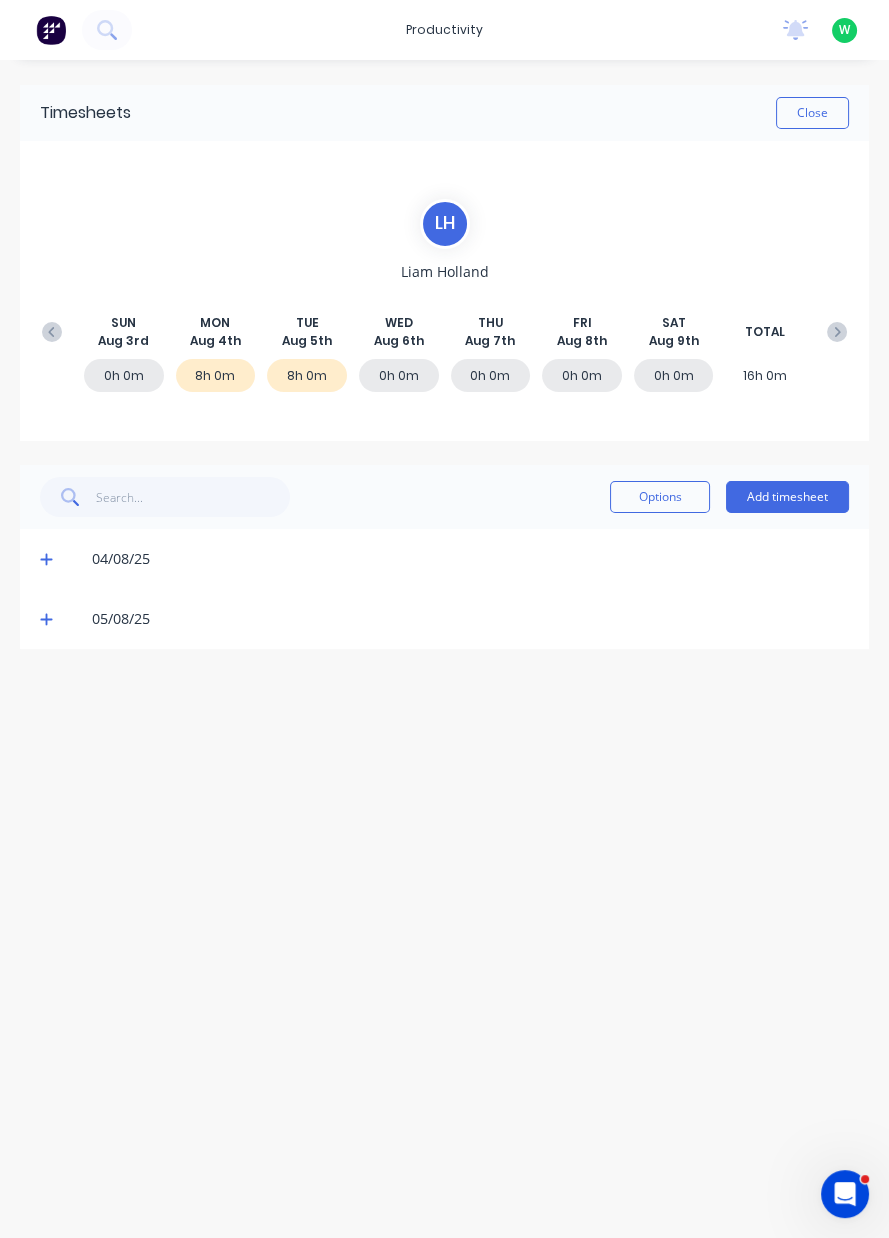 click on "Add timesheet" at bounding box center (787, 497) 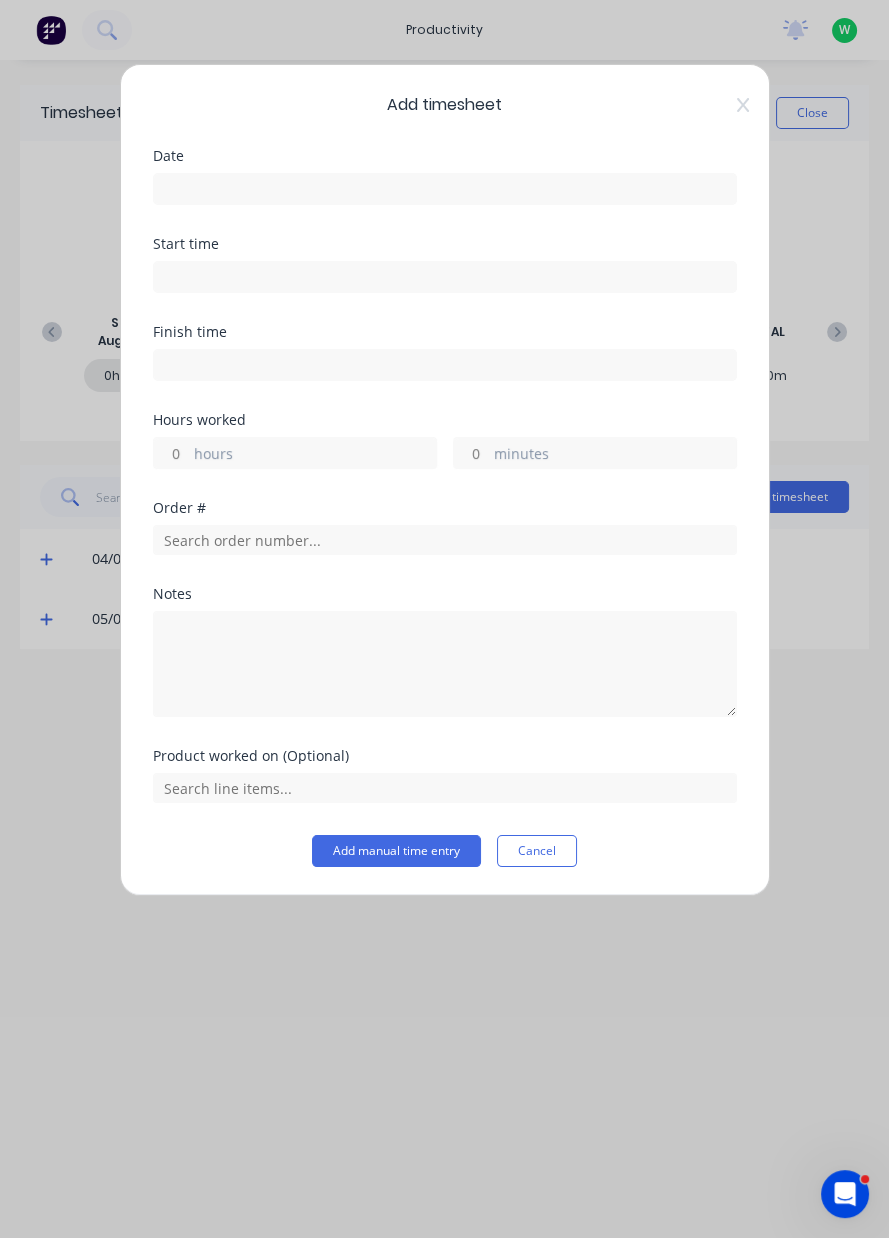 click at bounding box center (445, 189) 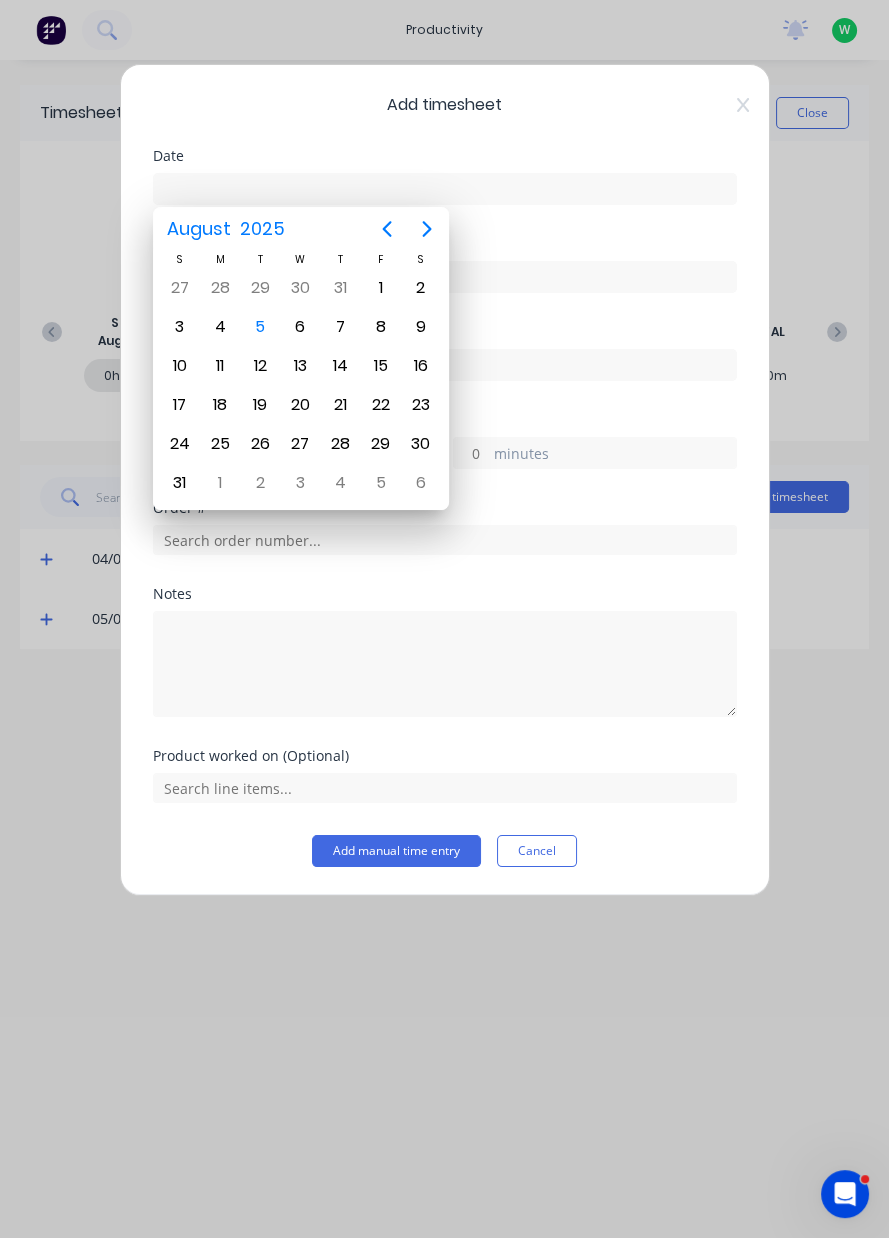 click on "5" at bounding box center [260, 327] 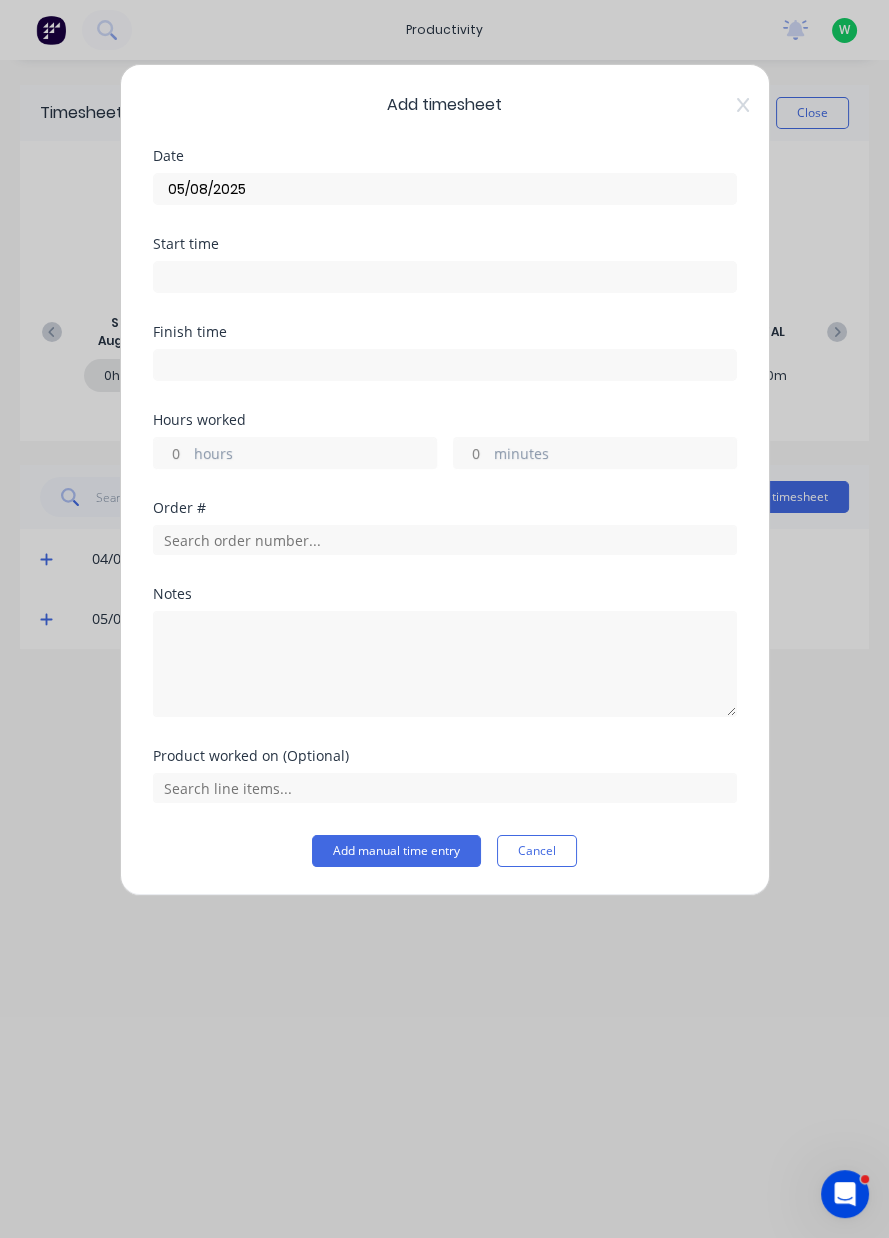 click on "hours" at bounding box center [315, 455] 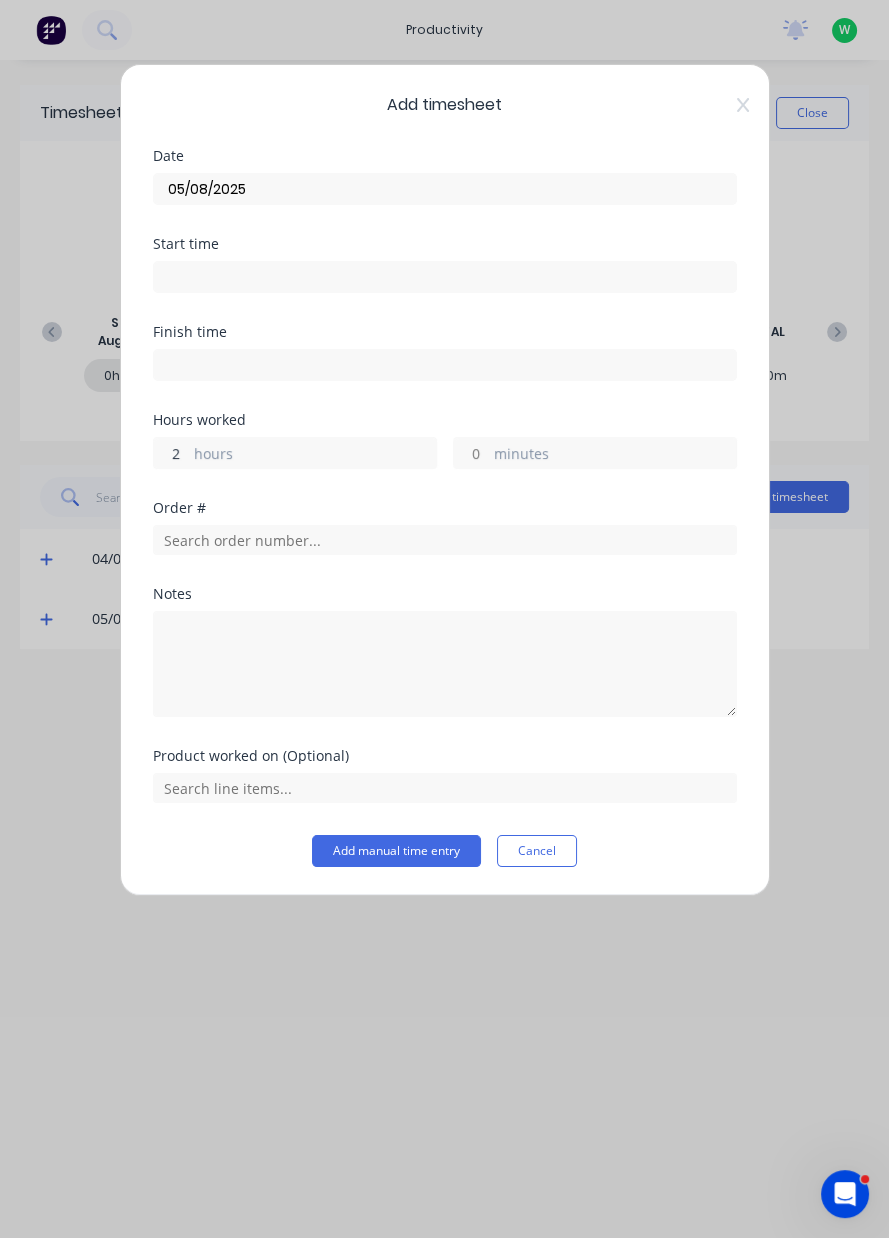 type on "2" 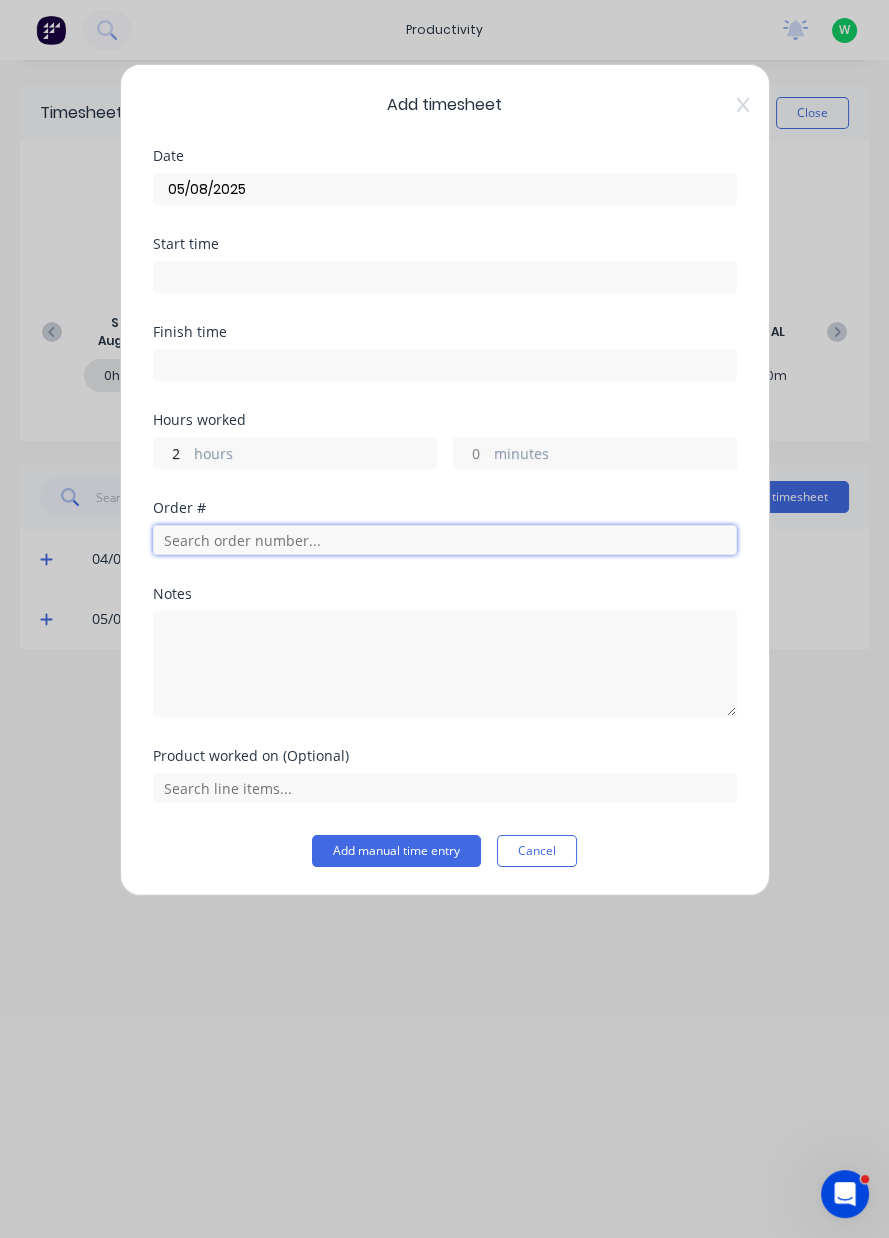 click at bounding box center (445, 540) 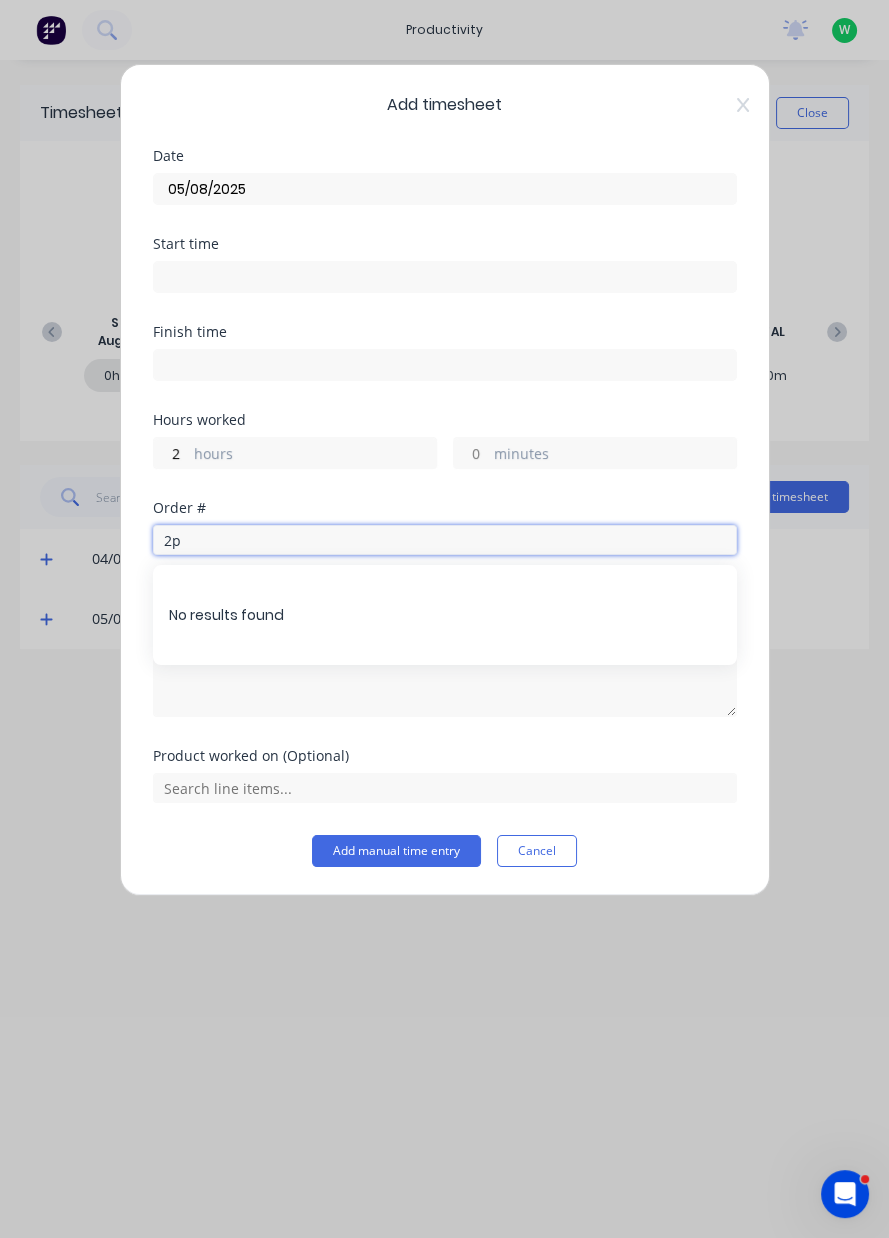 type on "2" 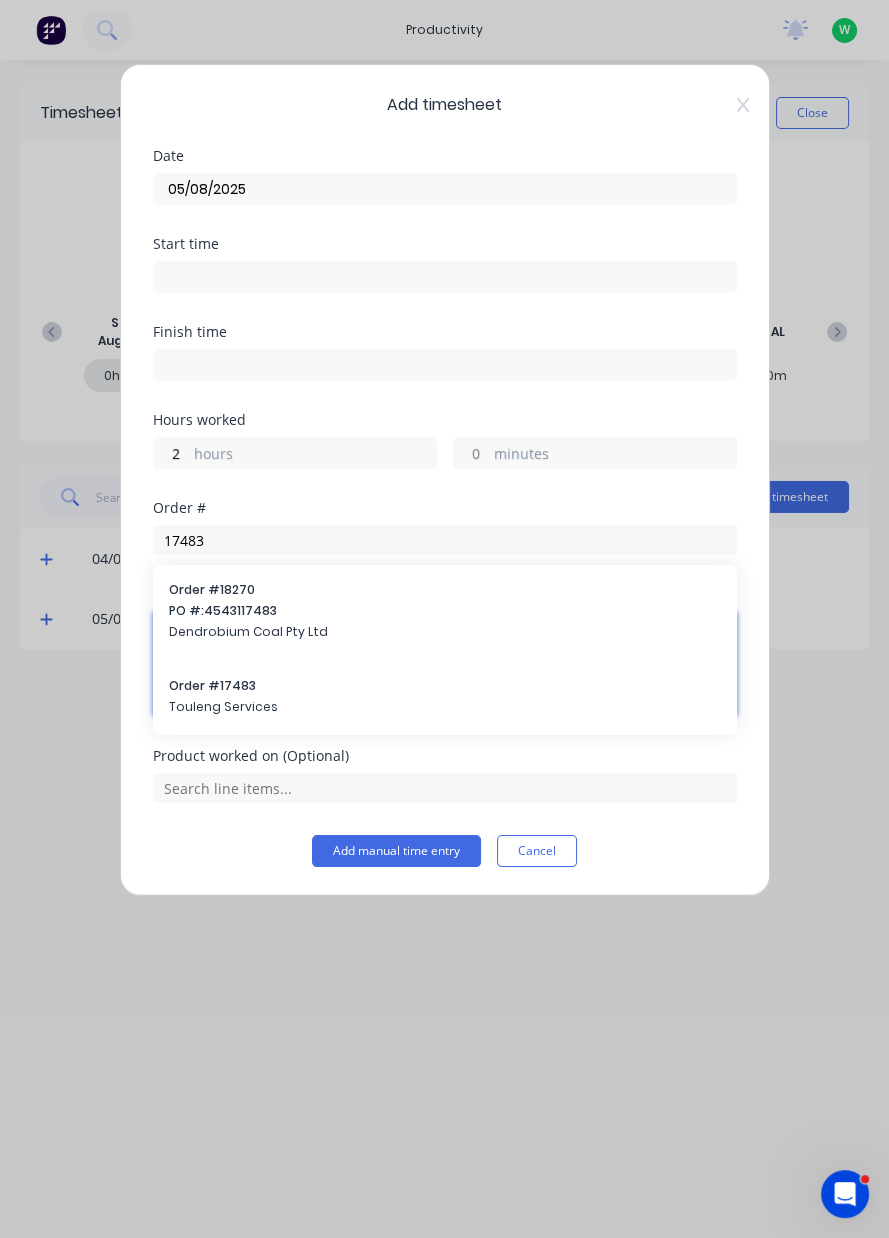 click at bounding box center [445, 664] 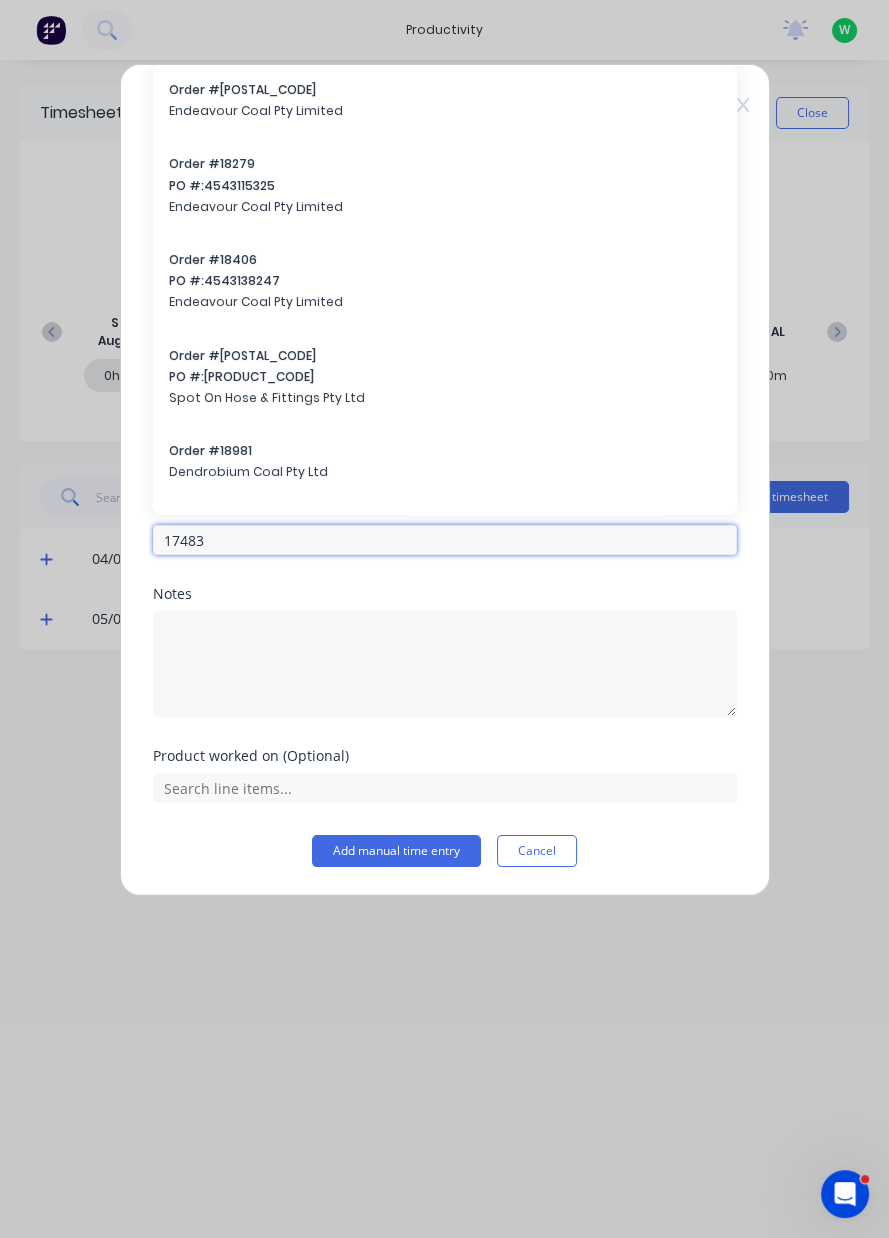 click on "17483" at bounding box center (445, 540) 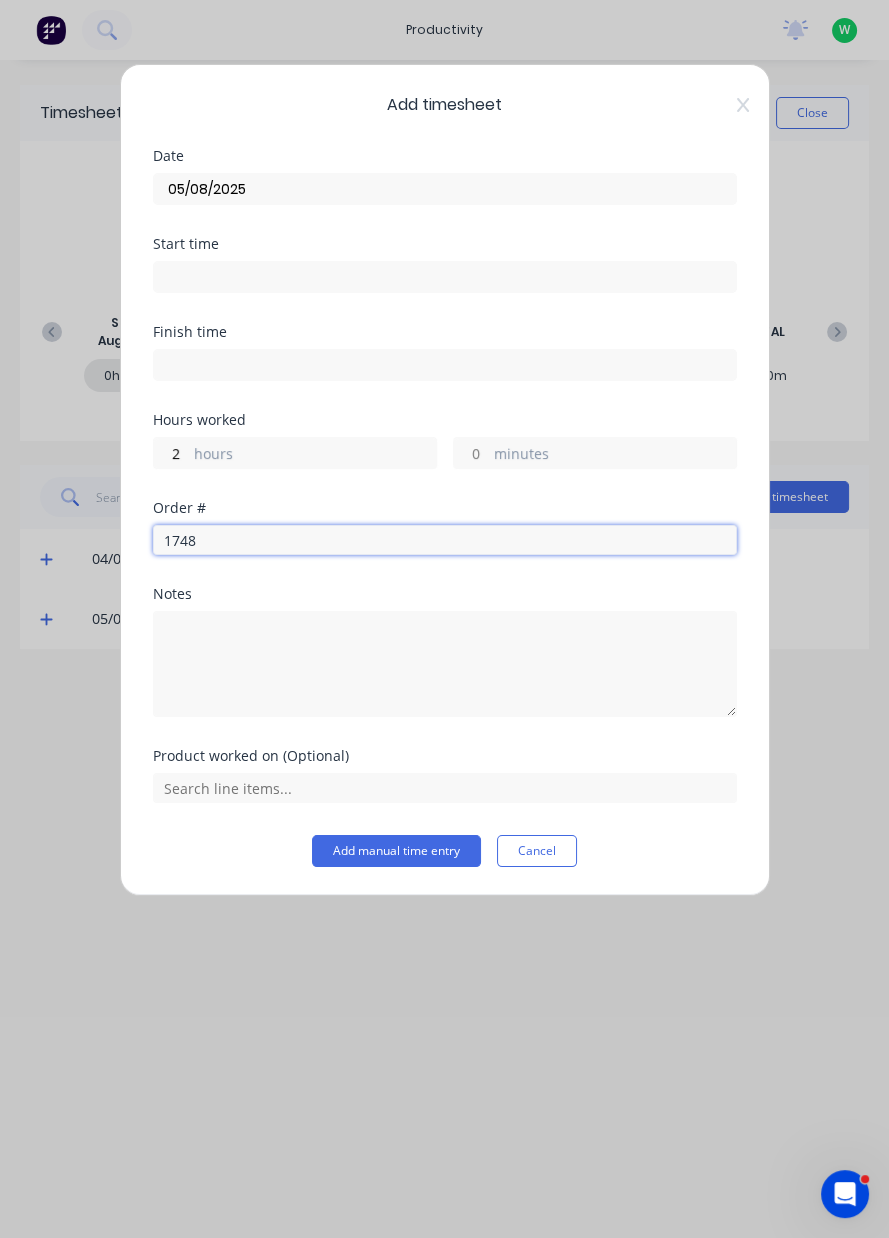 type on "17483" 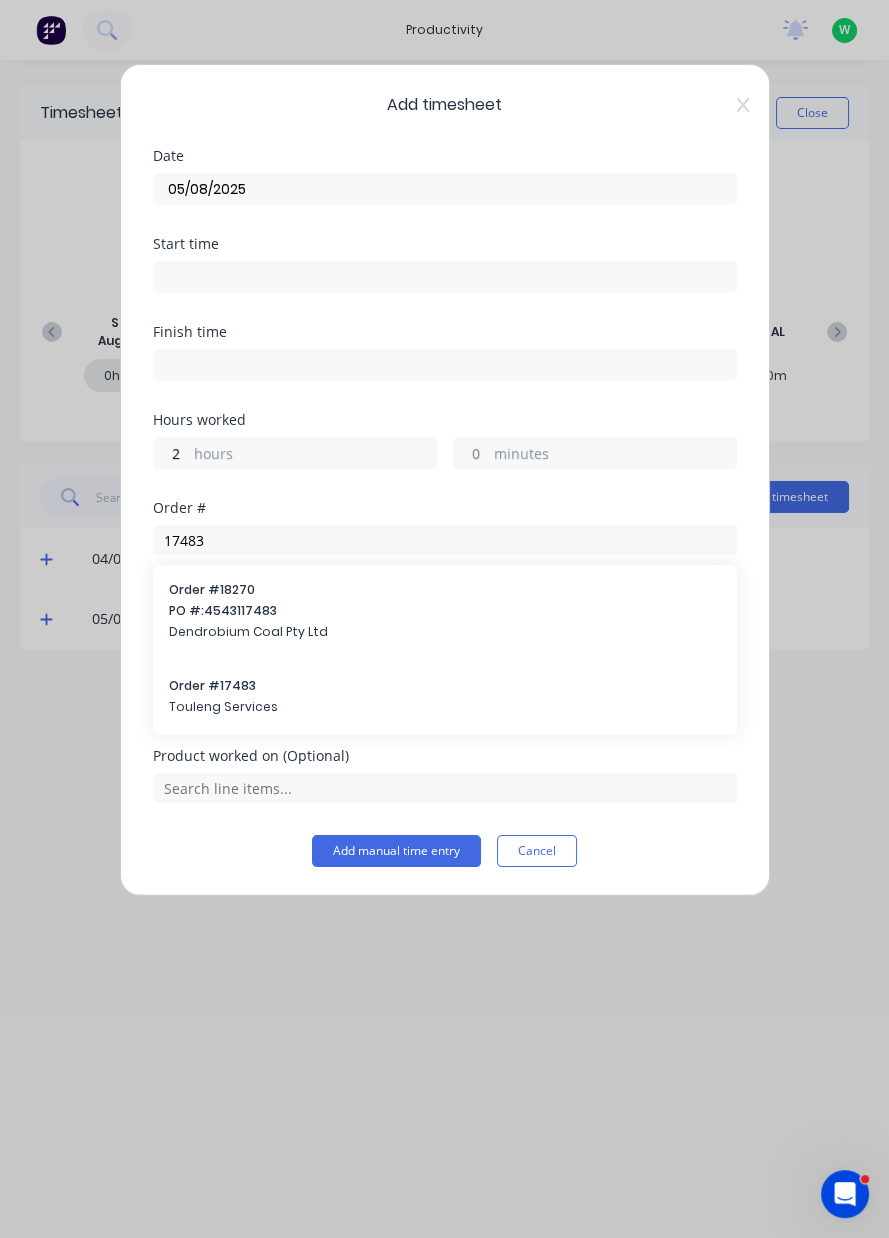 click on "Touleng Services" at bounding box center (445, 707) 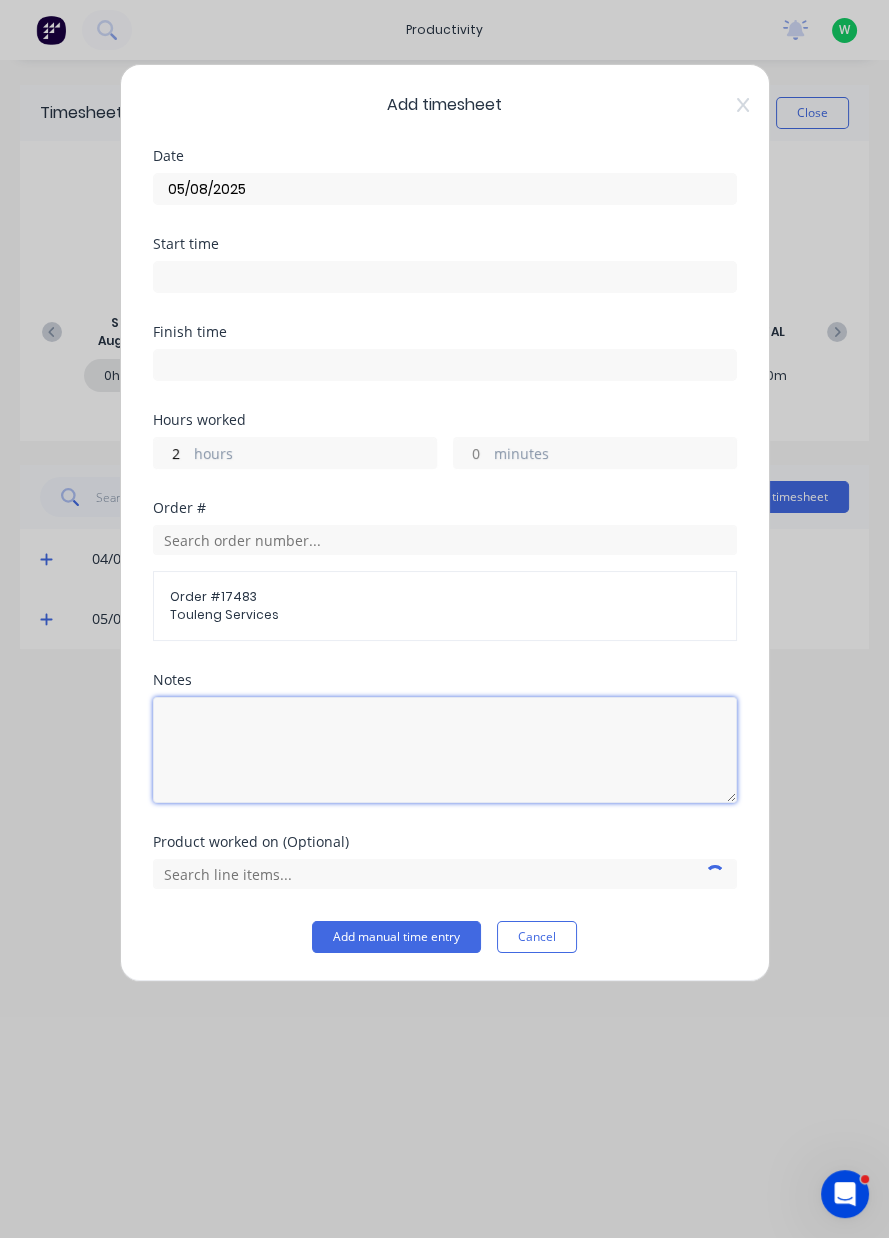 click at bounding box center (445, 750) 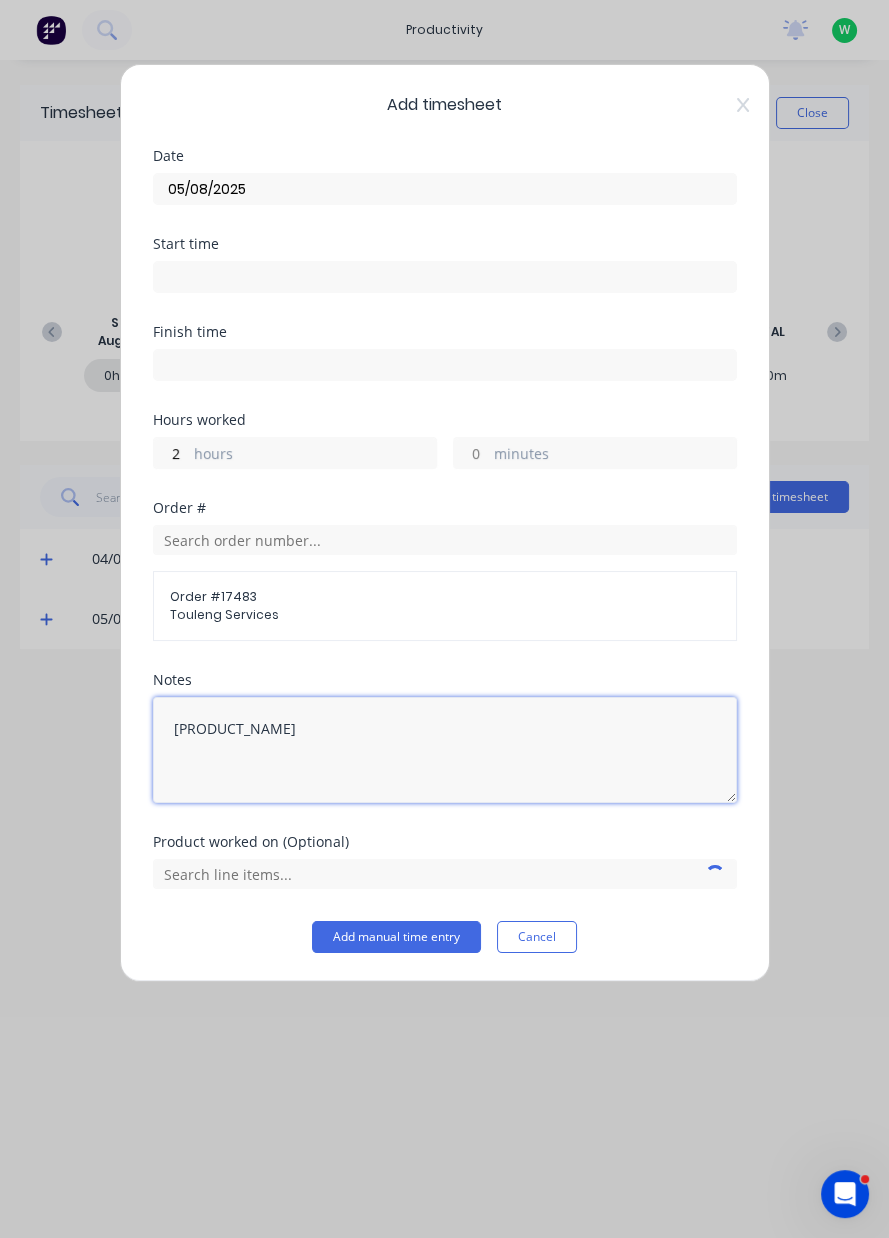 type on "SKIP BIN TRUCK REPAIR" 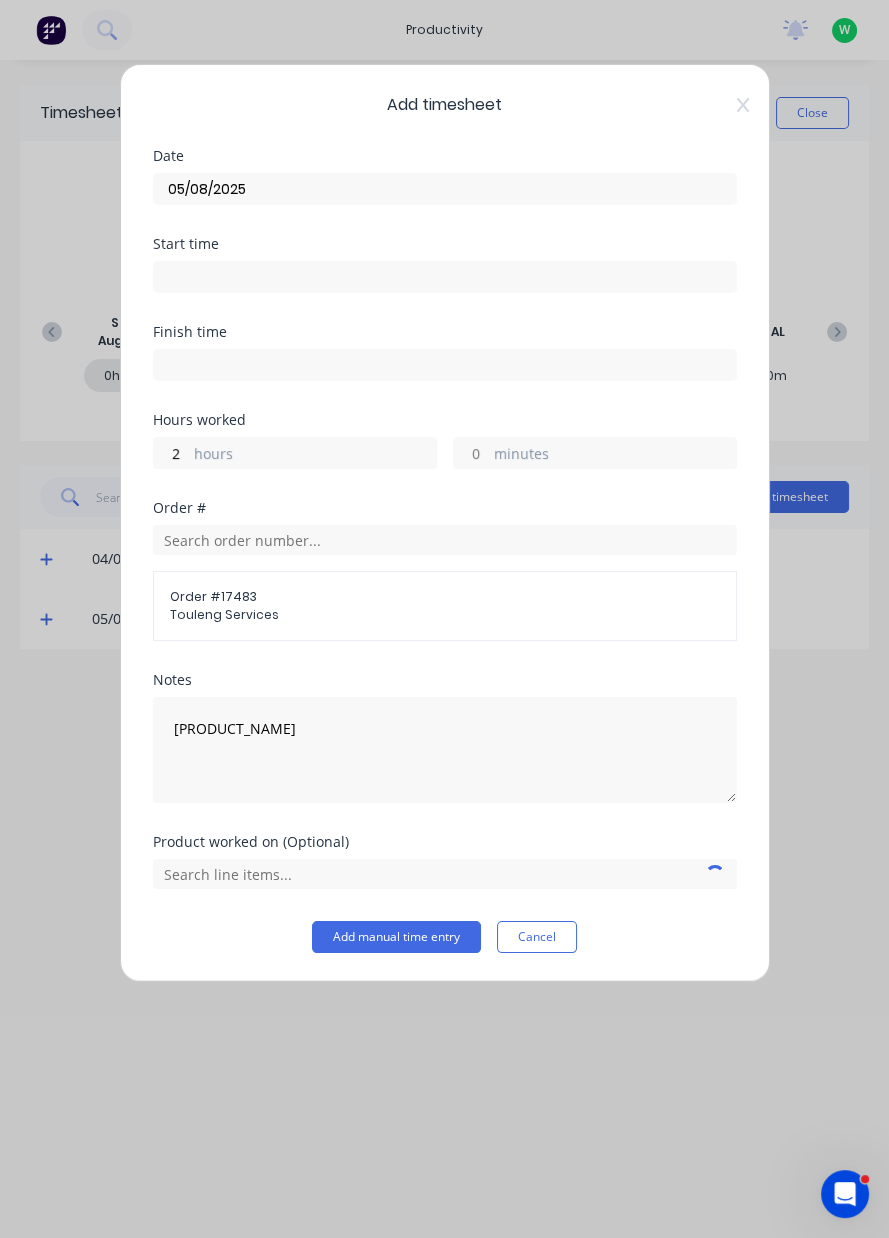 click on "Add manual time entry" at bounding box center [396, 937] 